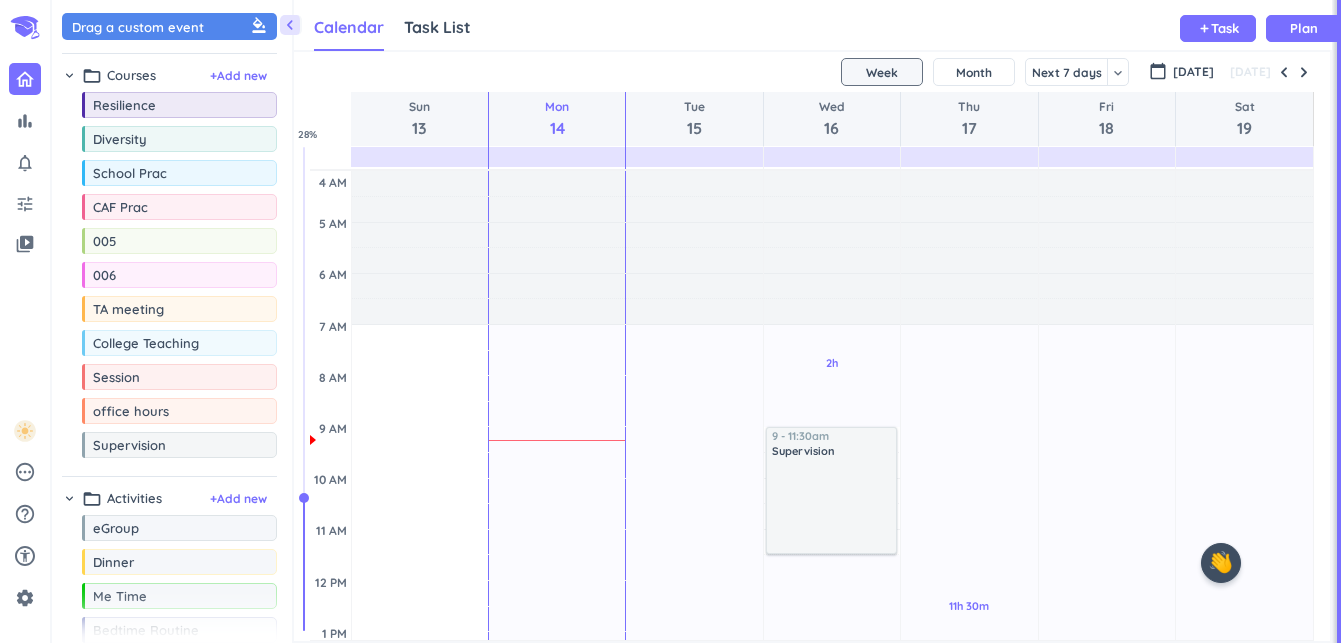 scroll, scrollTop: 0, scrollLeft: 0, axis: both 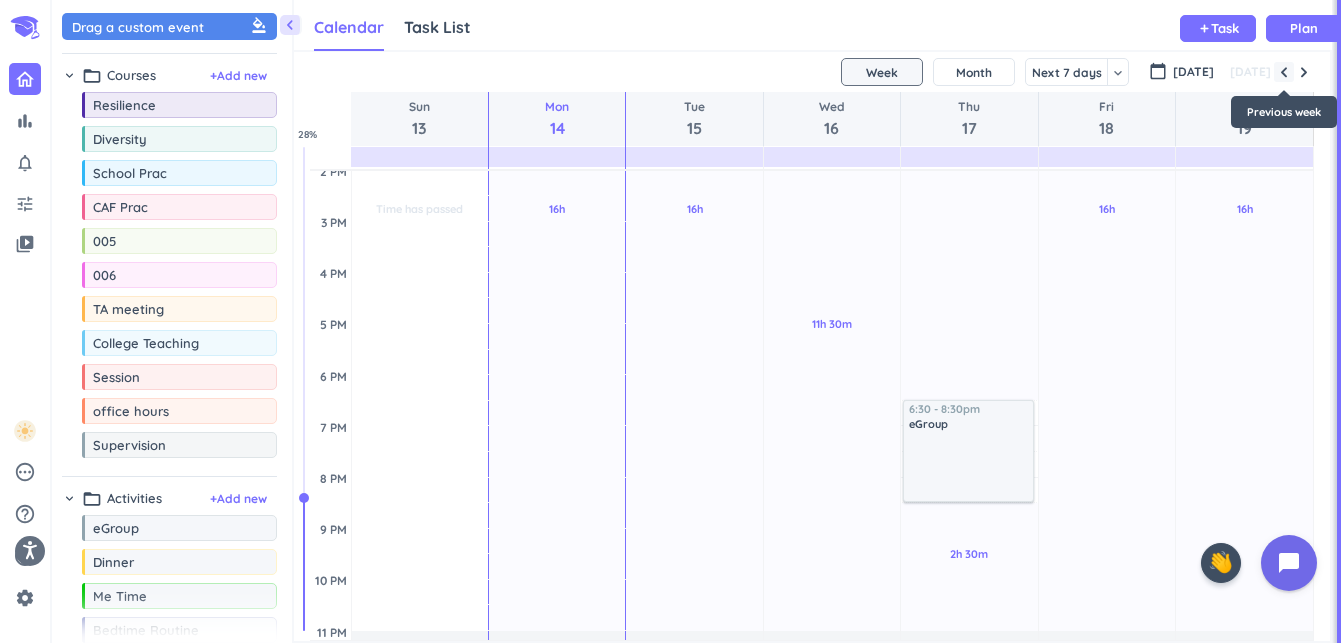 click at bounding box center (1284, 72) 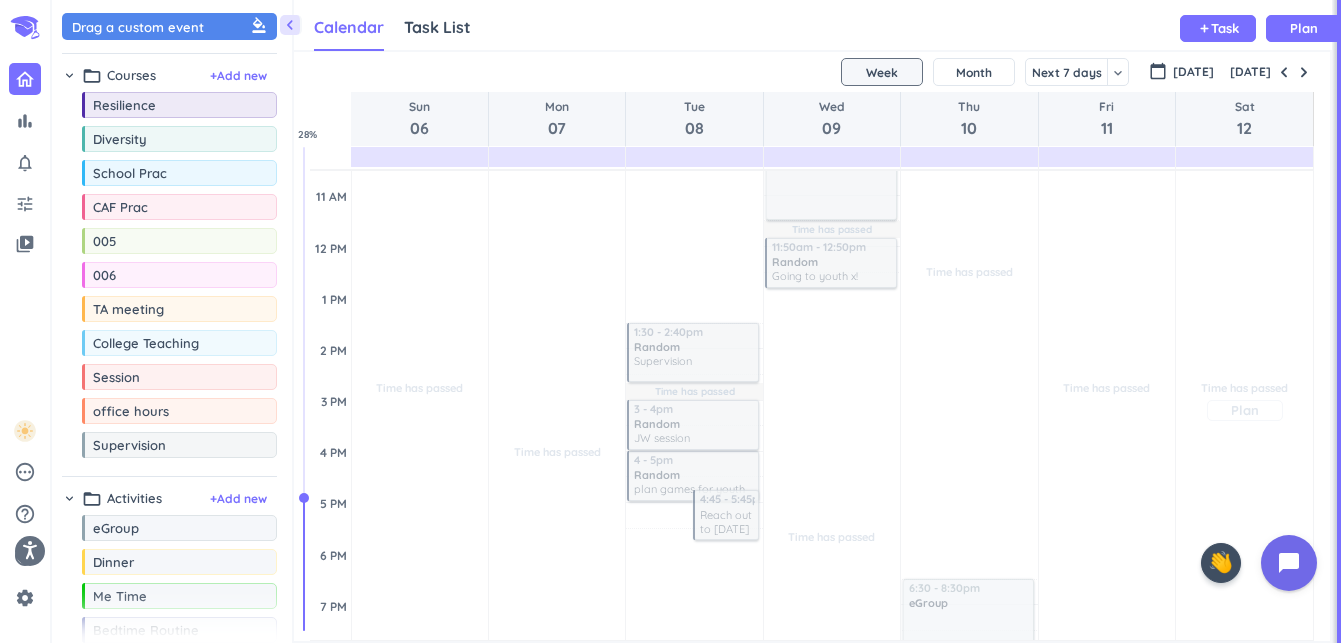 scroll, scrollTop: 335, scrollLeft: 0, axis: vertical 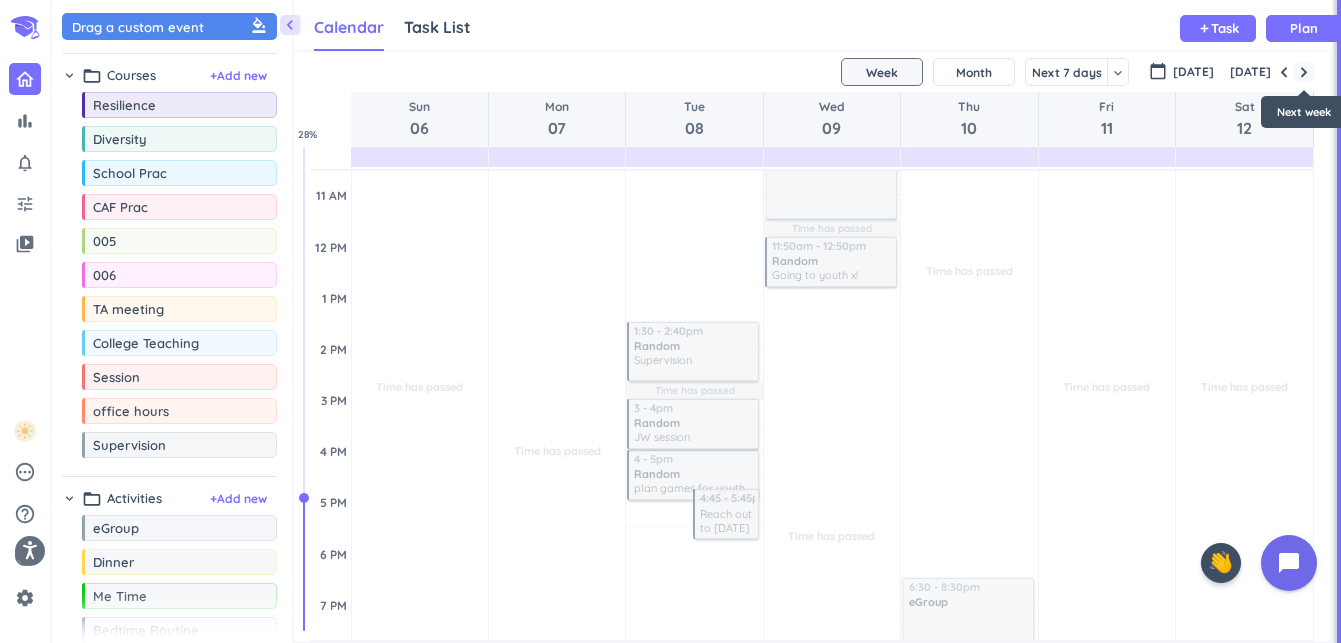 click at bounding box center [1304, 72] 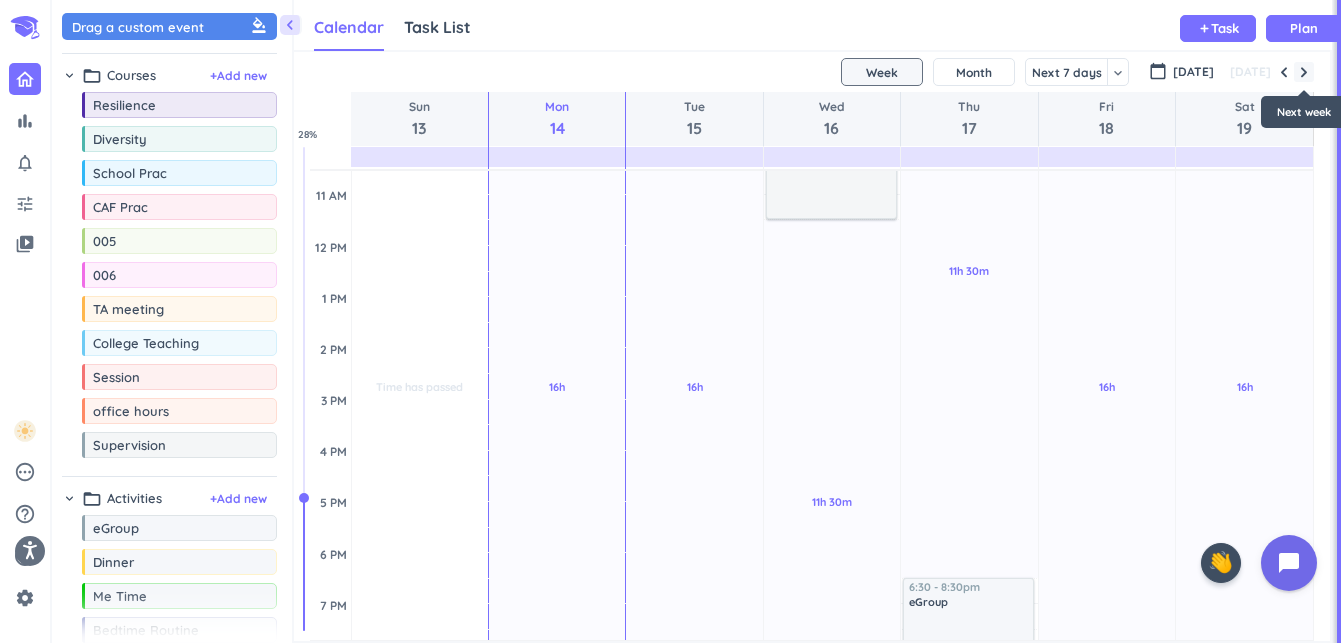scroll, scrollTop: 104, scrollLeft: 0, axis: vertical 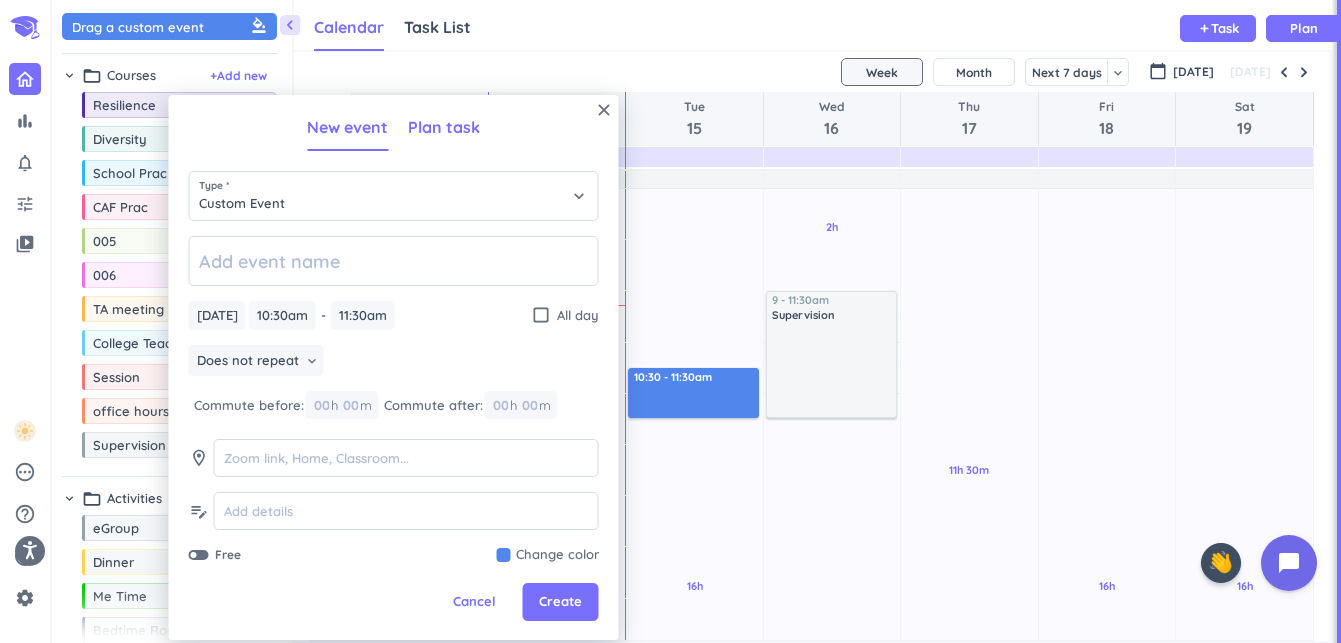 click on "Plan task" at bounding box center [444, 127] 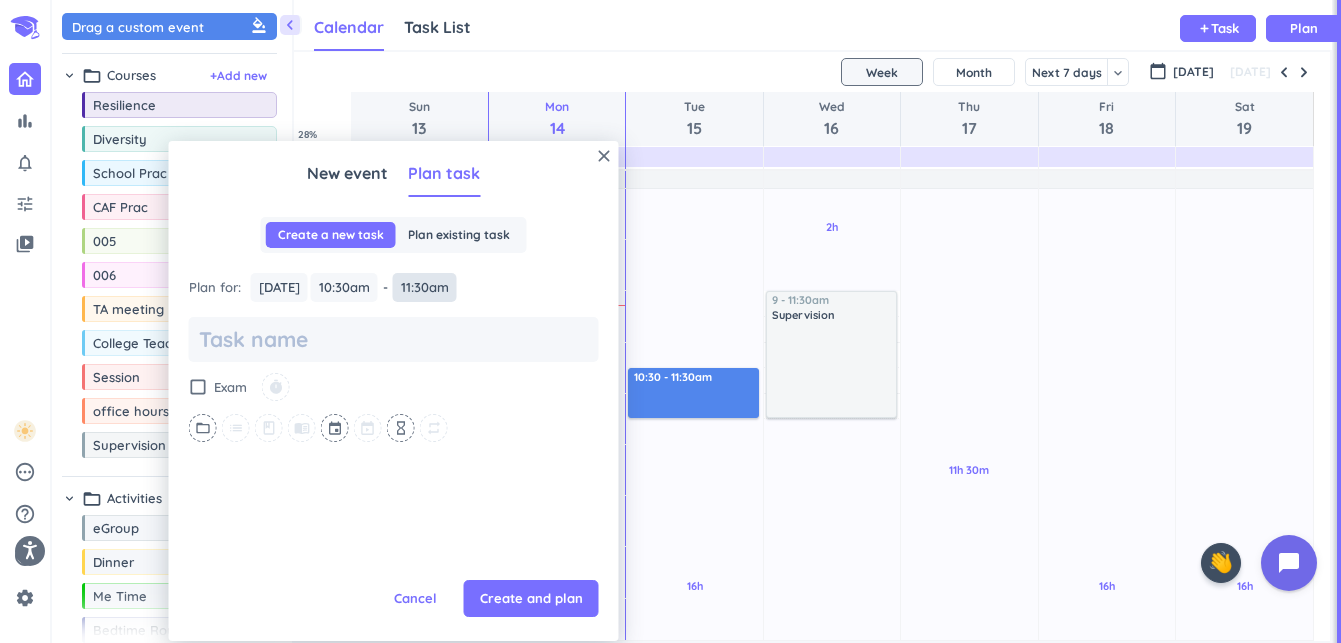 scroll, scrollTop: 0, scrollLeft: 0, axis: both 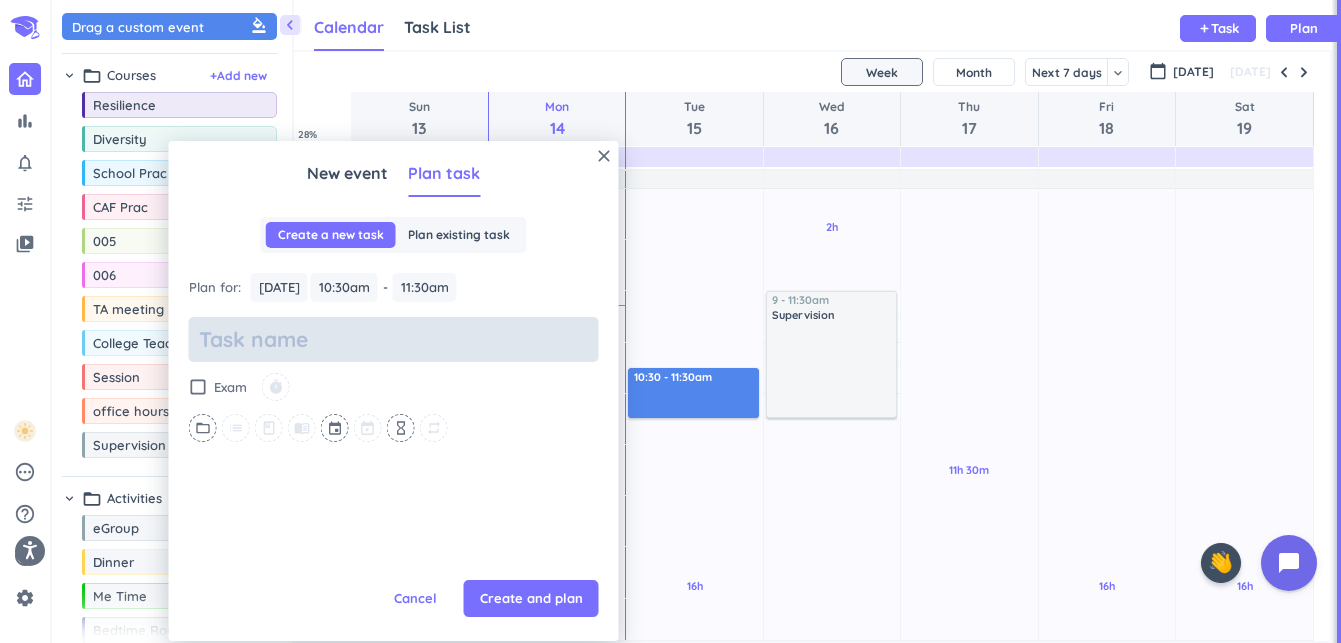 type on "x" 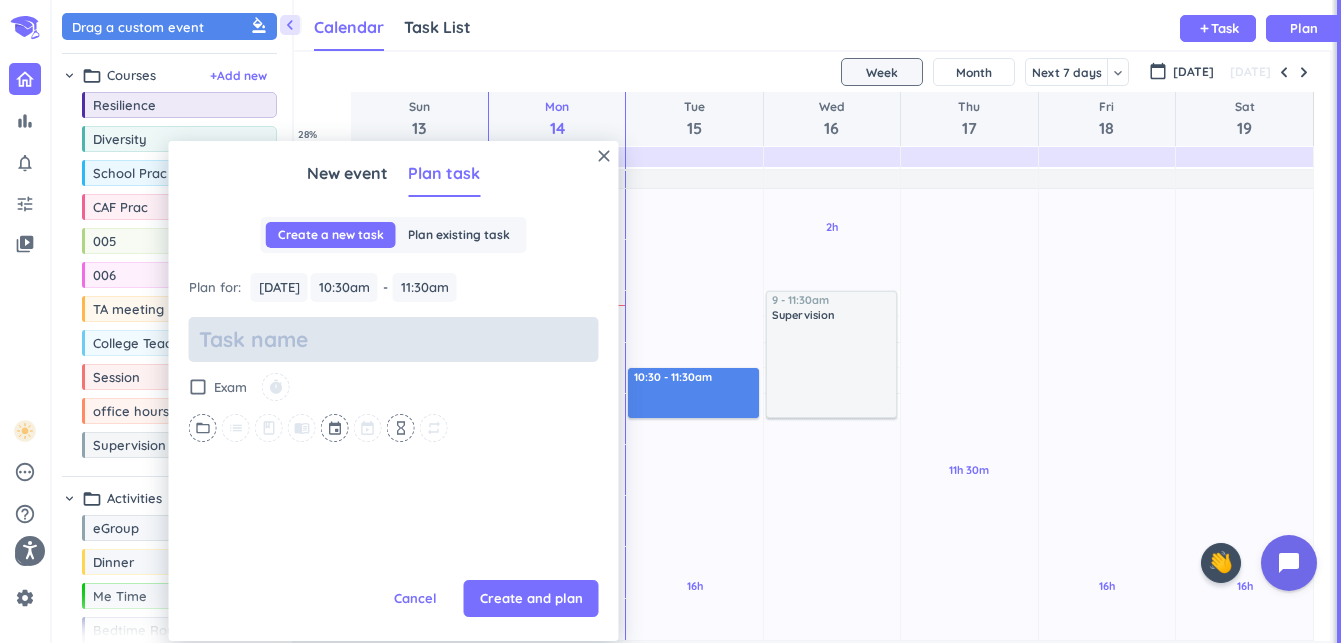 type on "C" 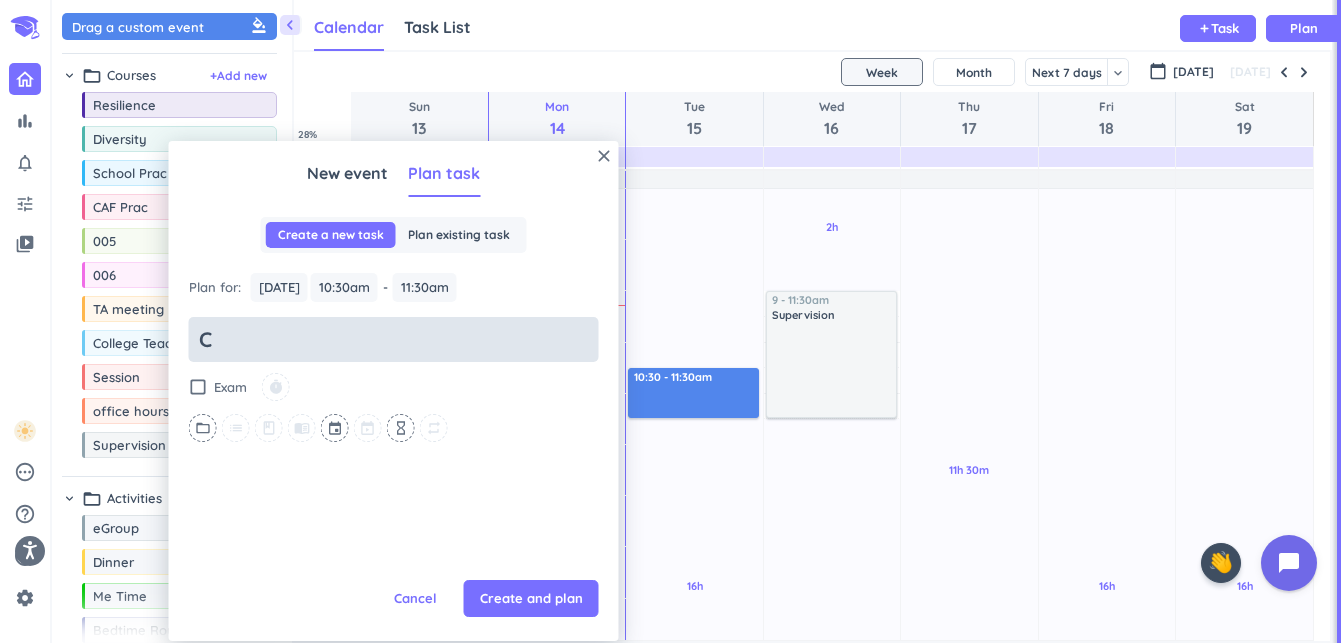 type on "x" 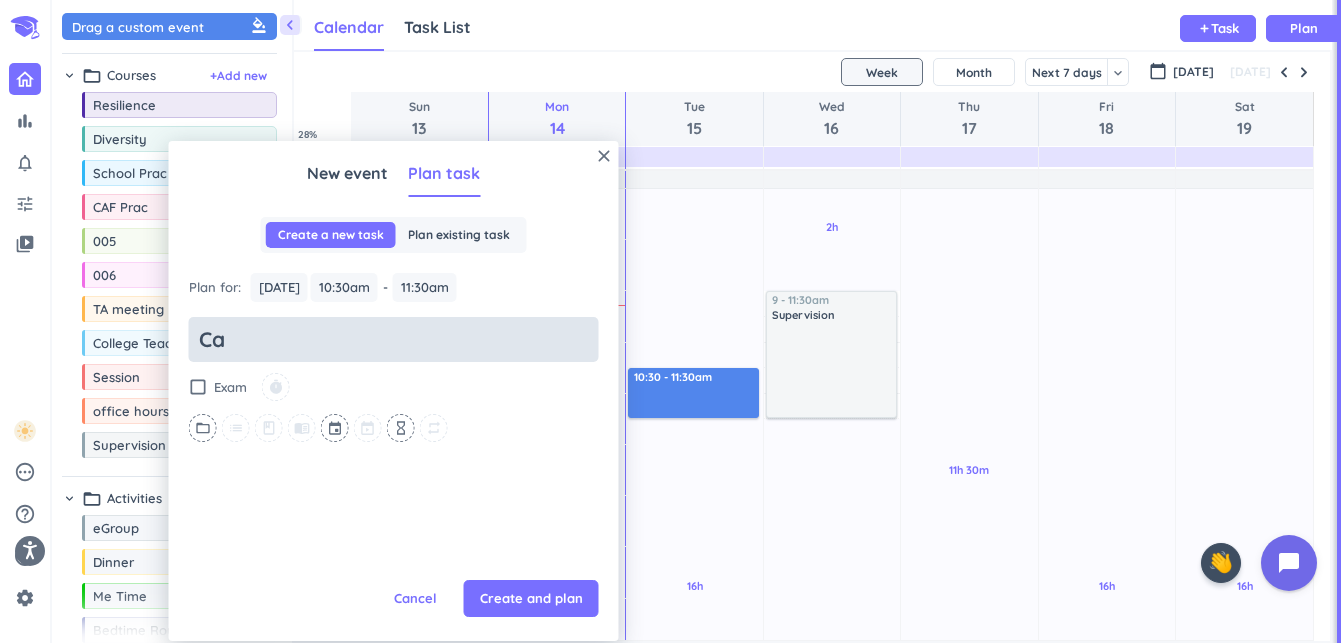 type on "x" 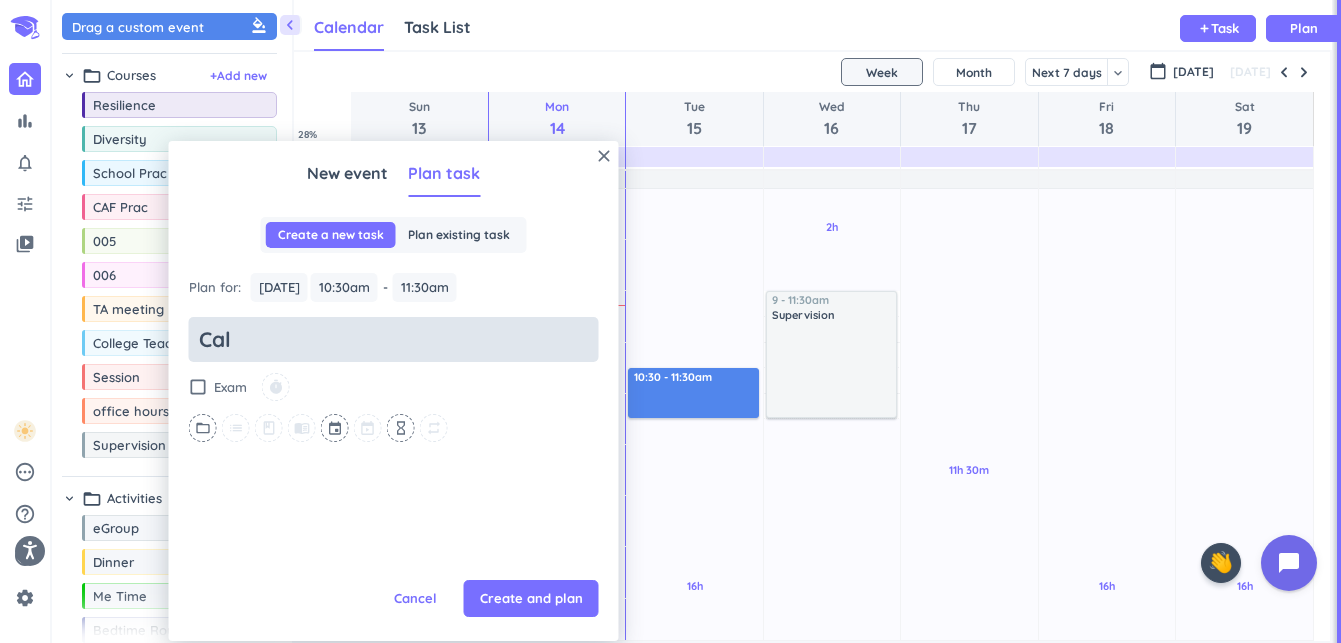 type on "x" 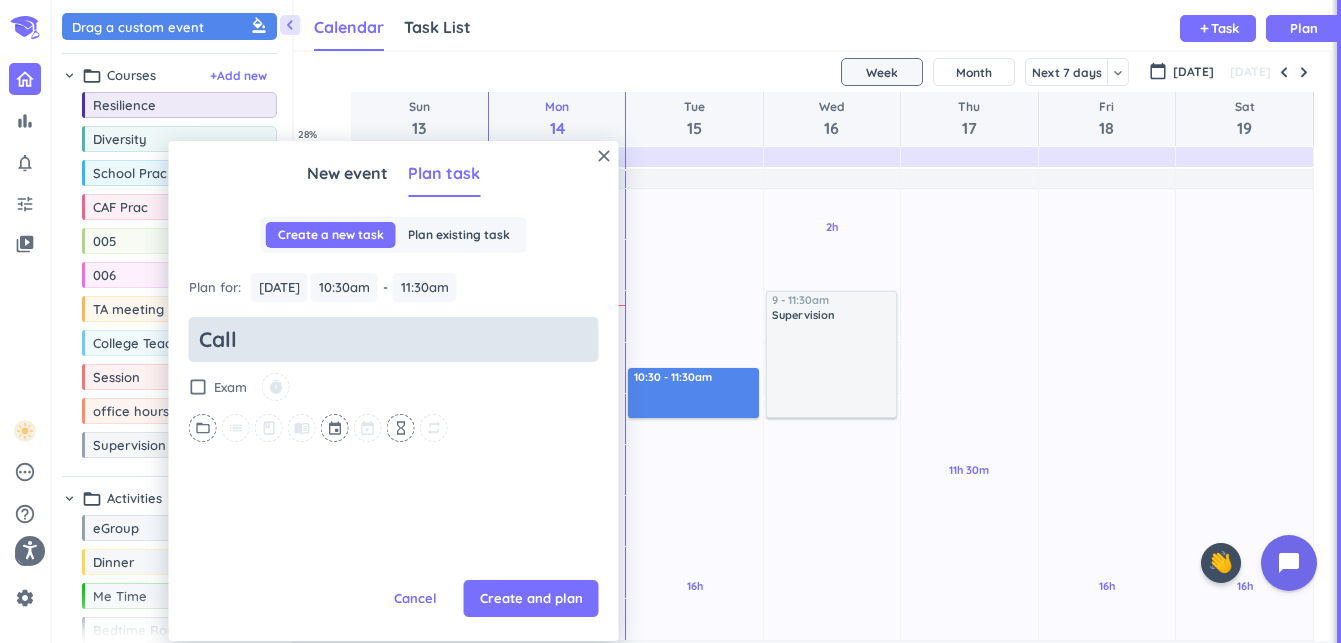 type on "x" 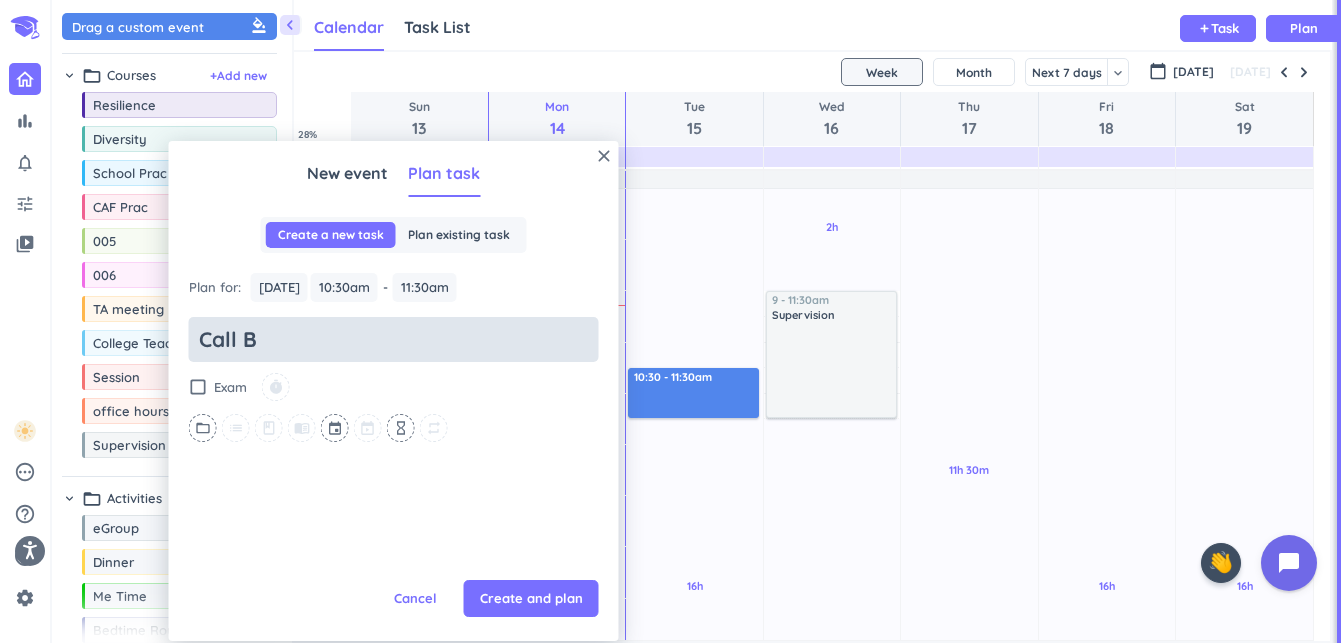 type on "x" 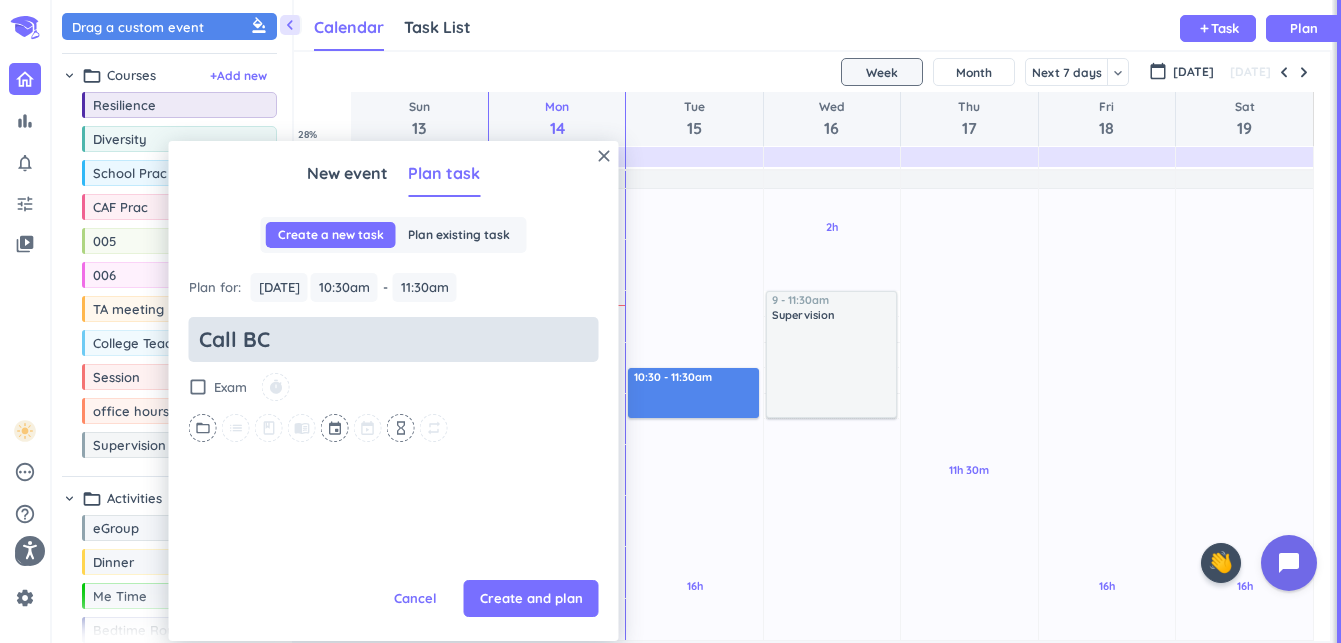 type on "x" 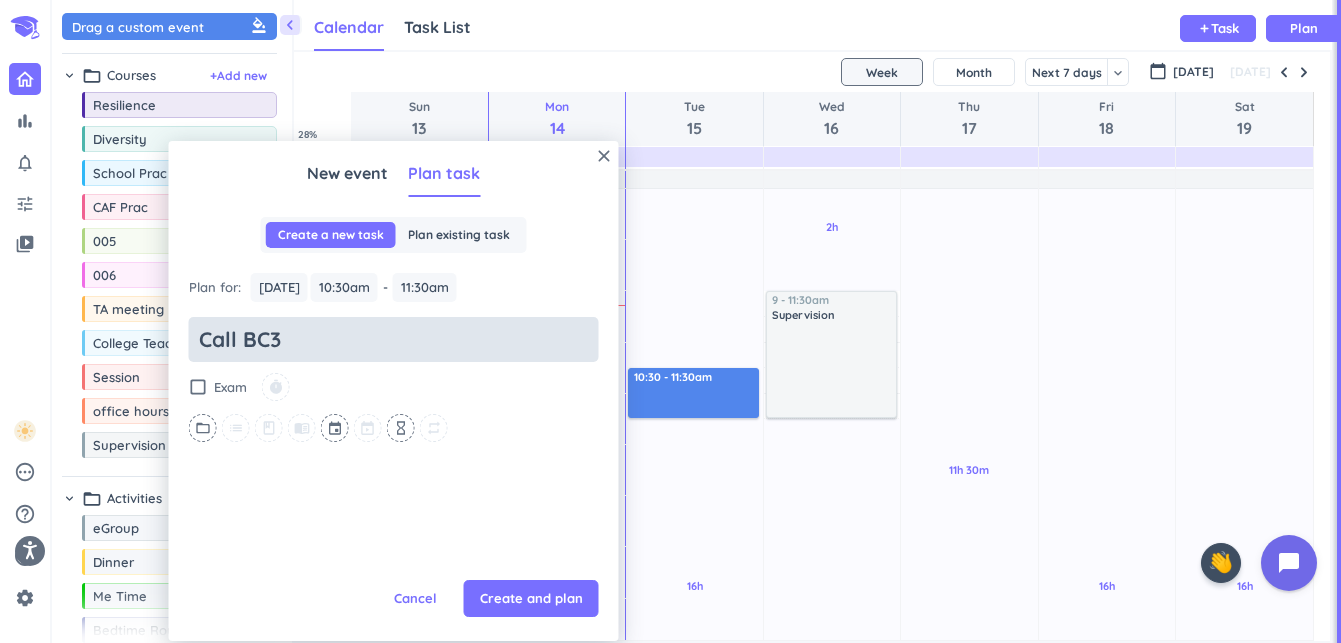 type on "x" 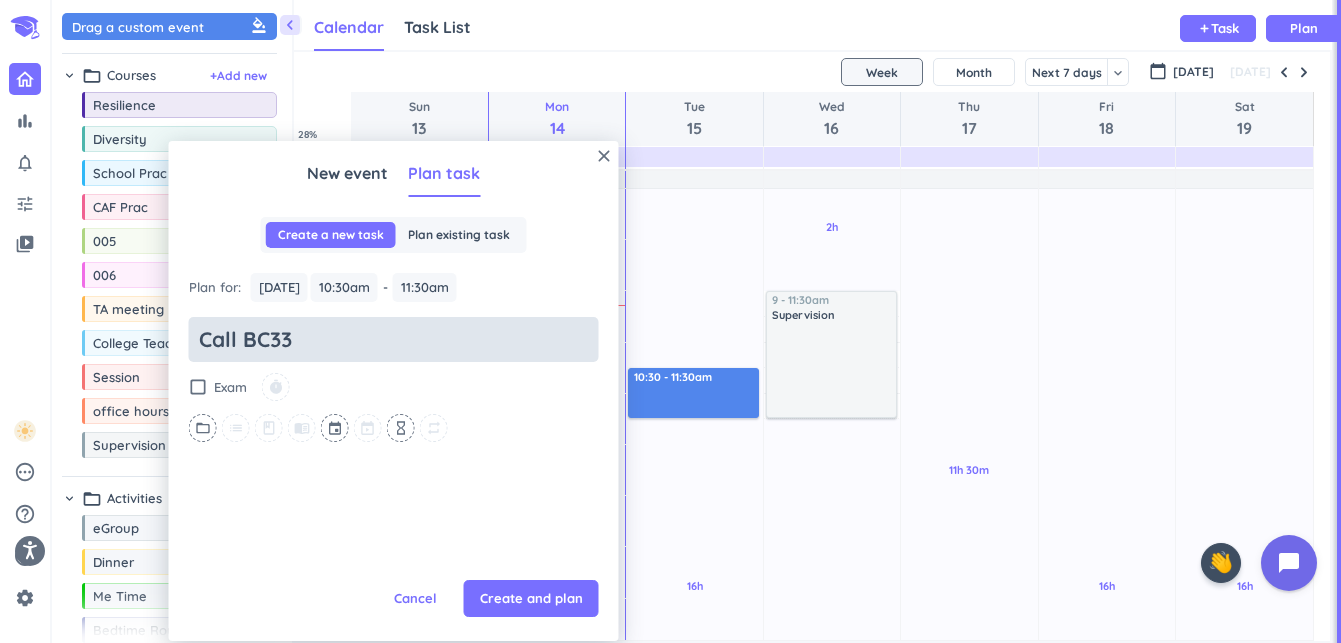 type on "x" 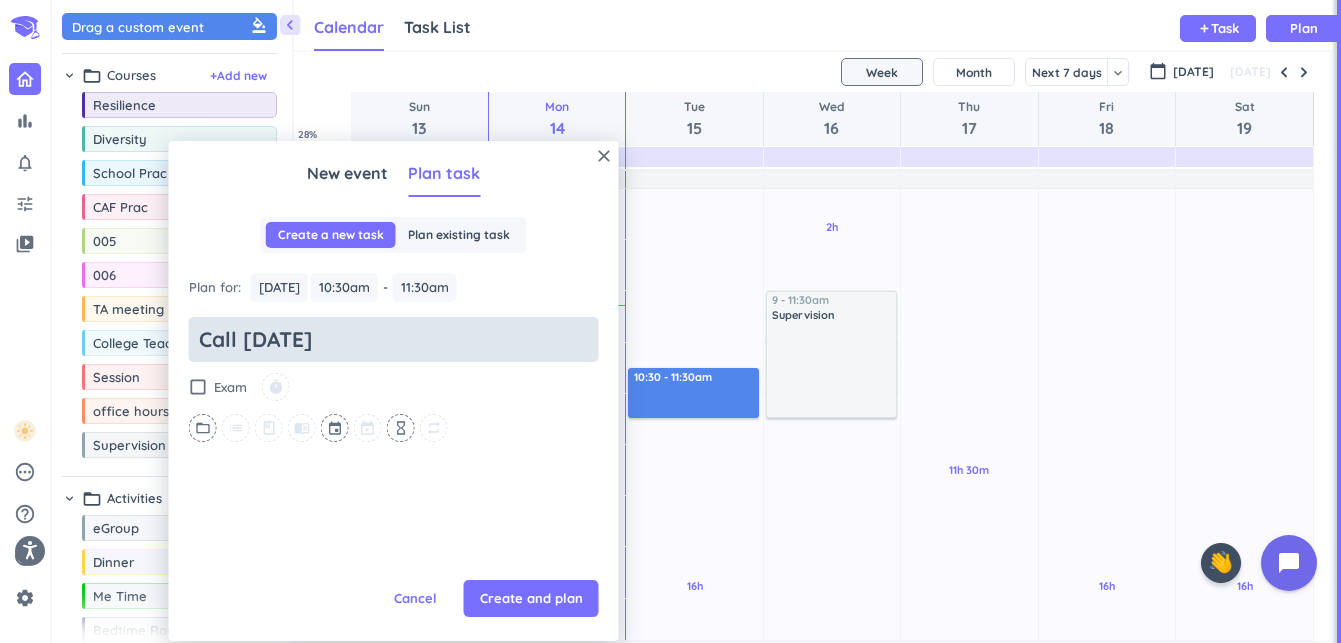 type on "x" 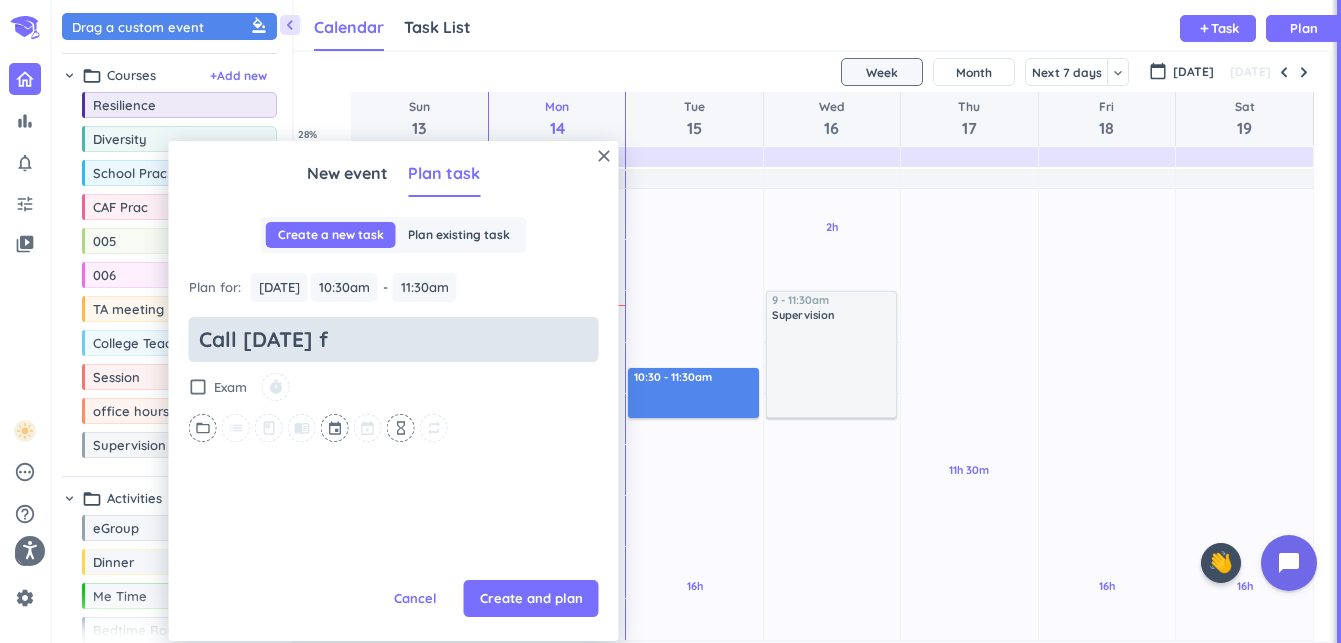 type on "x" 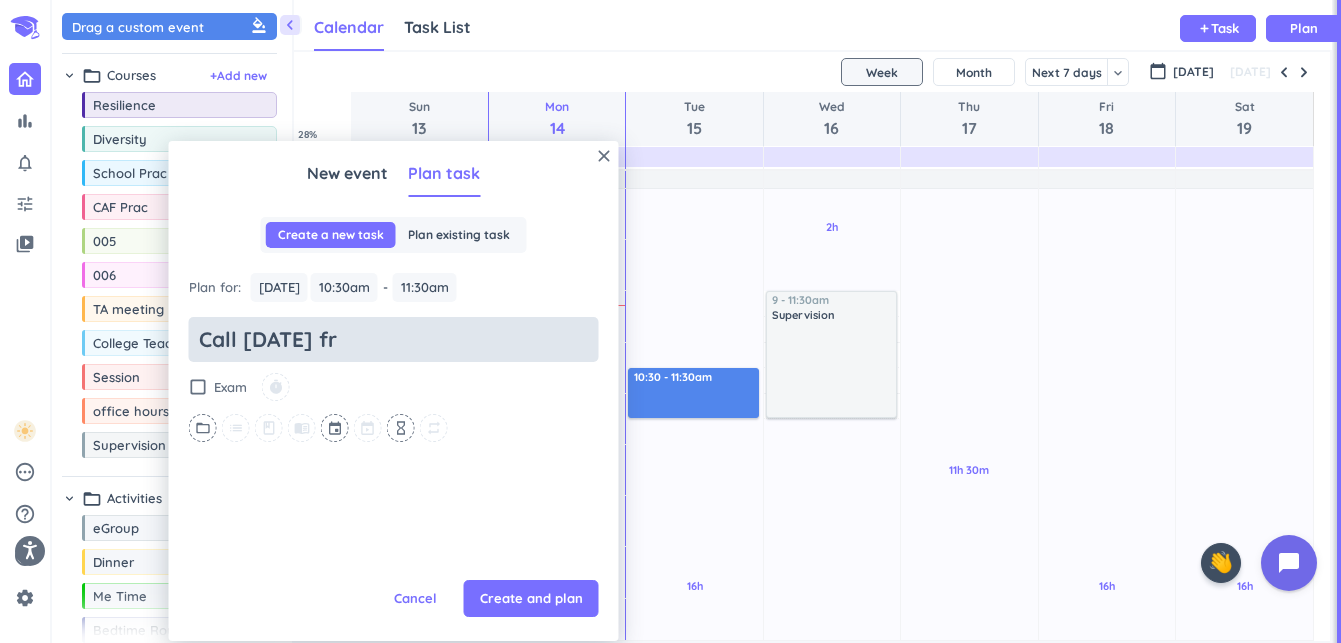 type on "x" 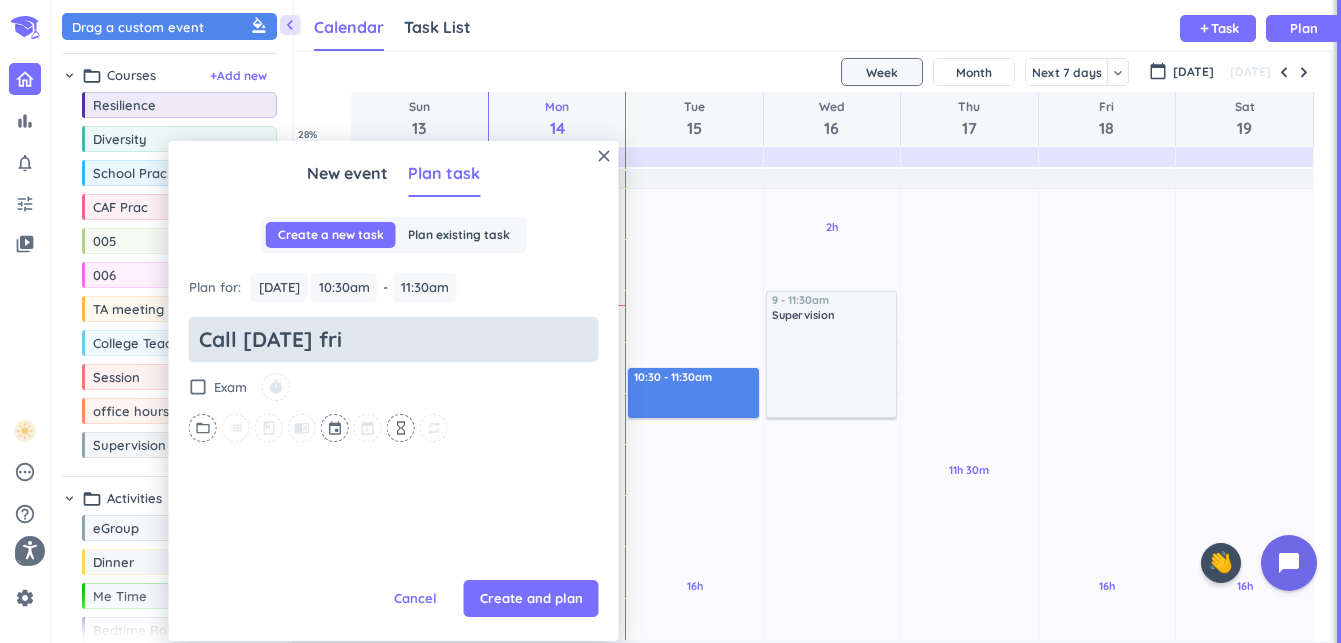 type on "x" 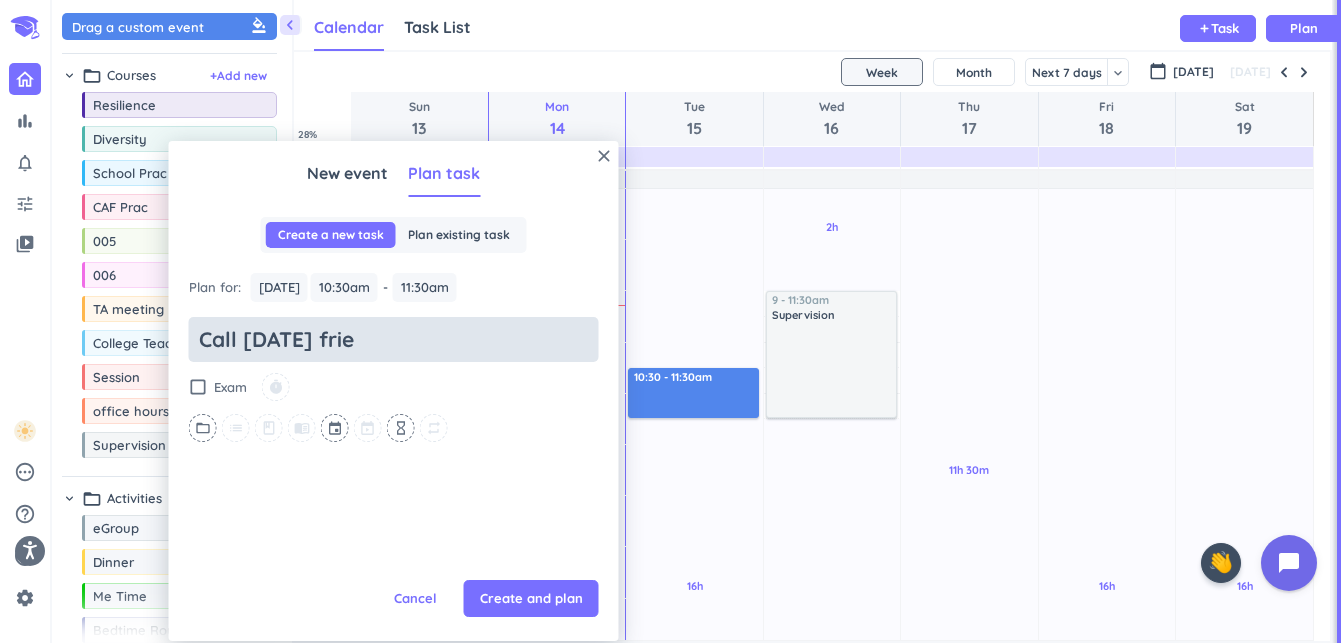 type on "x" 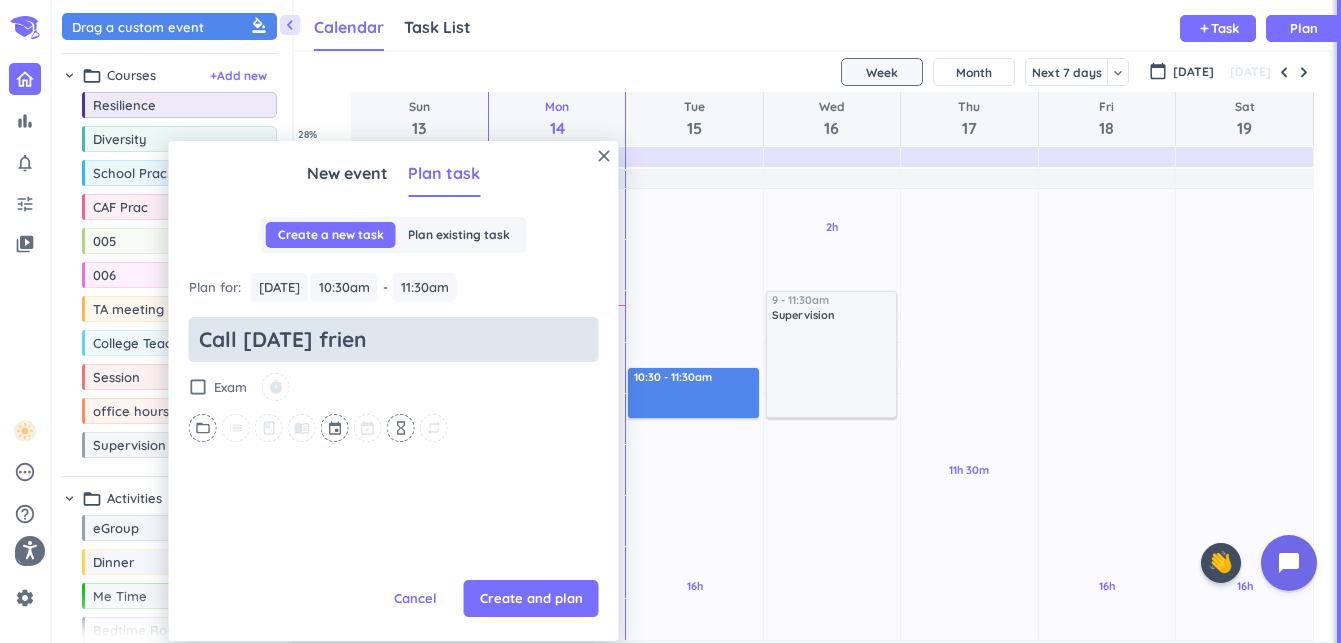 type on "x" 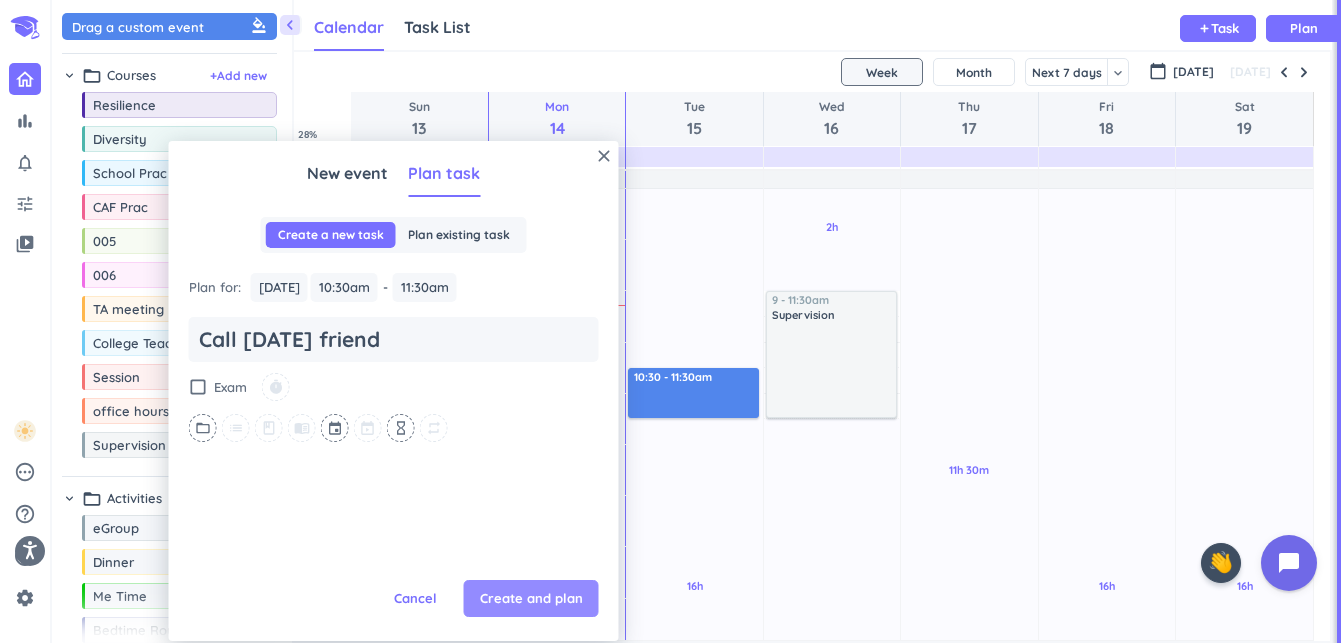 type on "Call [DATE] friend" 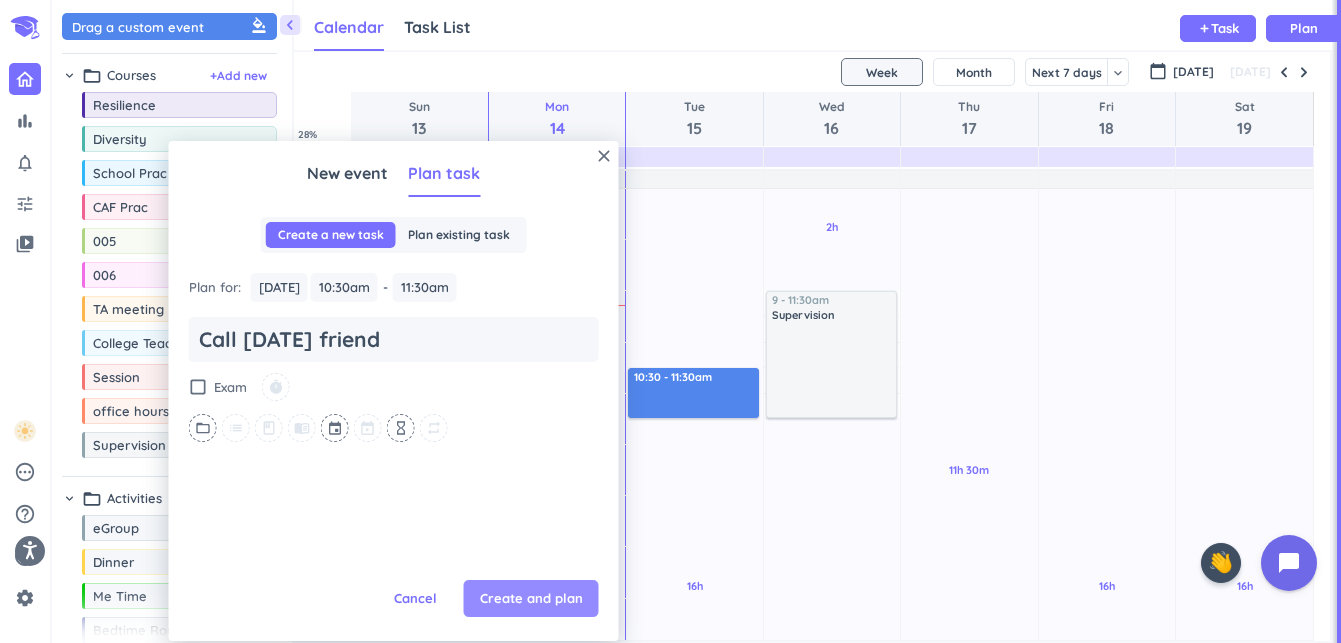 scroll, scrollTop: 0, scrollLeft: 0, axis: both 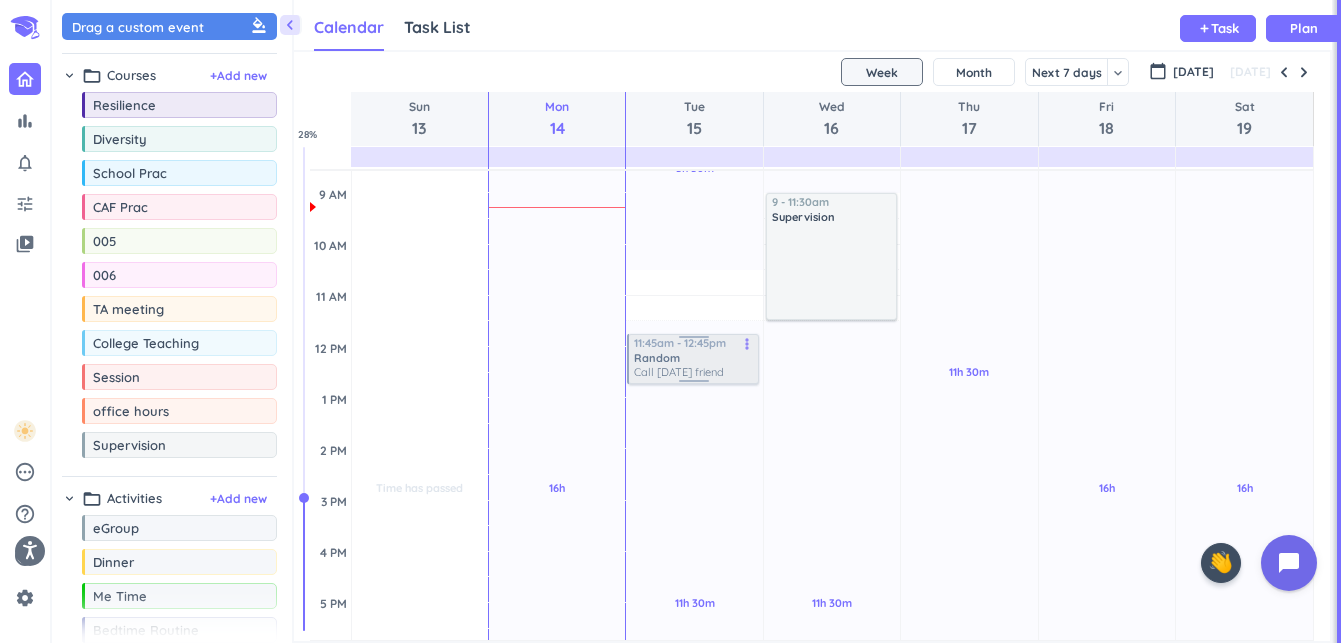 drag, startPoint x: 671, startPoint y: 298, endPoint x: 672, endPoint y: 391, distance: 93.00538 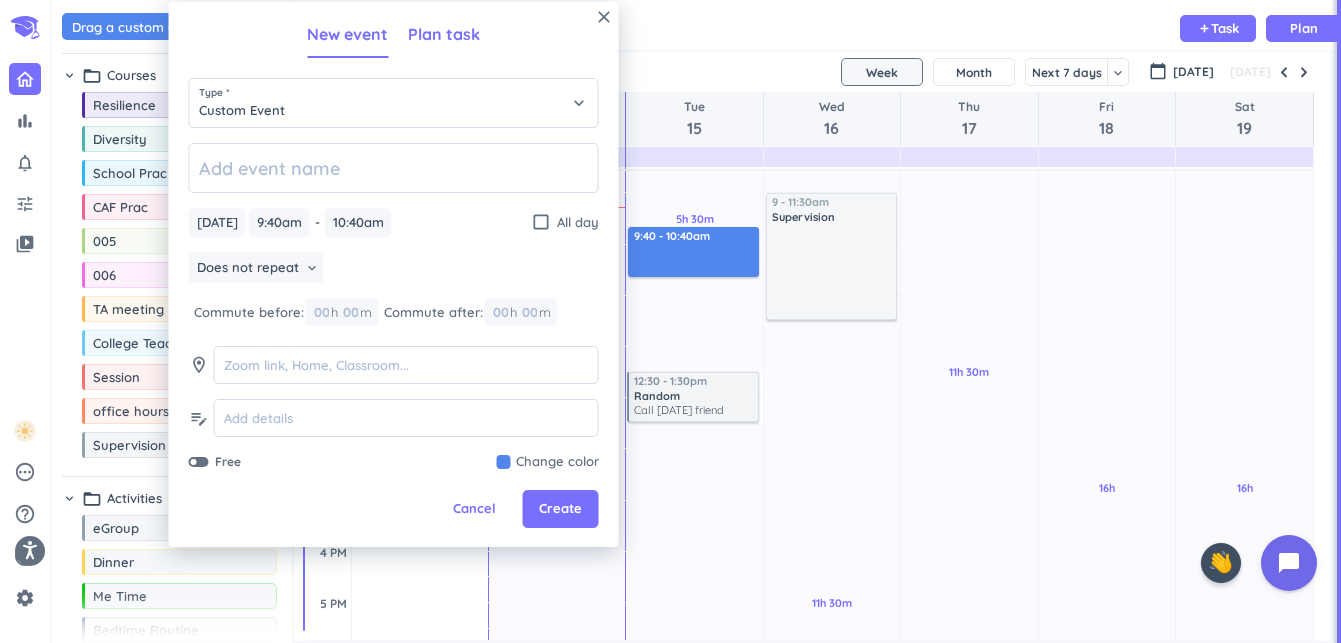 click on "Plan task" at bounding box center [444, 34] 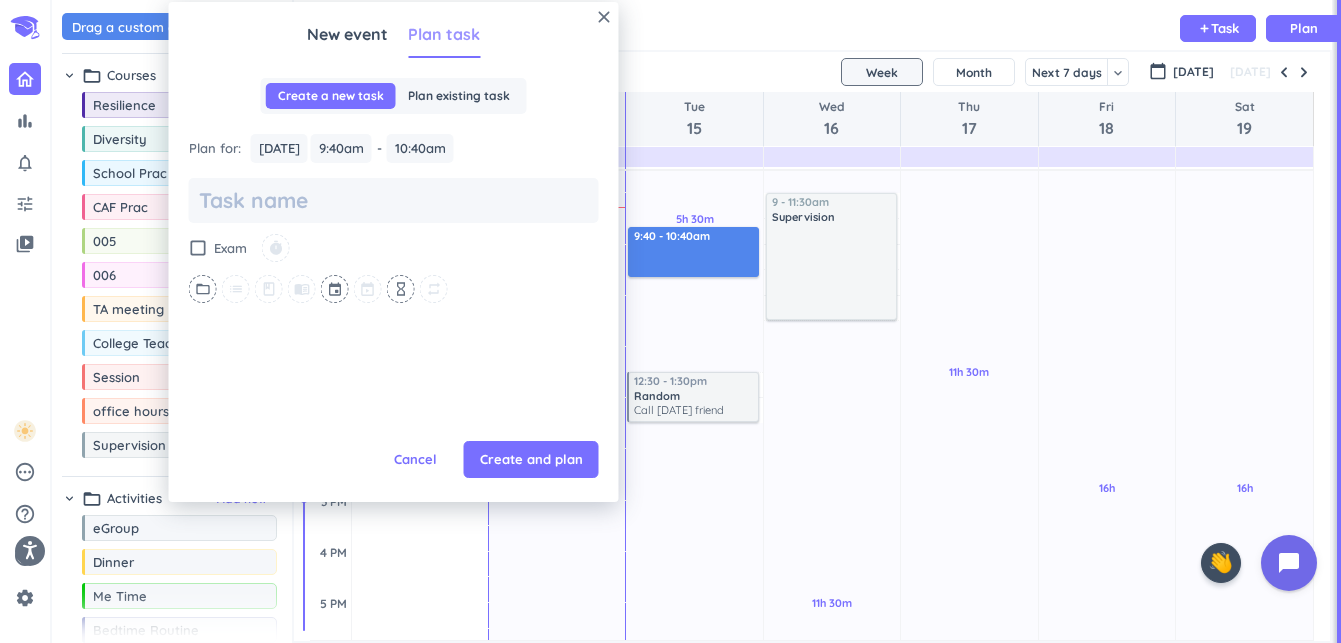 scroll, scrollTop: 0, scrollLeft: 0, axis: both 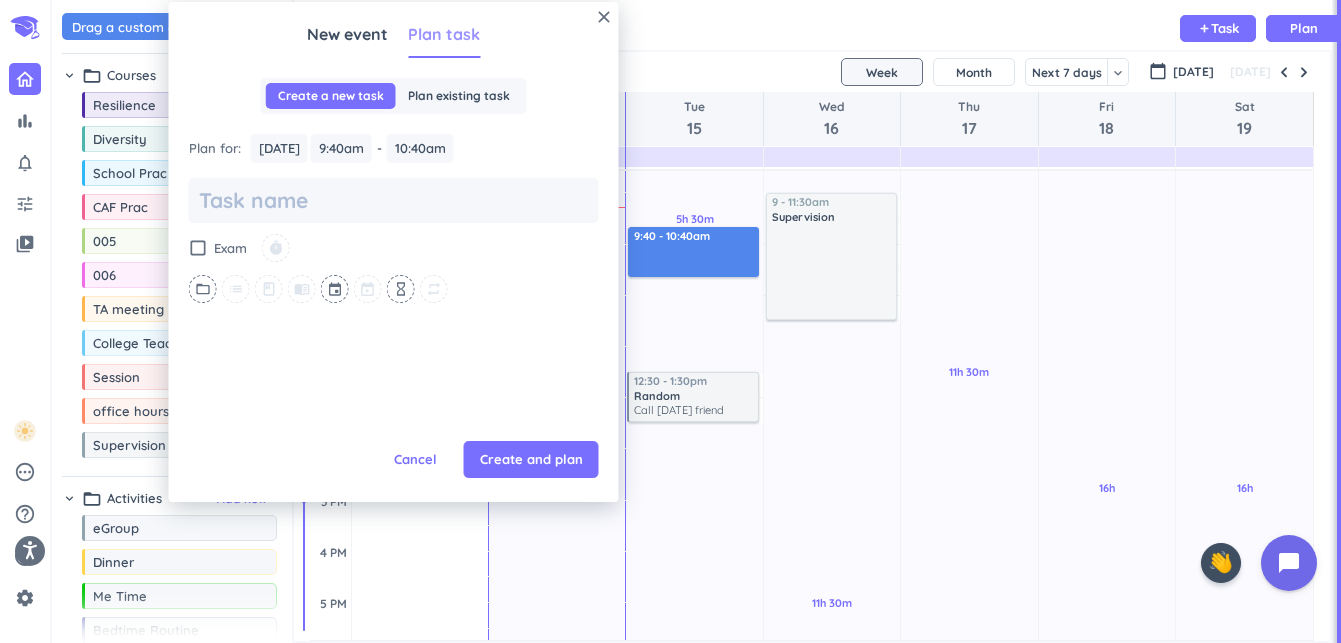 type on "x" 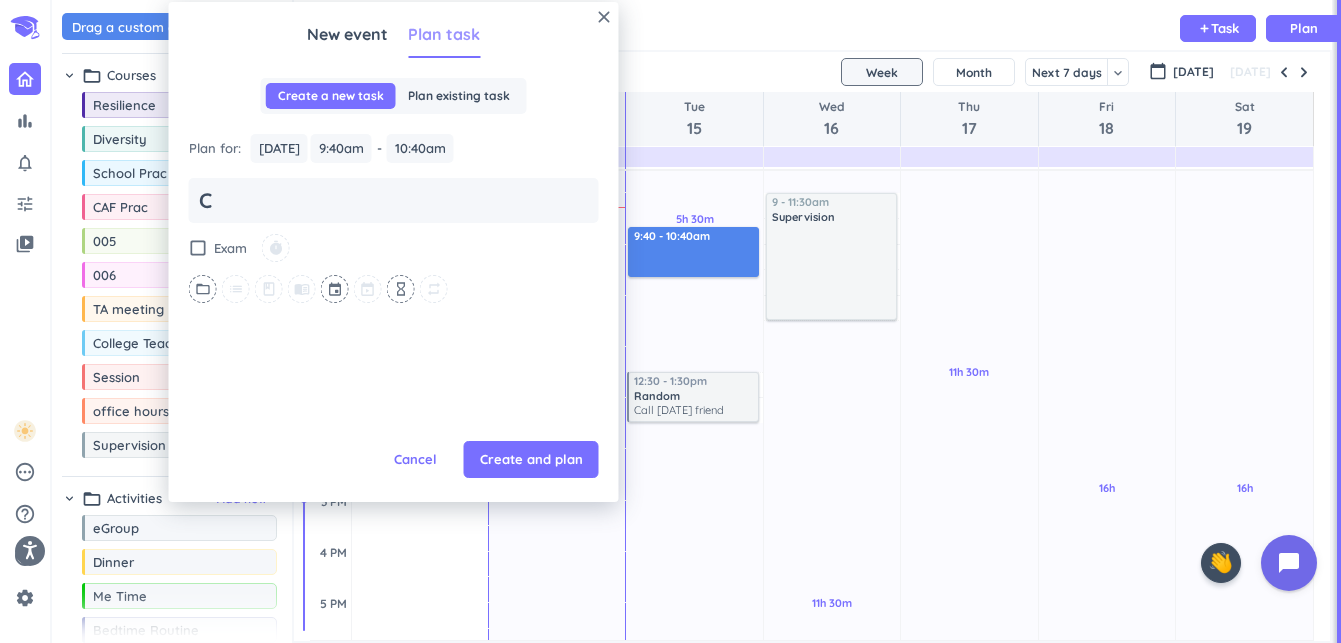 type on "x" 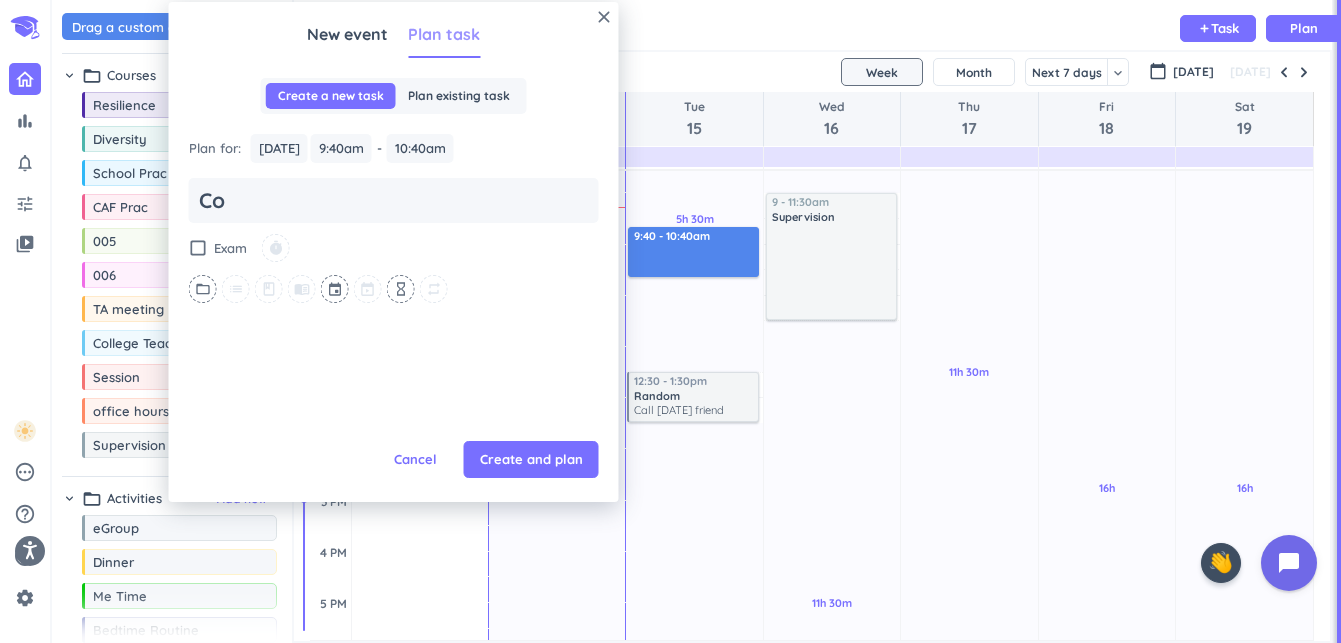 type on "Con" 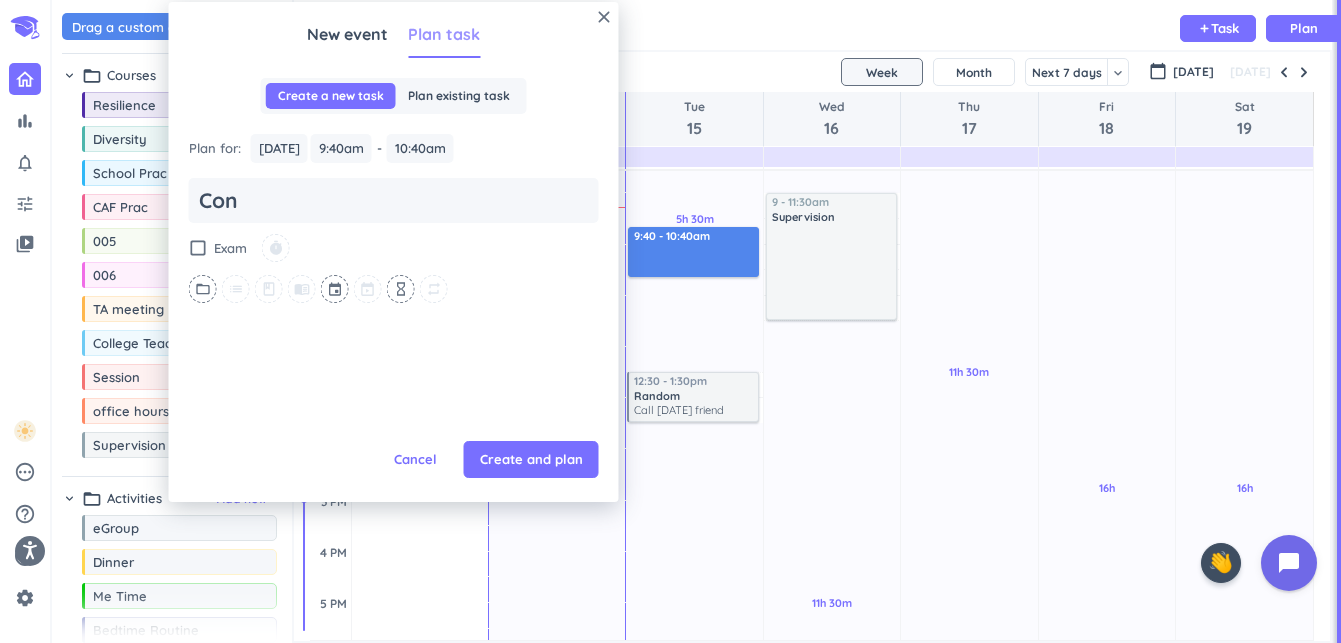 type on "x" 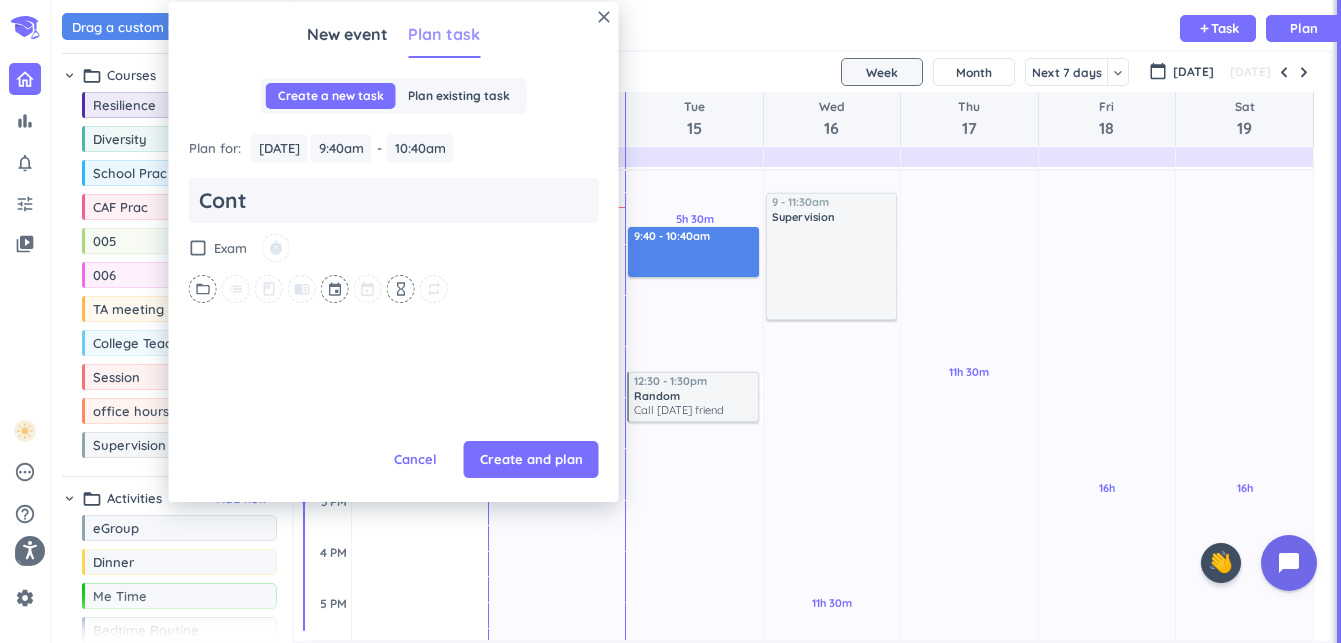type on "x" 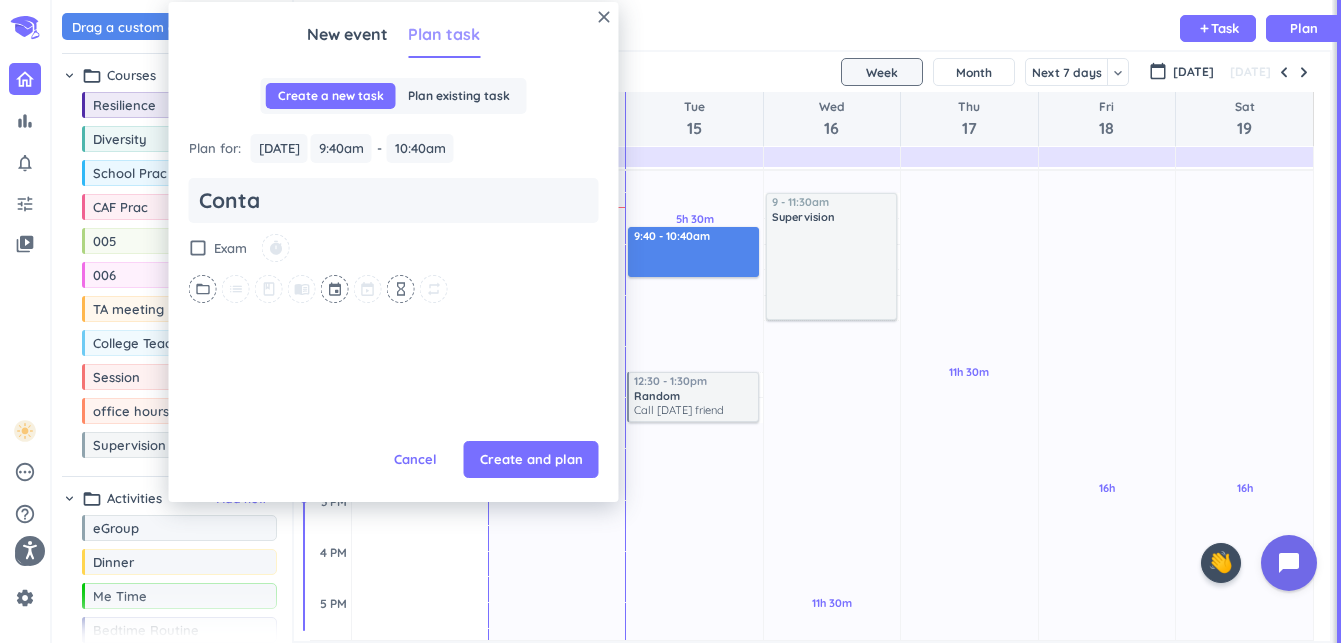 type on "x" 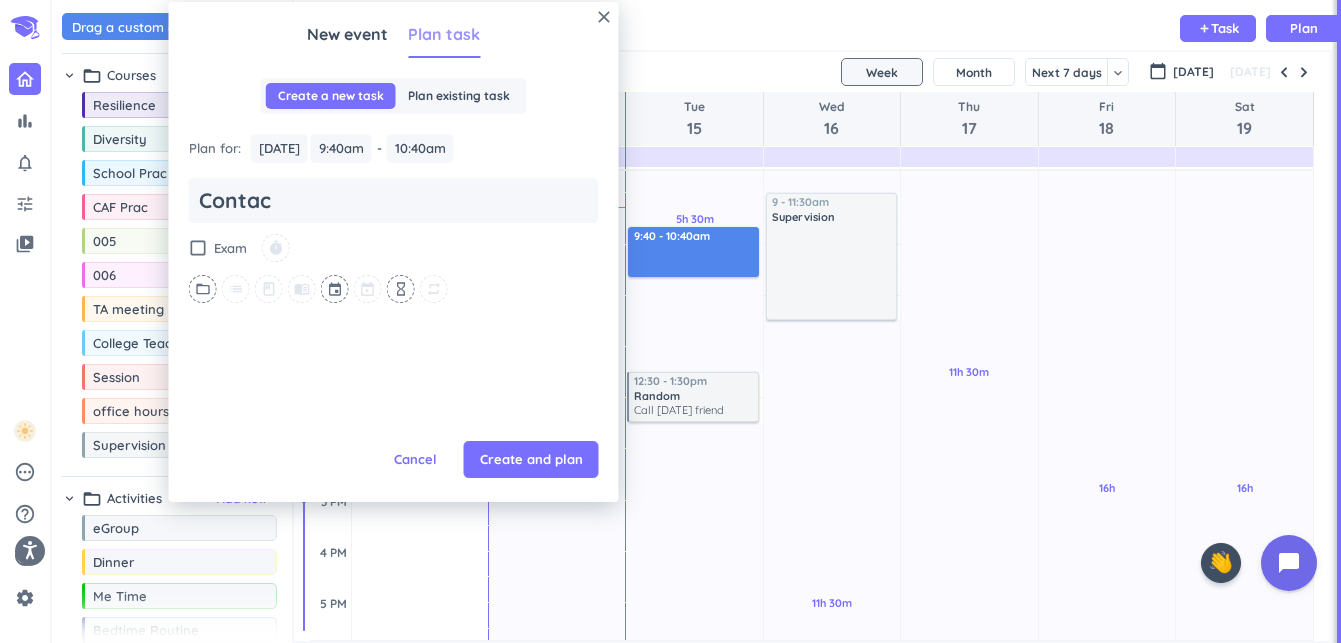 type on "x" 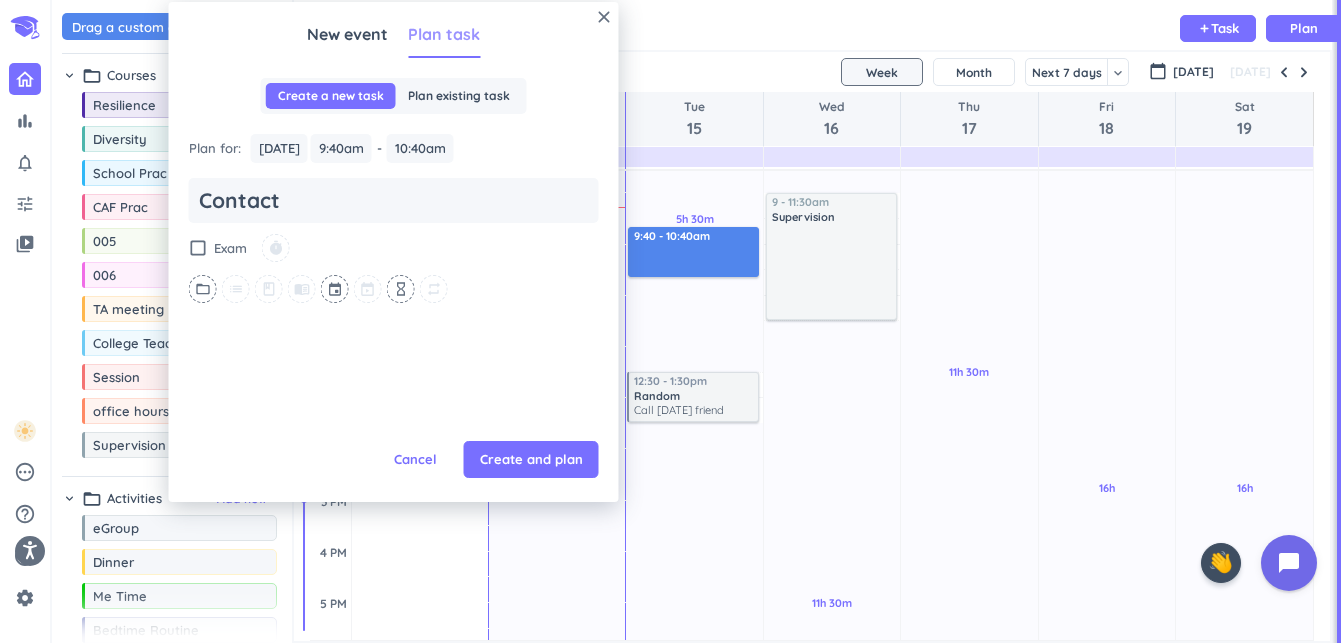 type on "x" 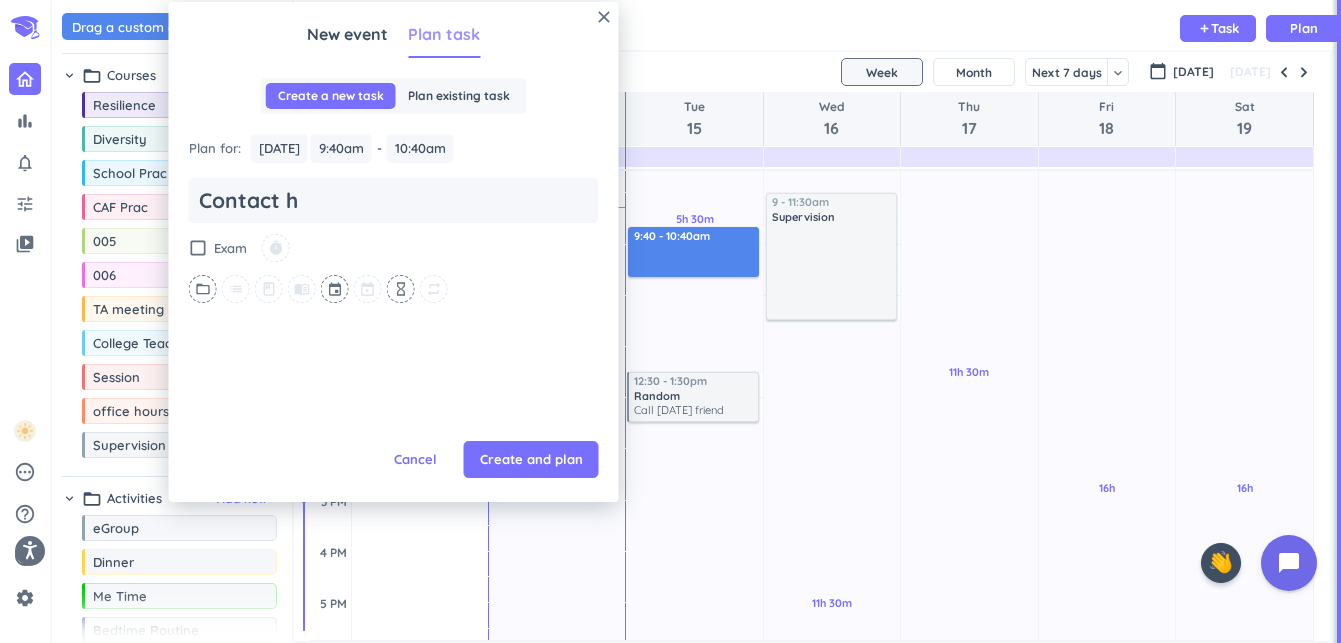 type on "x" 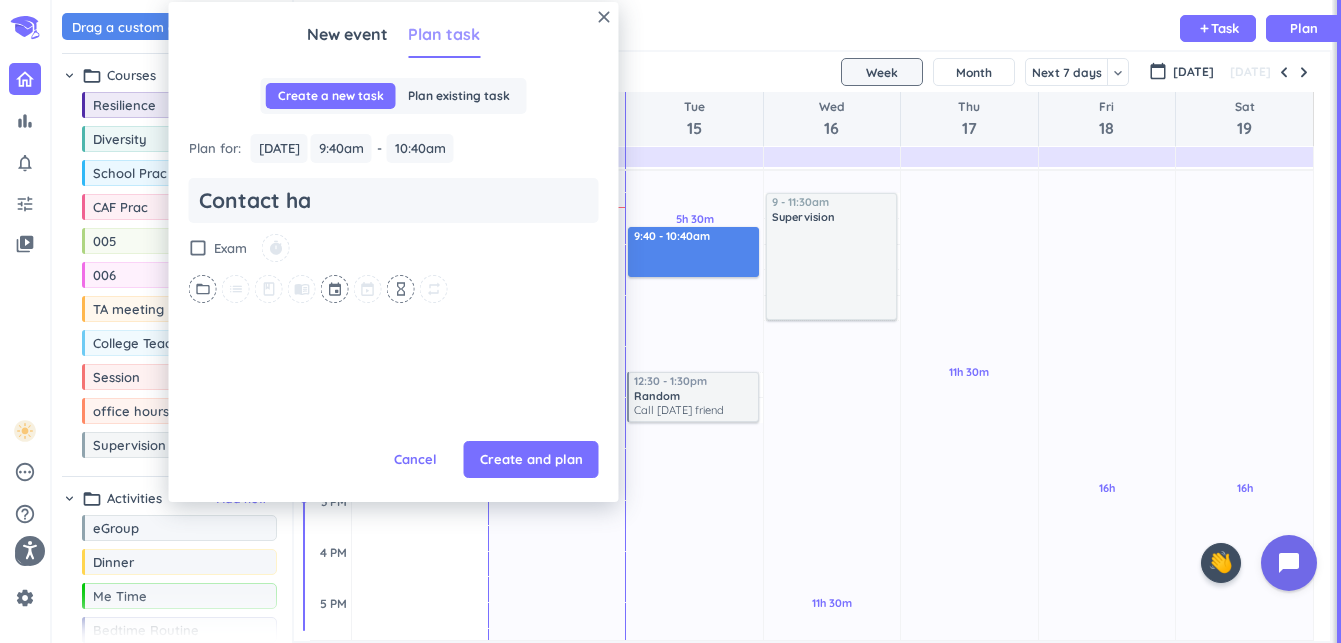 type on "x" 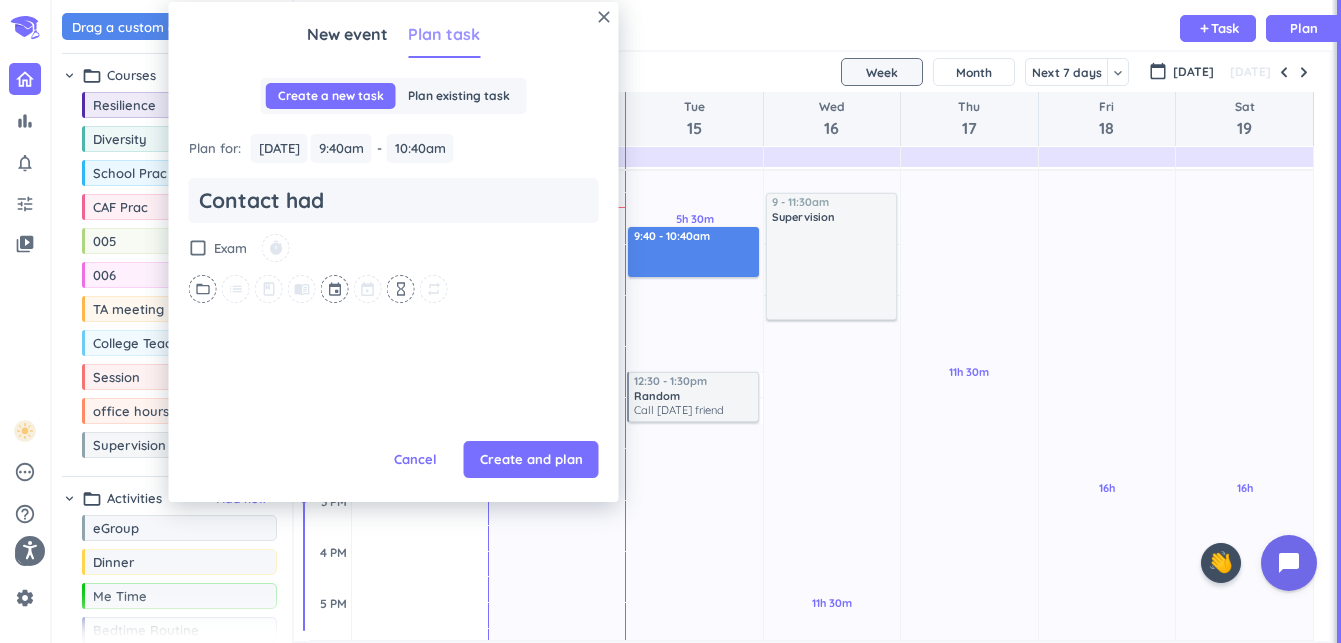 type on "x" 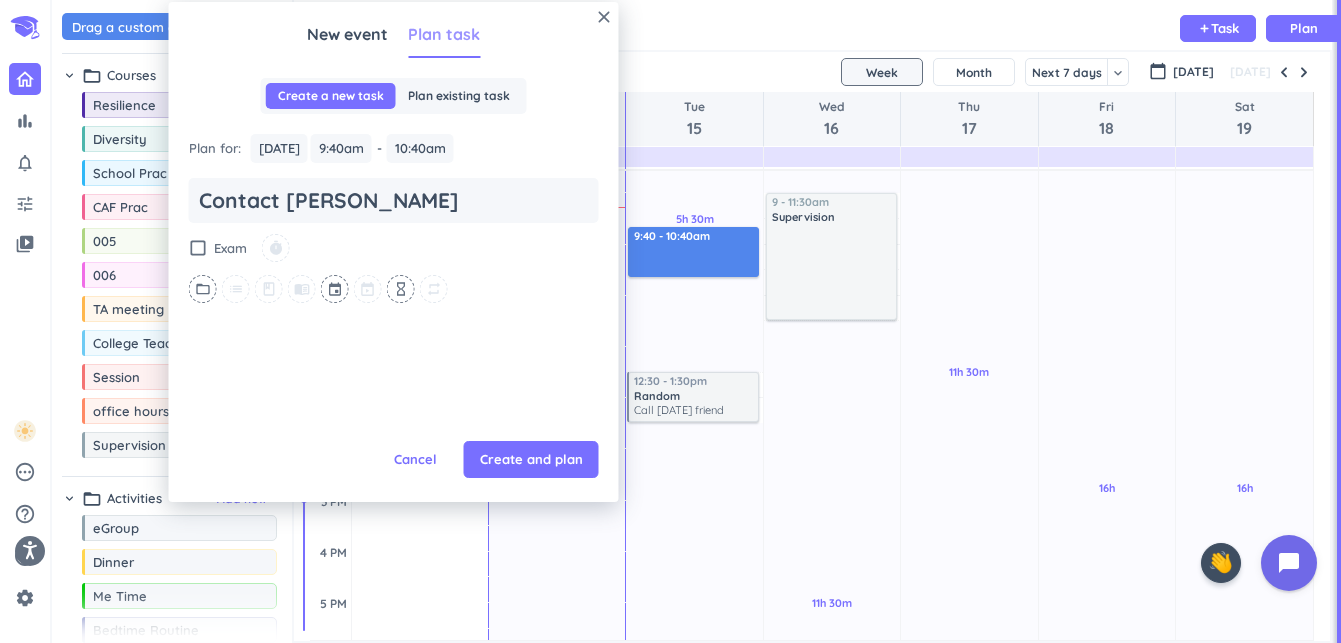 type on "x" 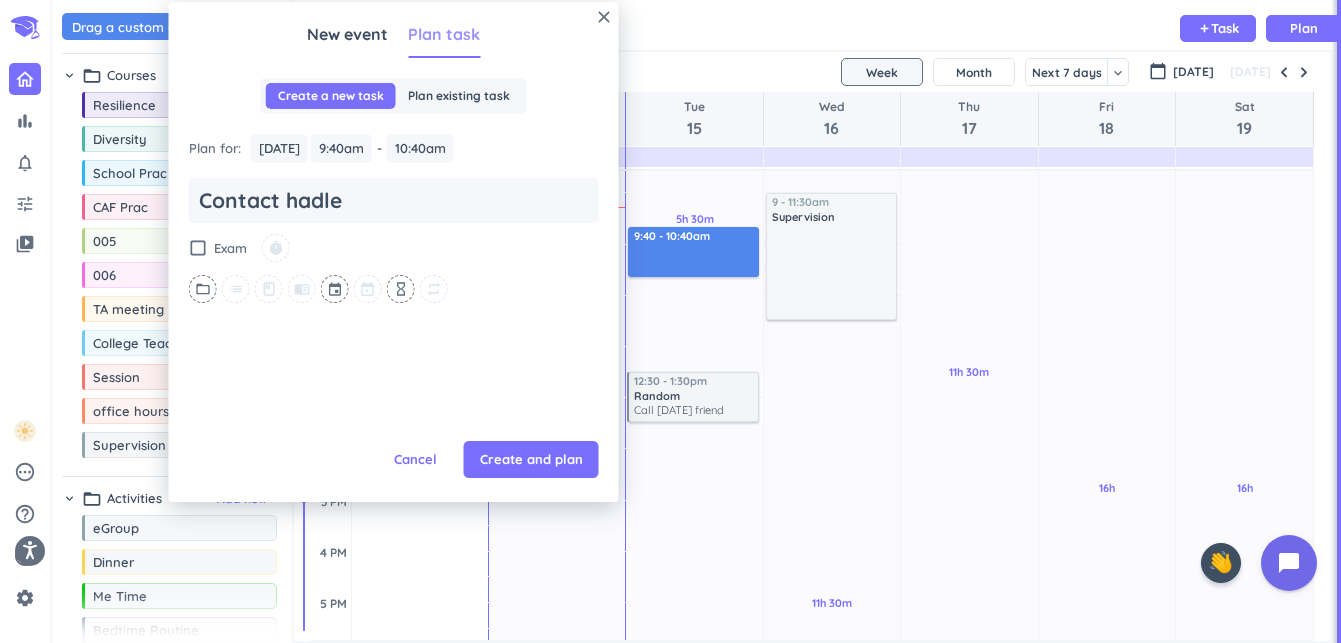 type on "x" 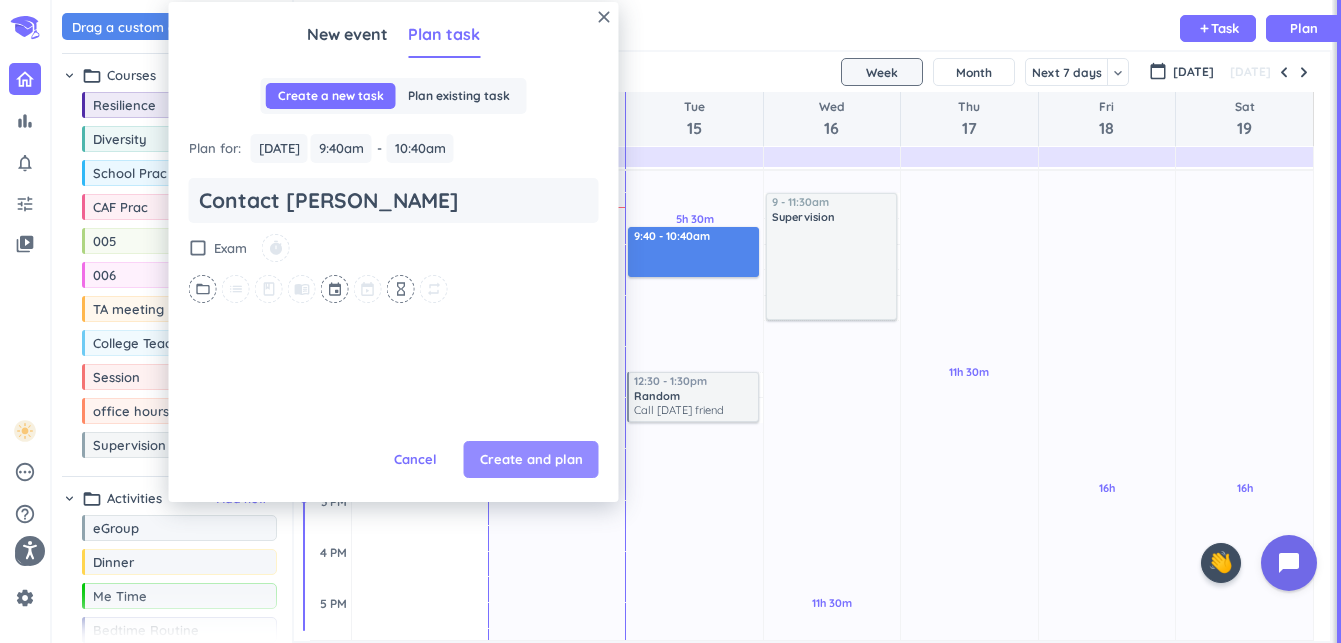 type on "Contact [PERSON_NAME]" 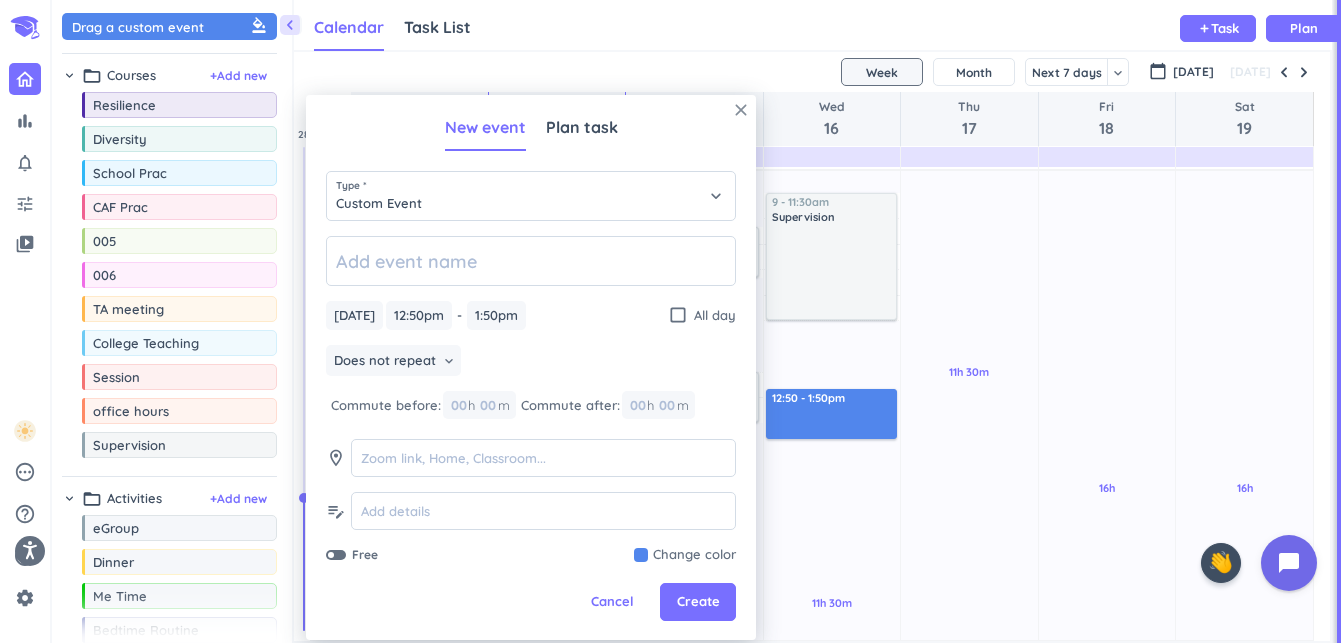 click on "close" at bounding box center [741, 110] 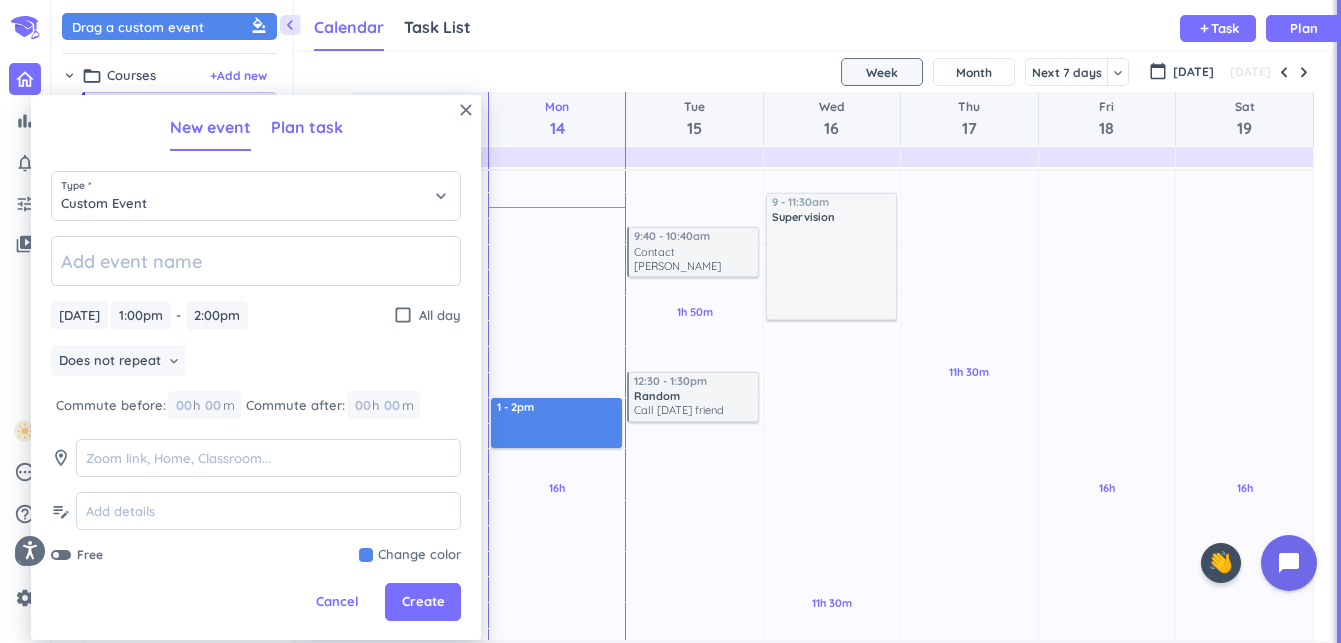 click on "Plan task" at bounding box center [307, 128] 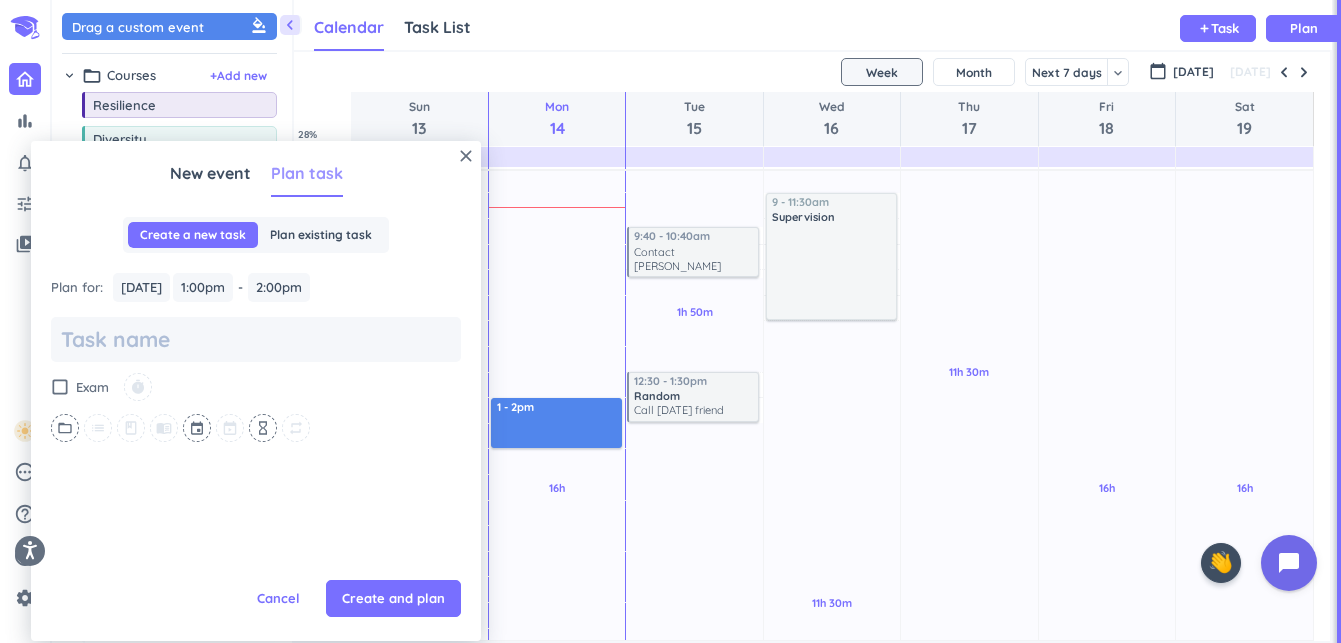 scroll, scrollTop: 0, scrollLeft: 0, axis: both 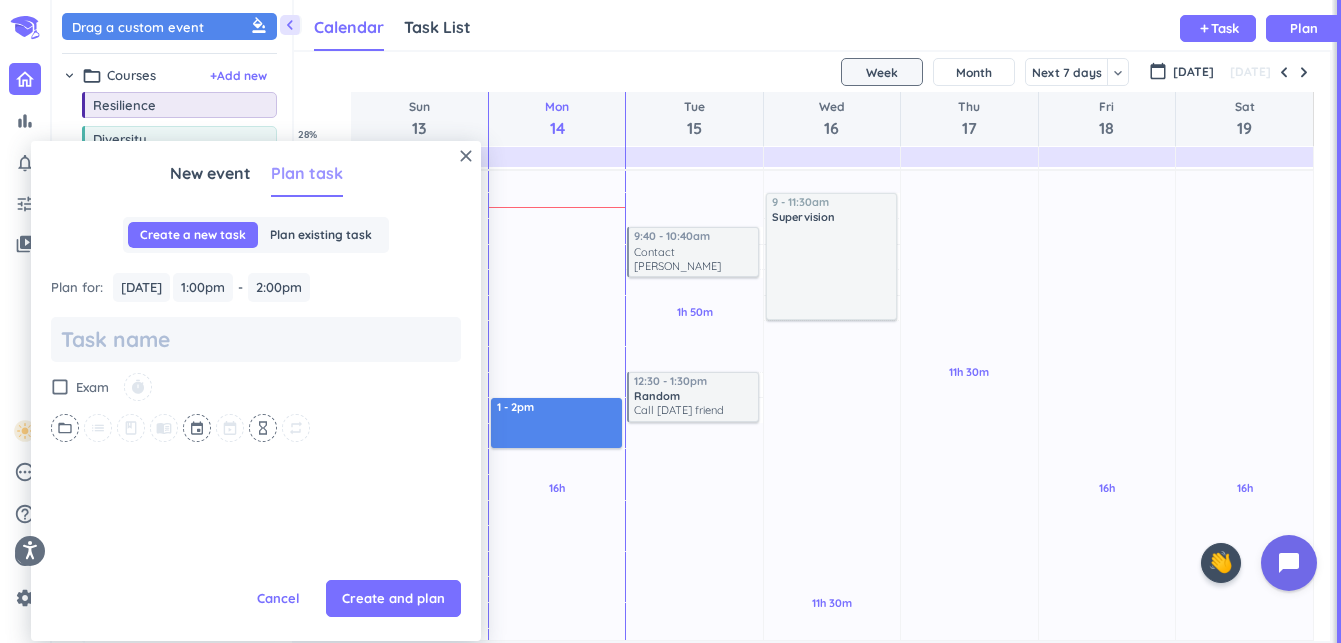 type on "x" 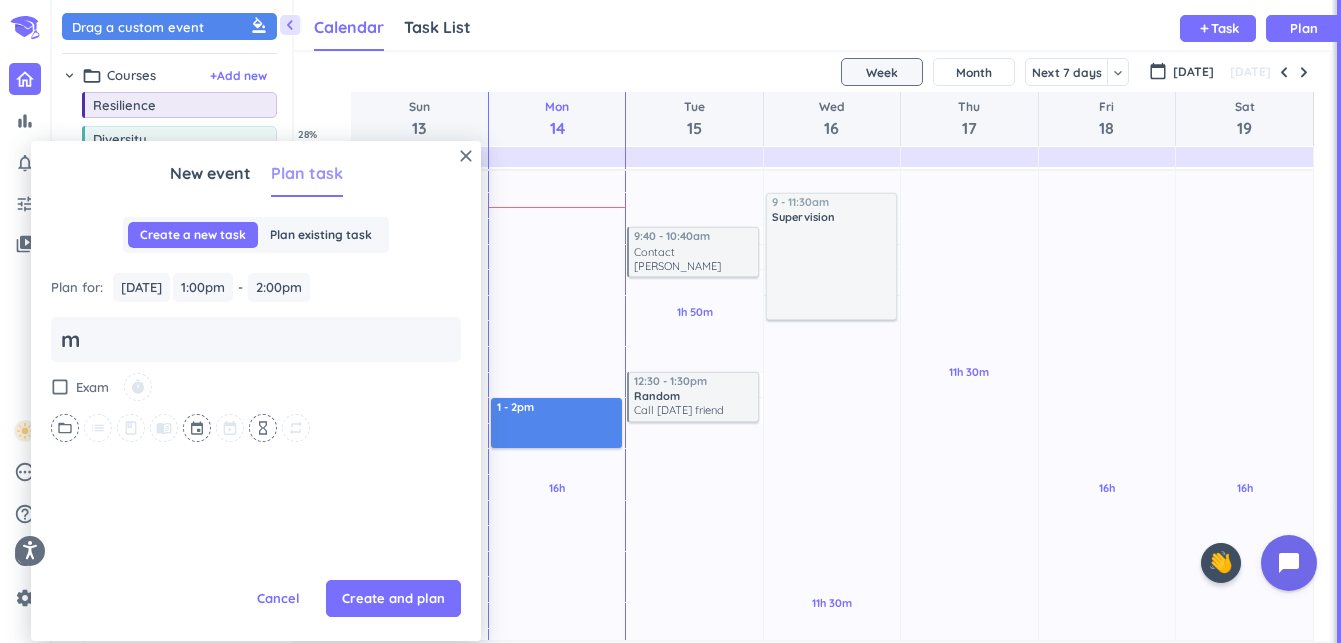 type on "x" 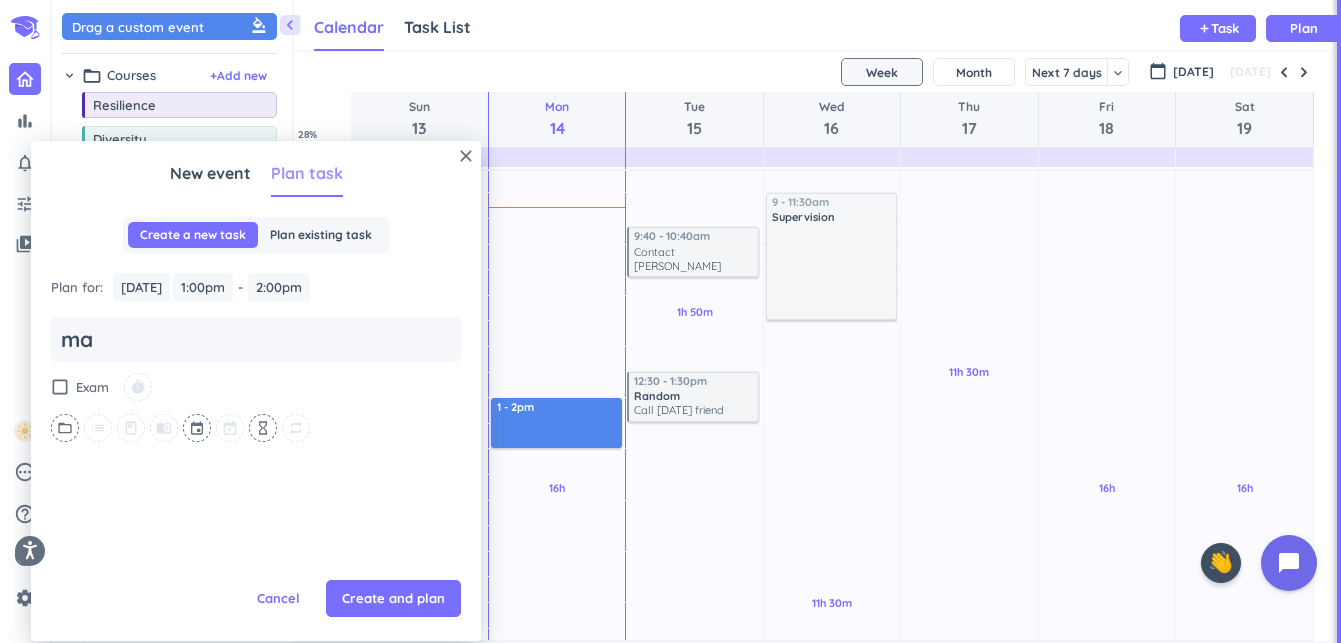 type on "x" 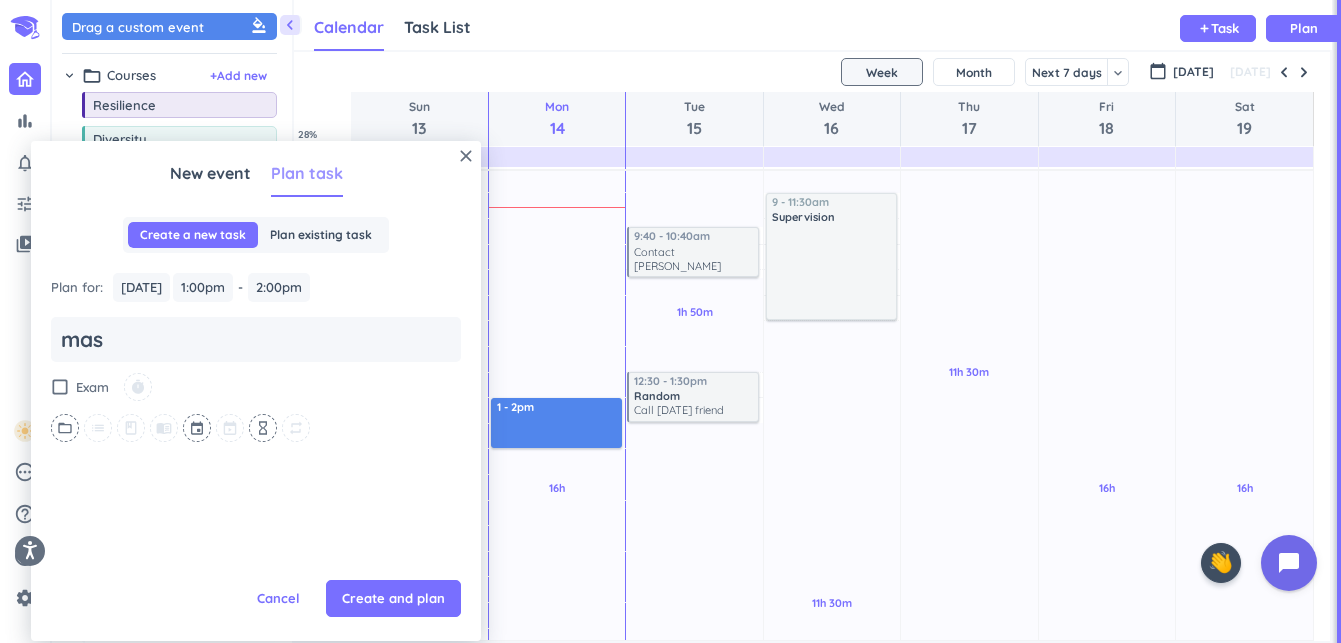 type on "x" 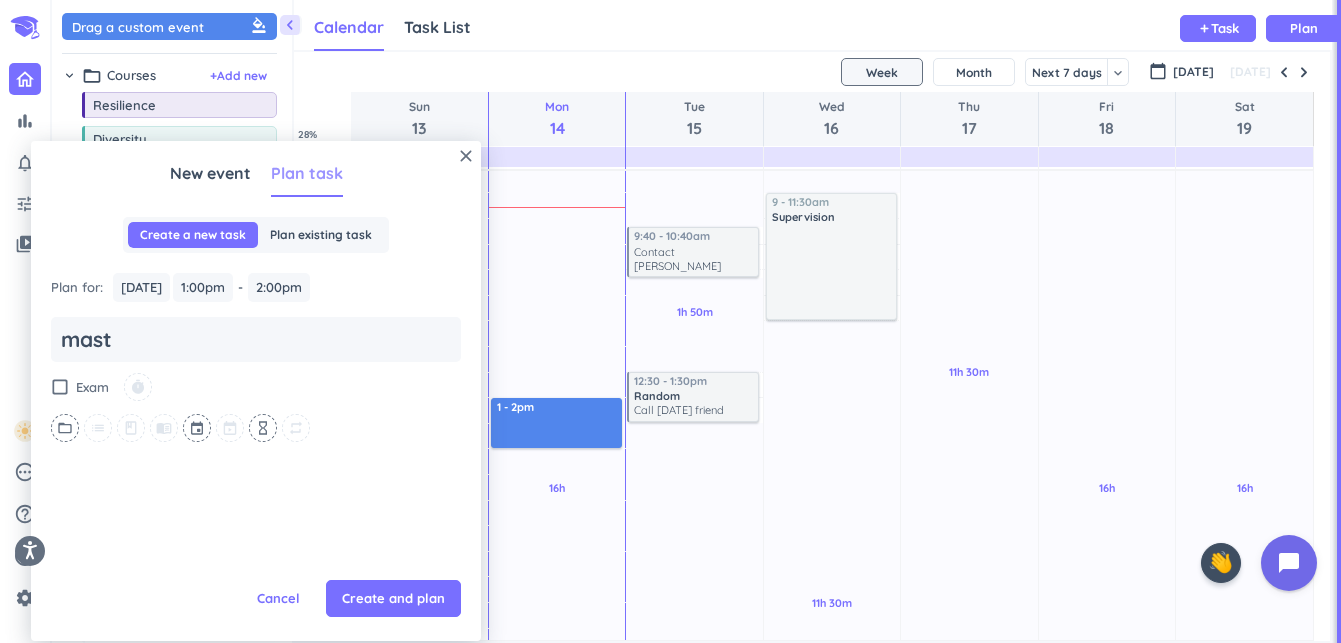 type on "x" 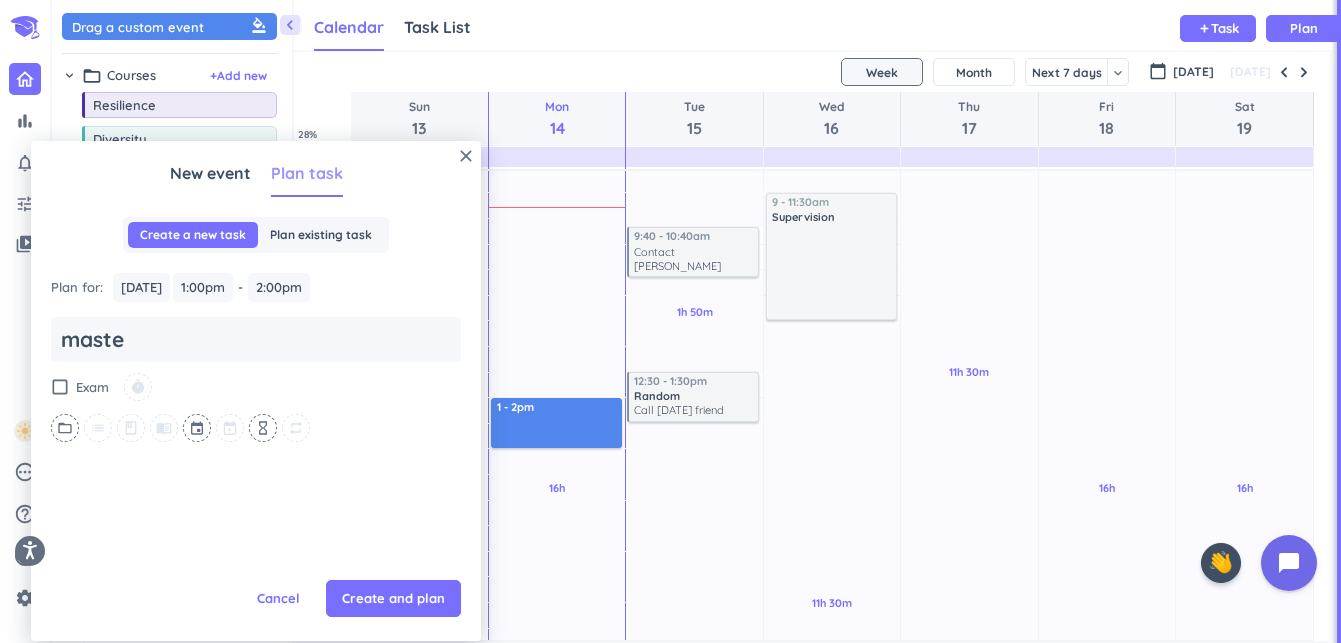 type on "x" 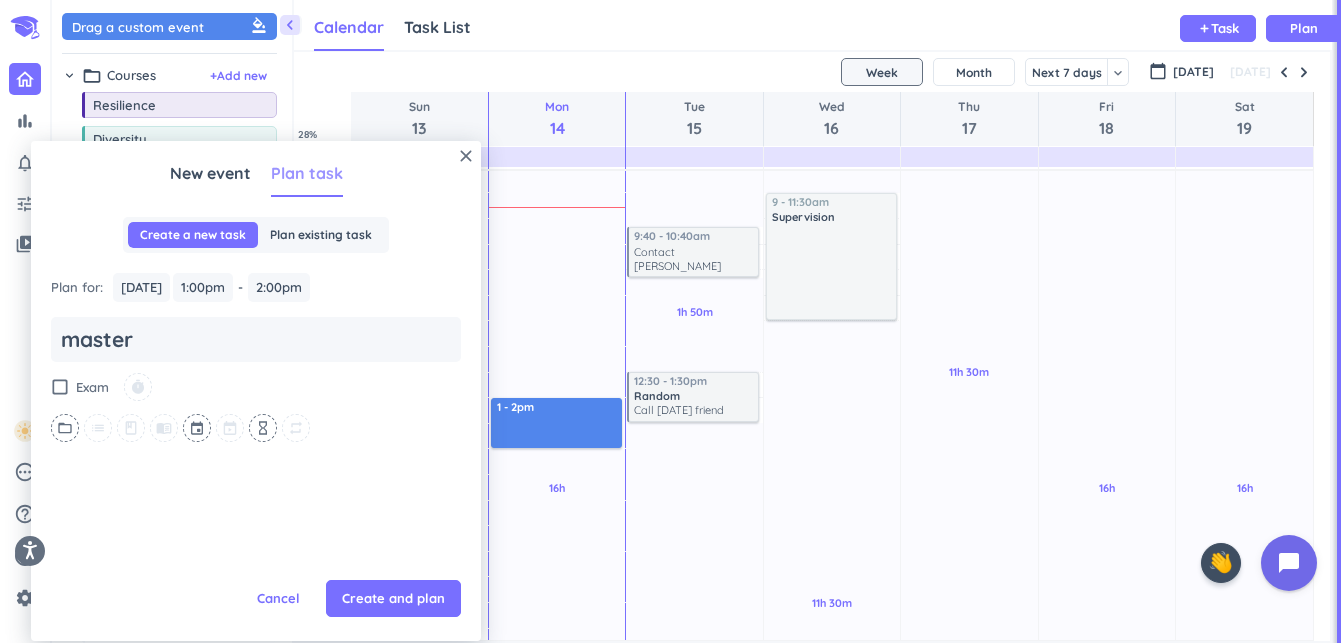 type on "x" 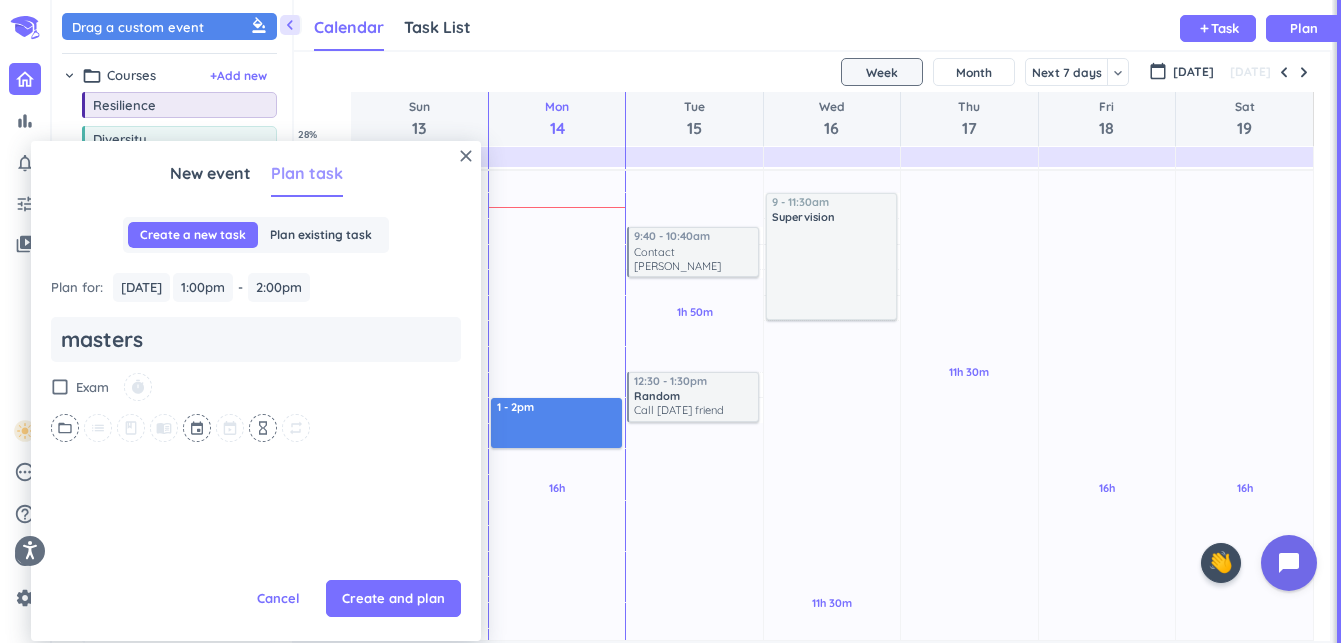 type on "x" 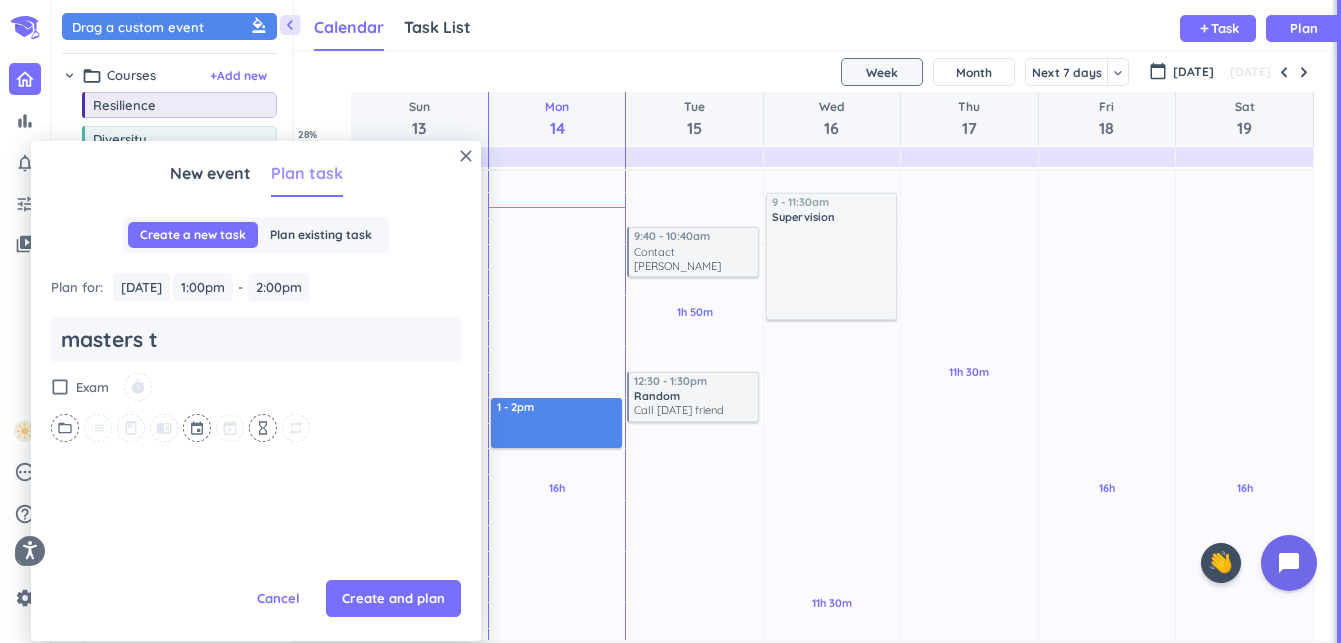 type on "x" 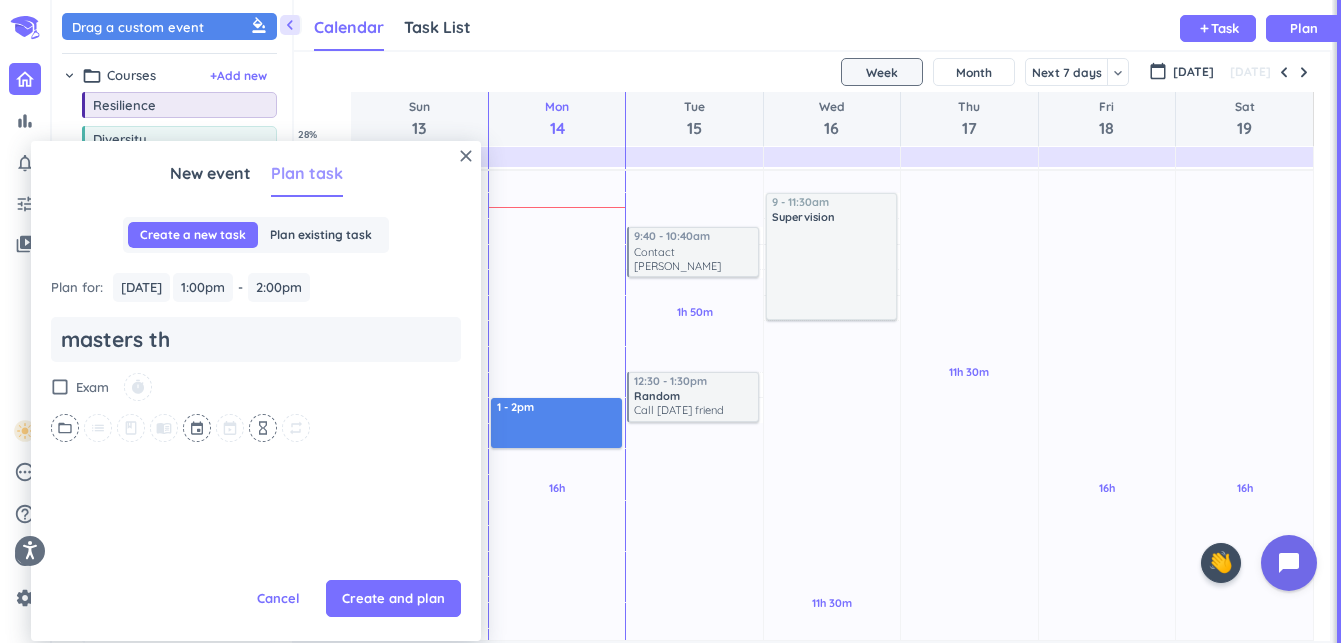 type on "x" 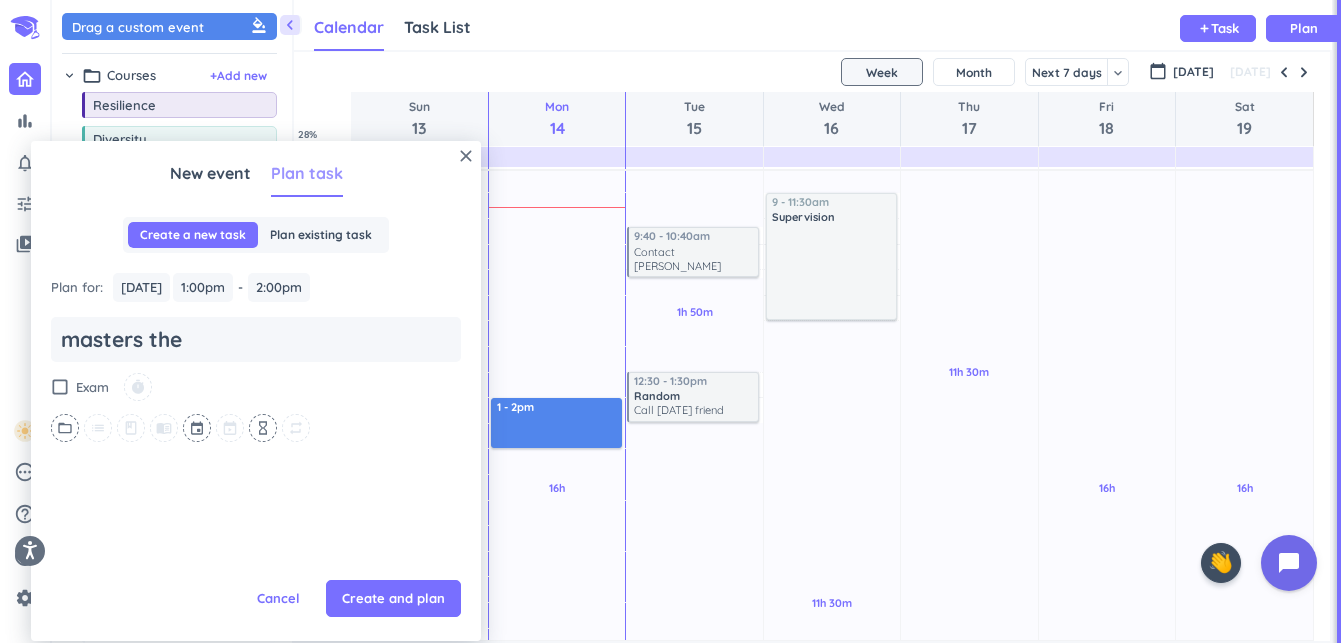 type on "x" 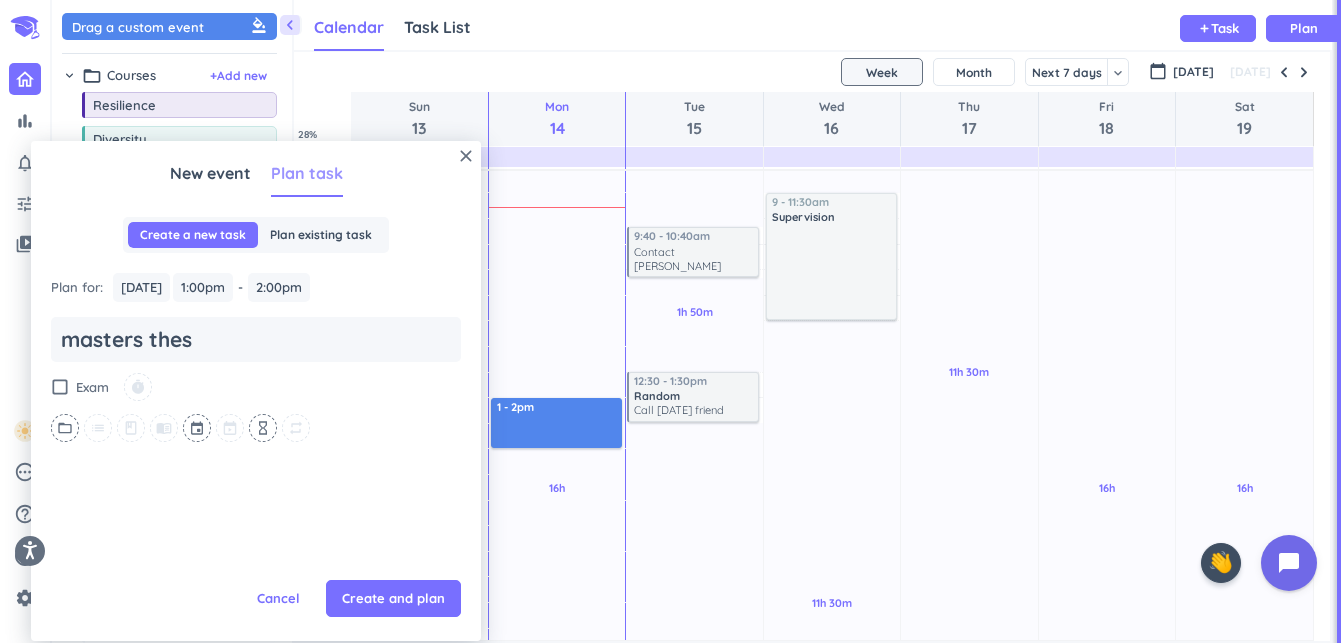 type on "x" 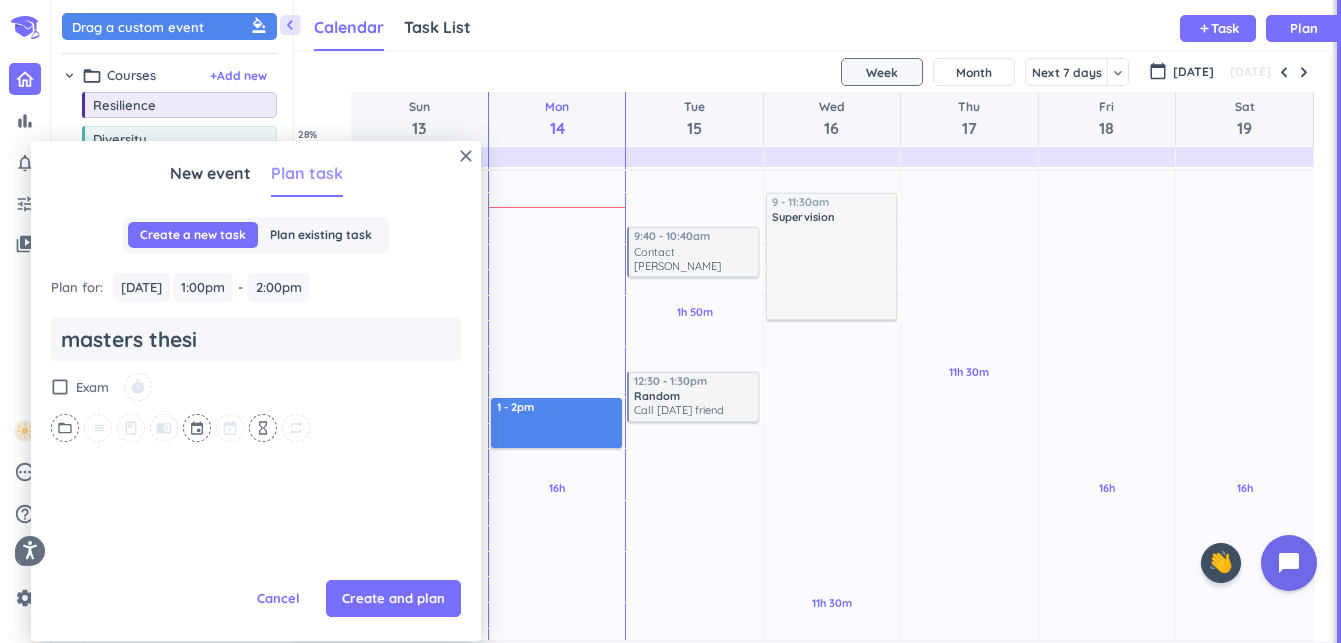 type on "x" 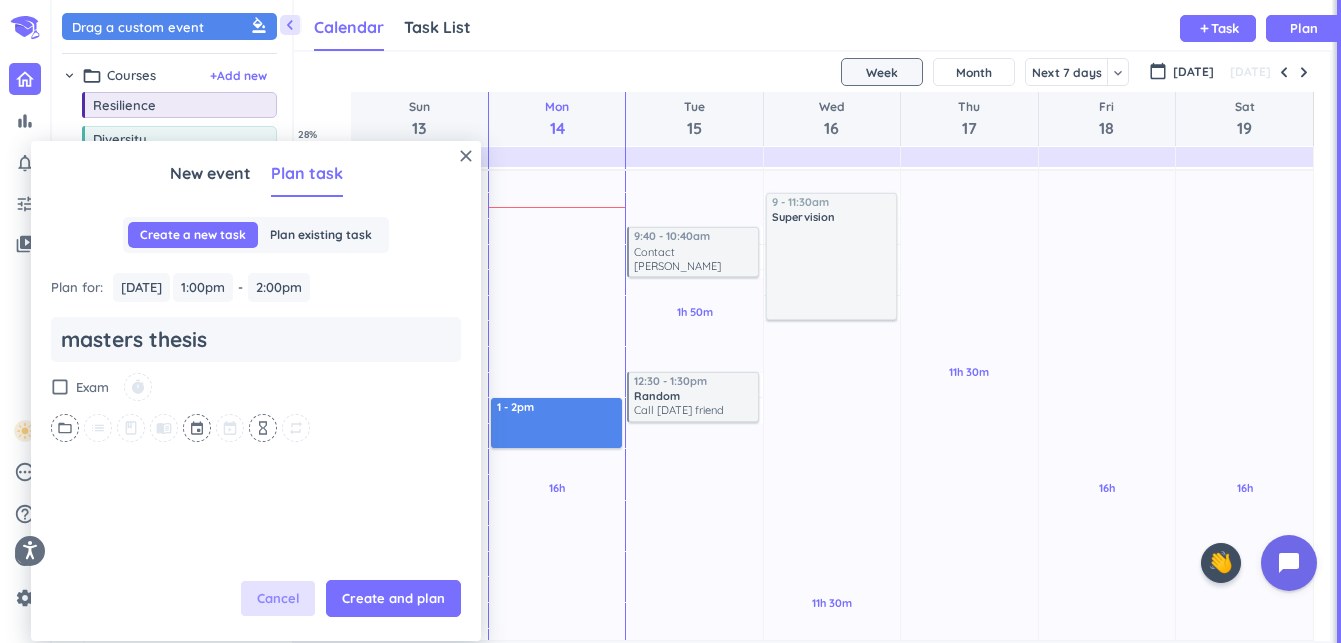 type on "masters thesis" 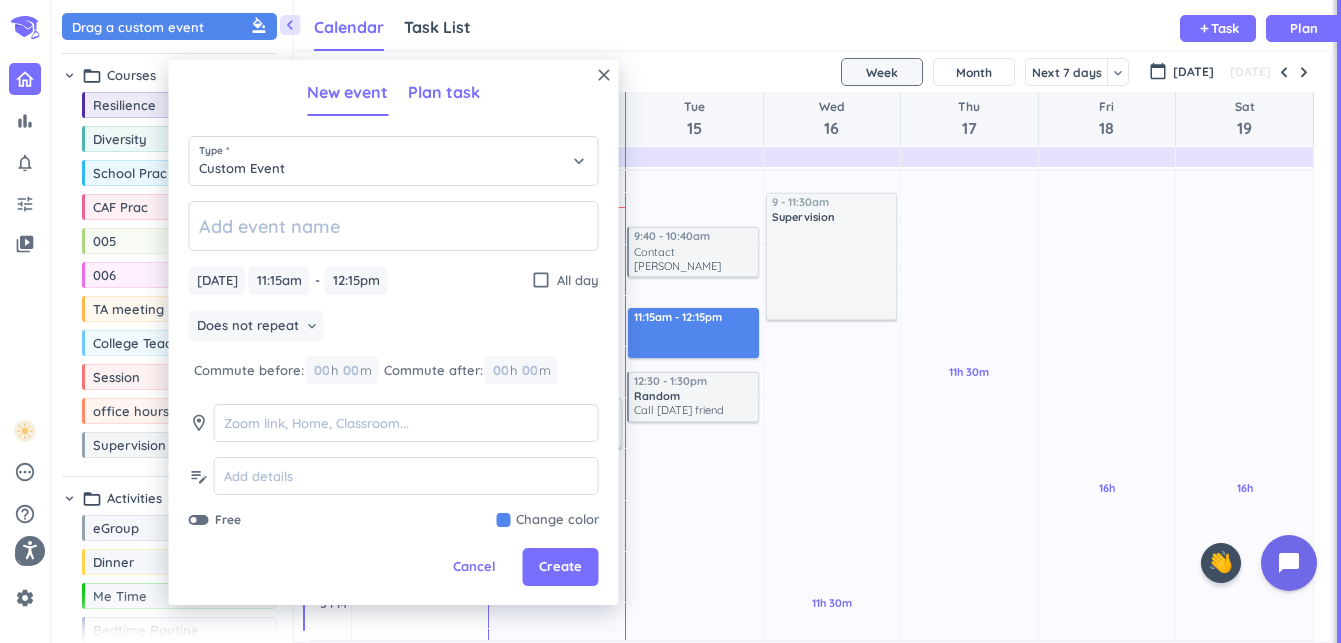click on "Plan task" at bounding box center [444, 92] 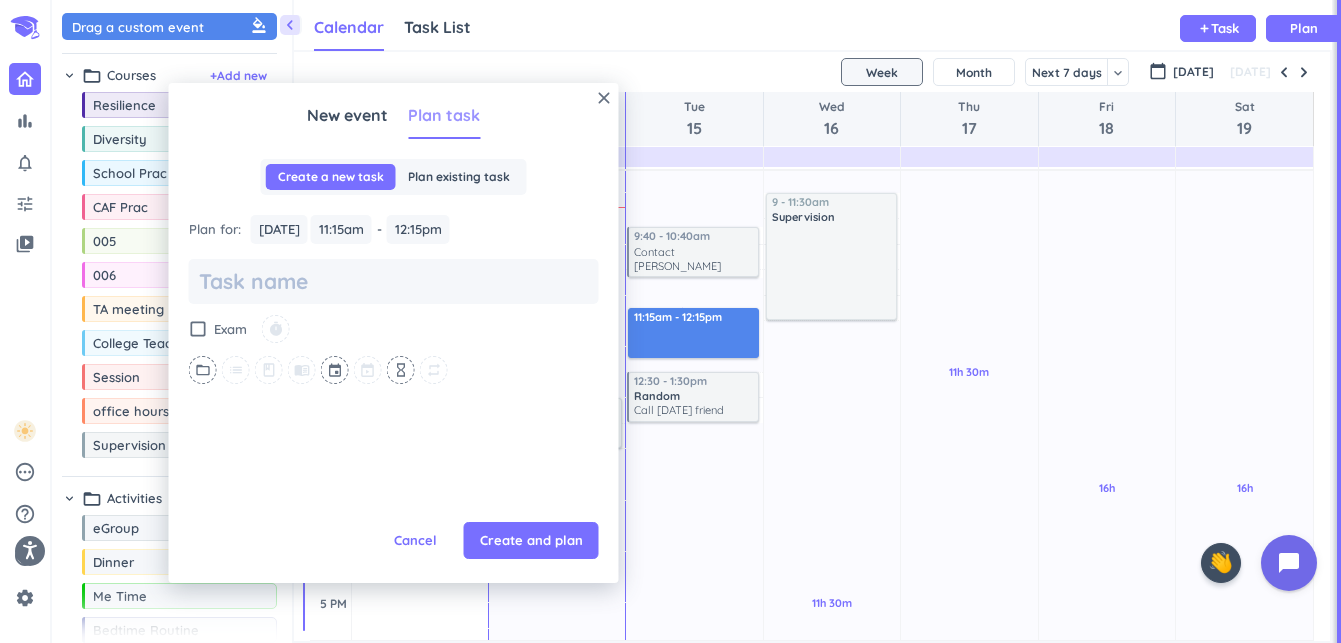 scroll, scrollTop: 0, scrollLeft: 0, axis: both 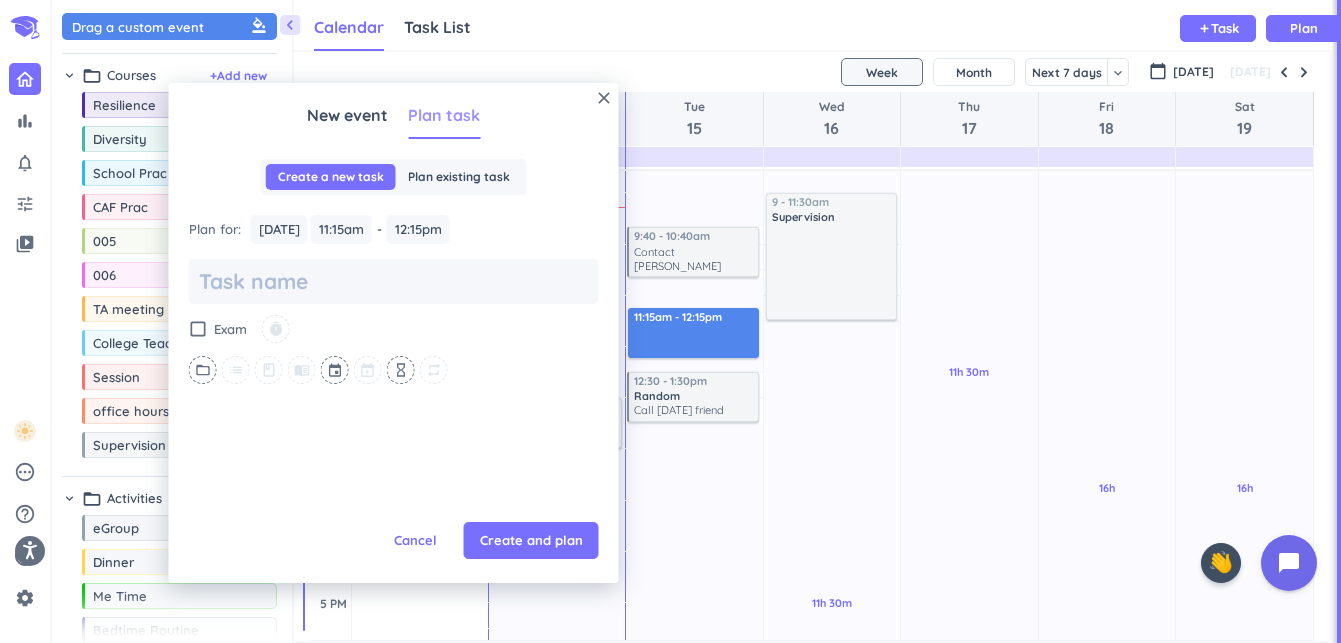 type on "x" 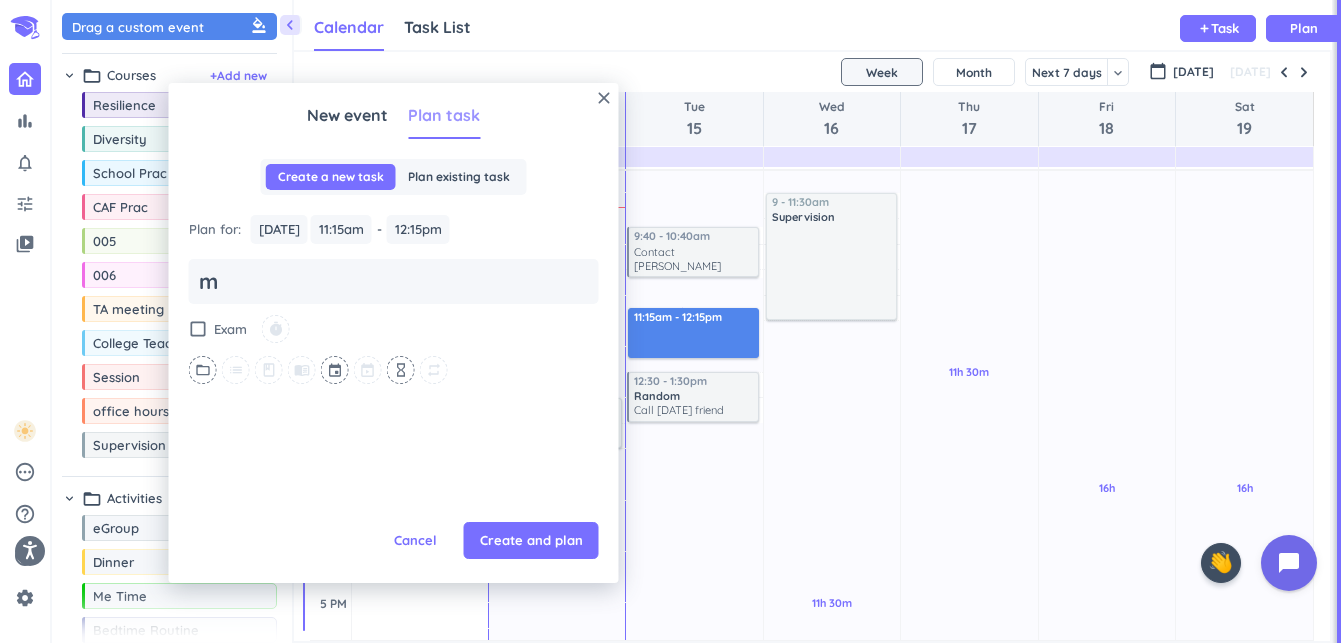 type on "x" 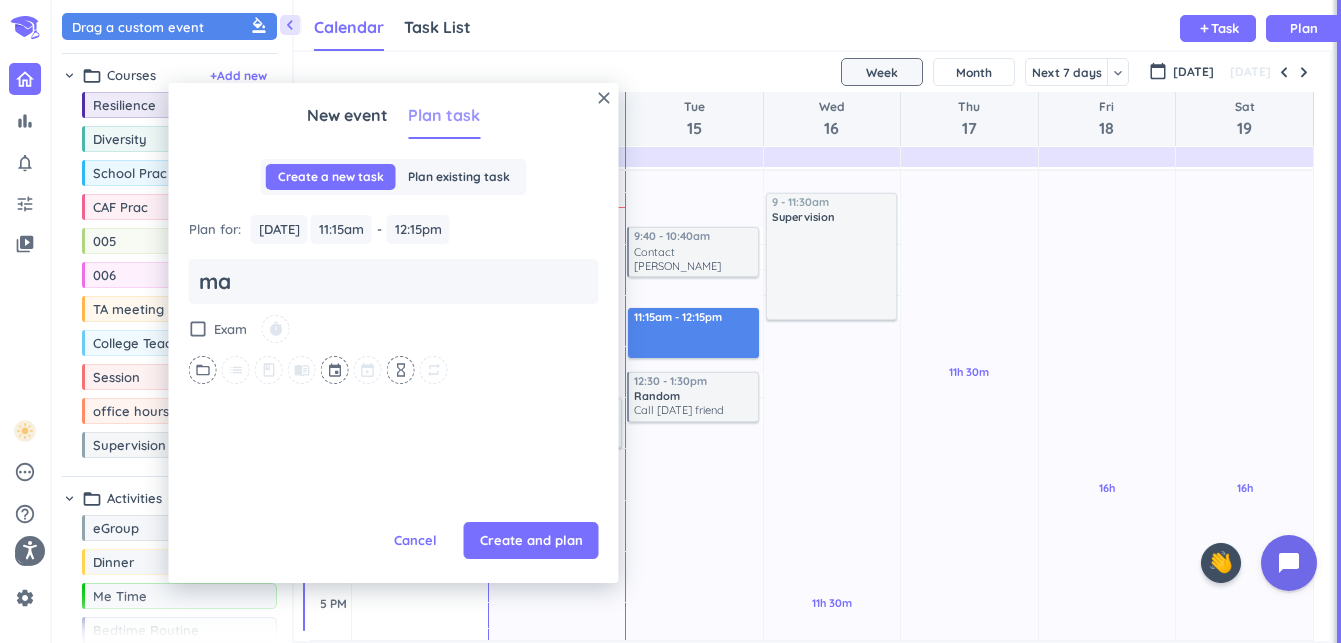 type on "x" 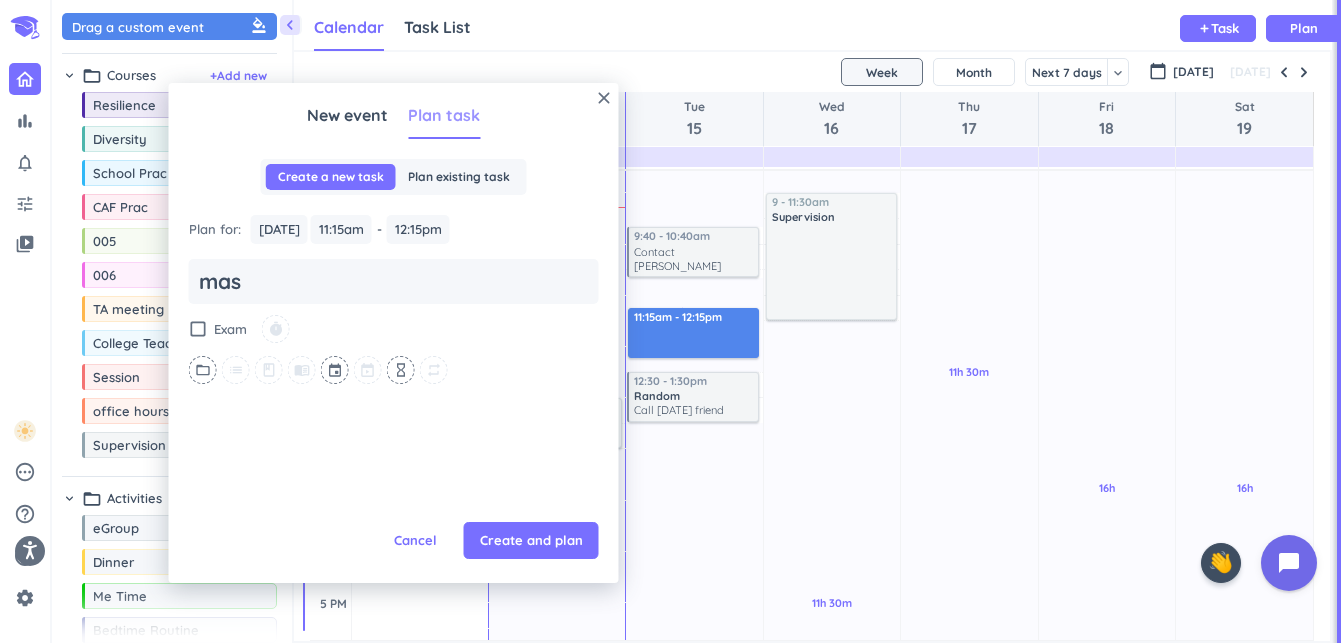 type on "x" 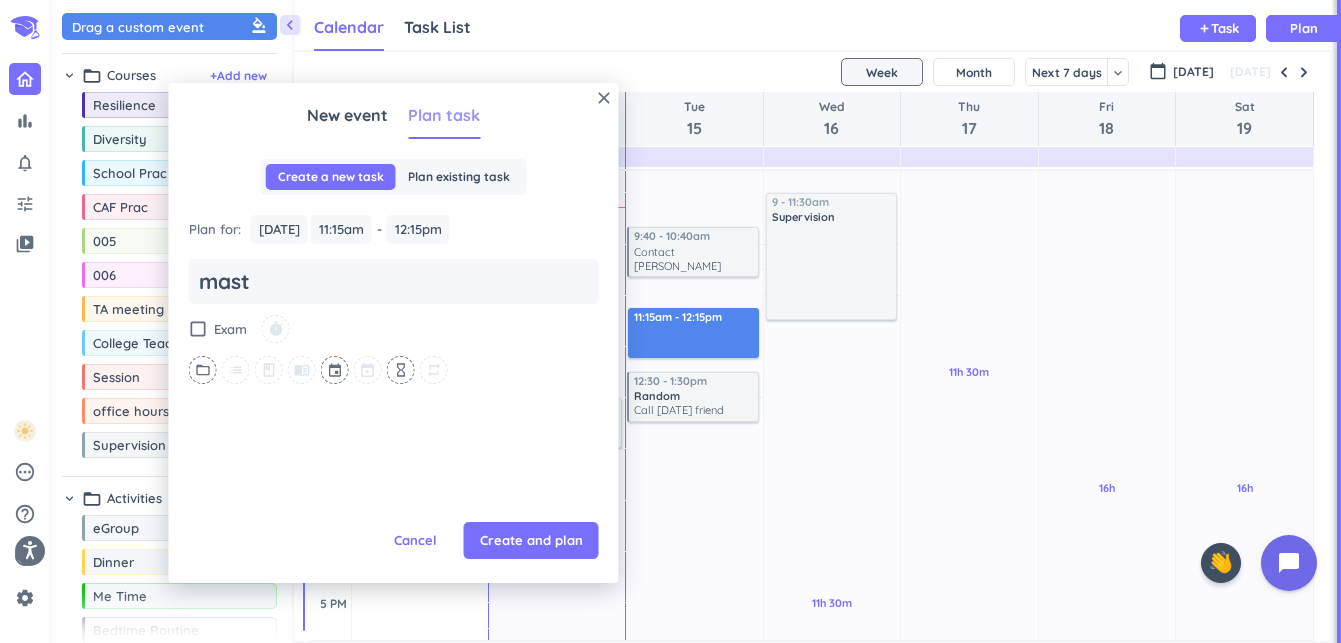 type on "x" 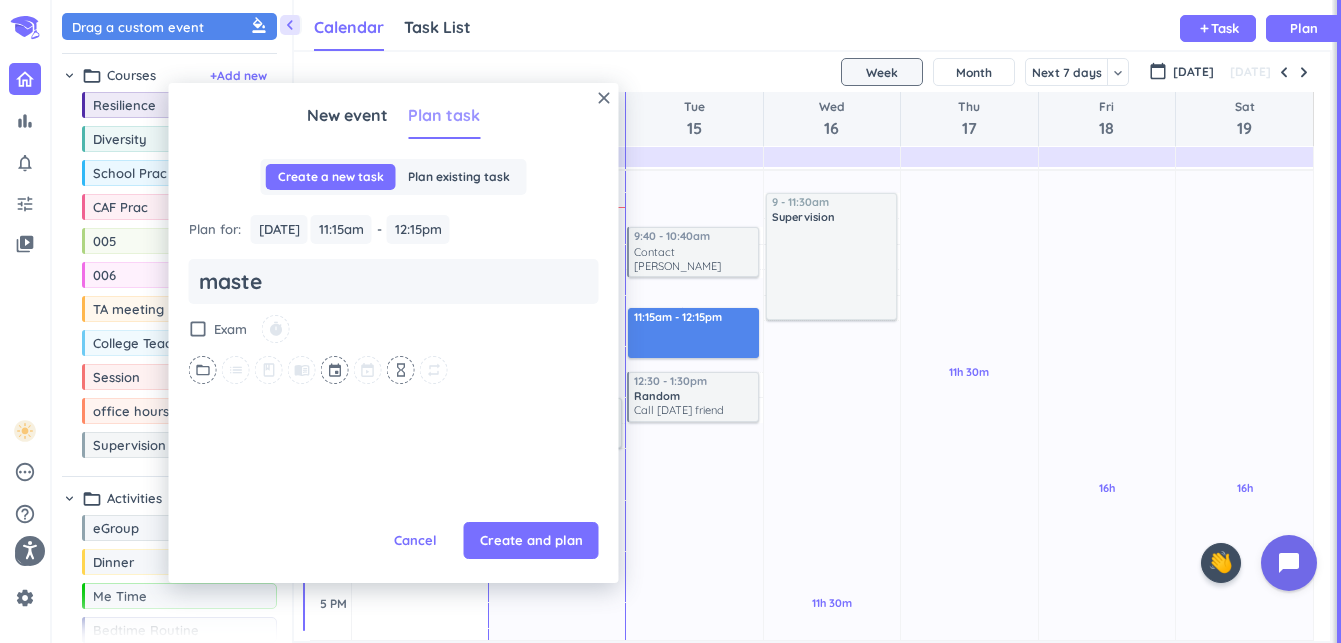 type on "x" 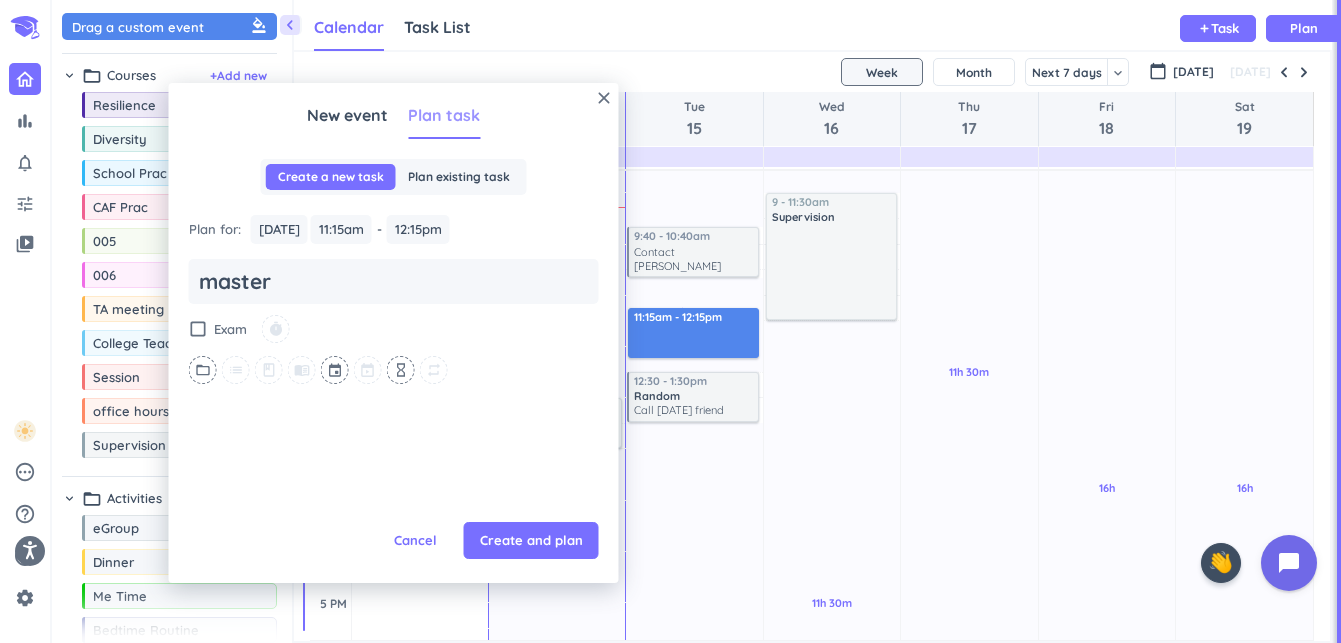 type on "x" 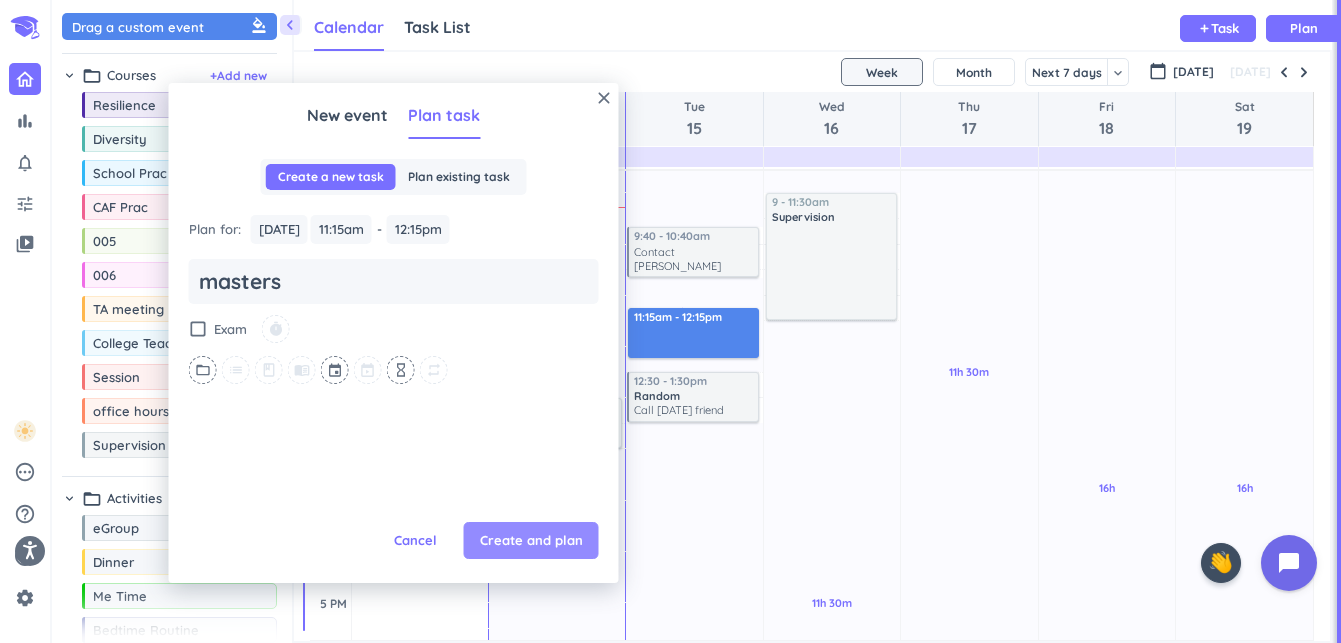 type on "masters" 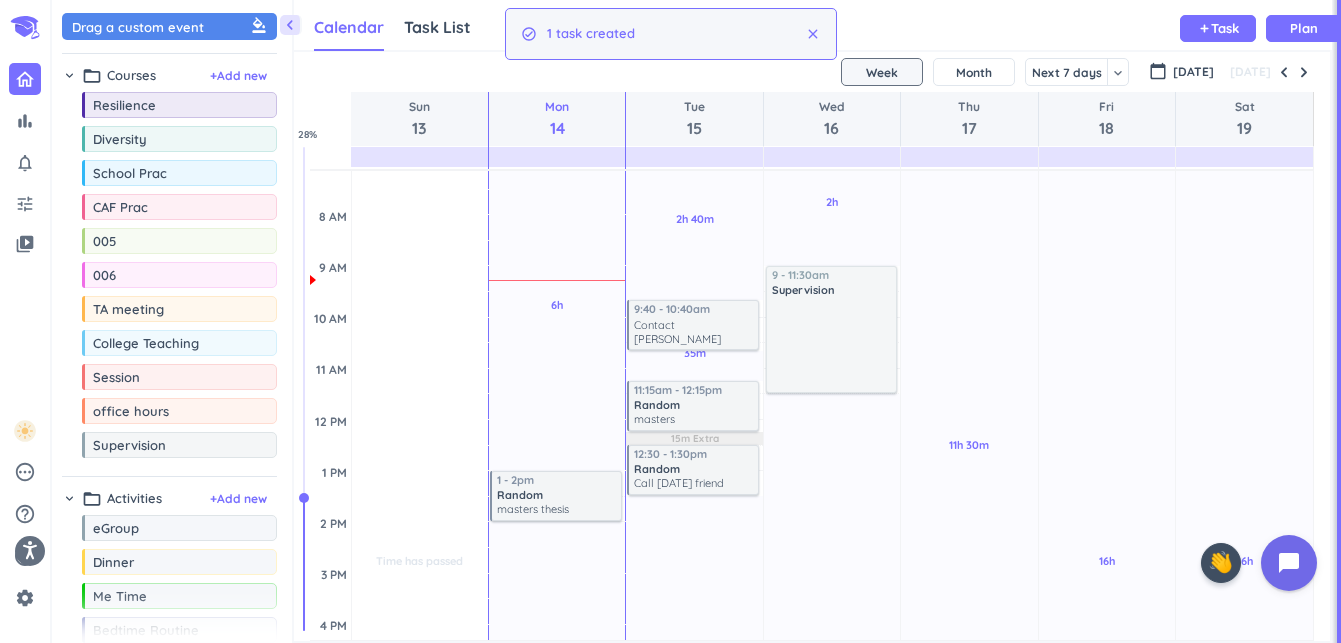 scroll, scrollTop: 129, scrollLeft: 0, axis: vertical 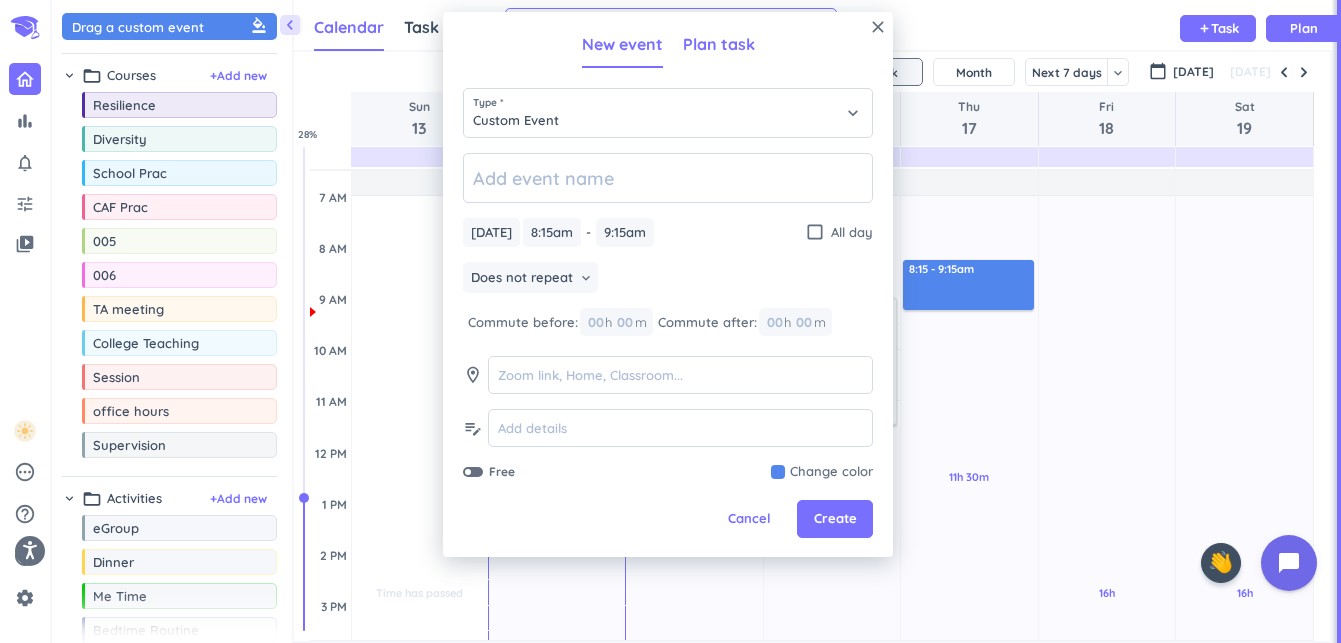 click on "Plan task" at bounding box center [719, 45] 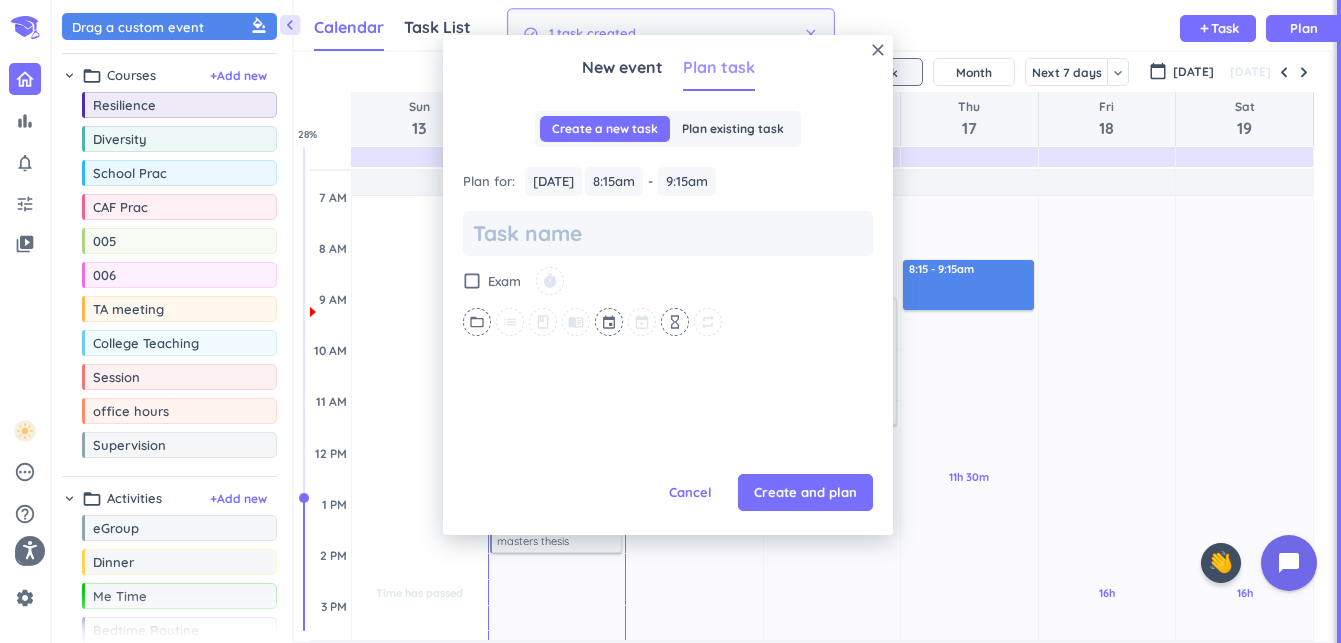 scroll, scrollTop: 0, scrollLeft: 0, axis: both 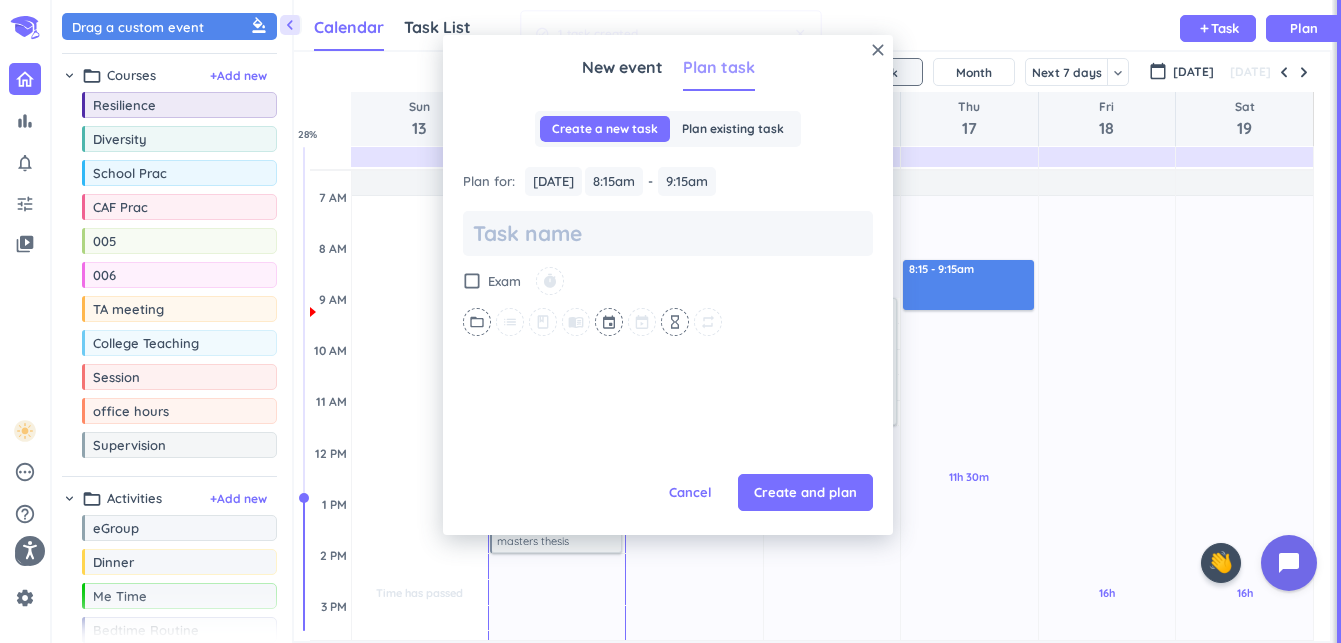 type on "x" 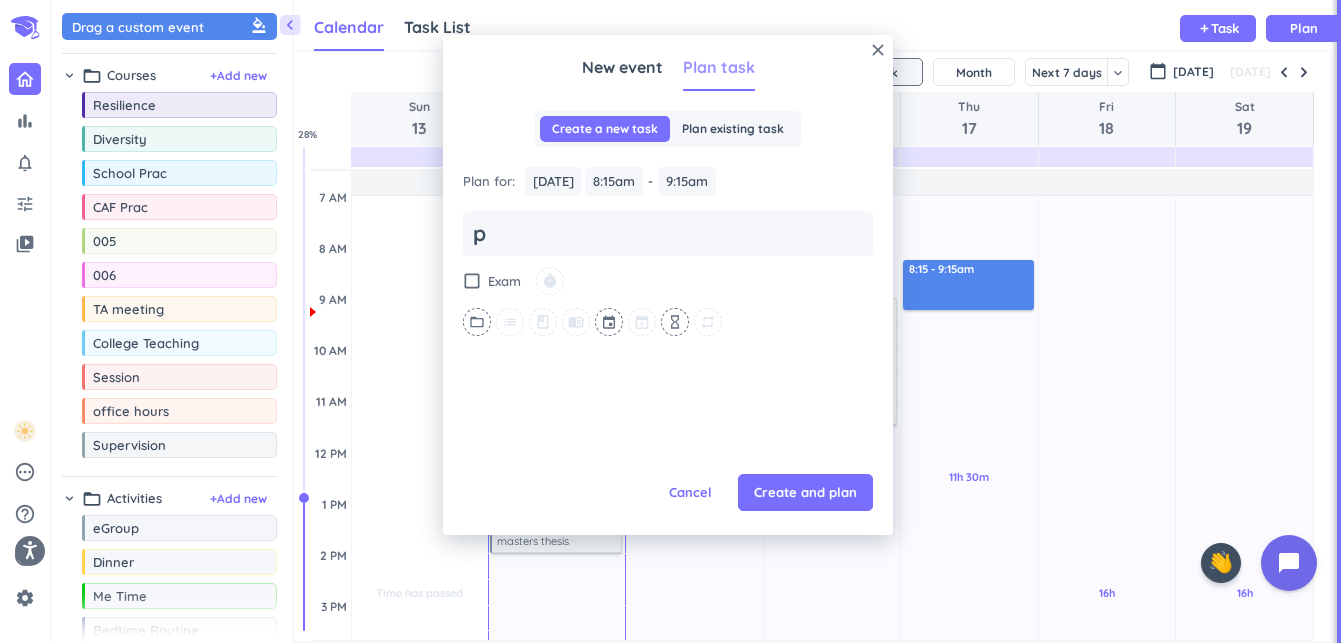 type on "x" 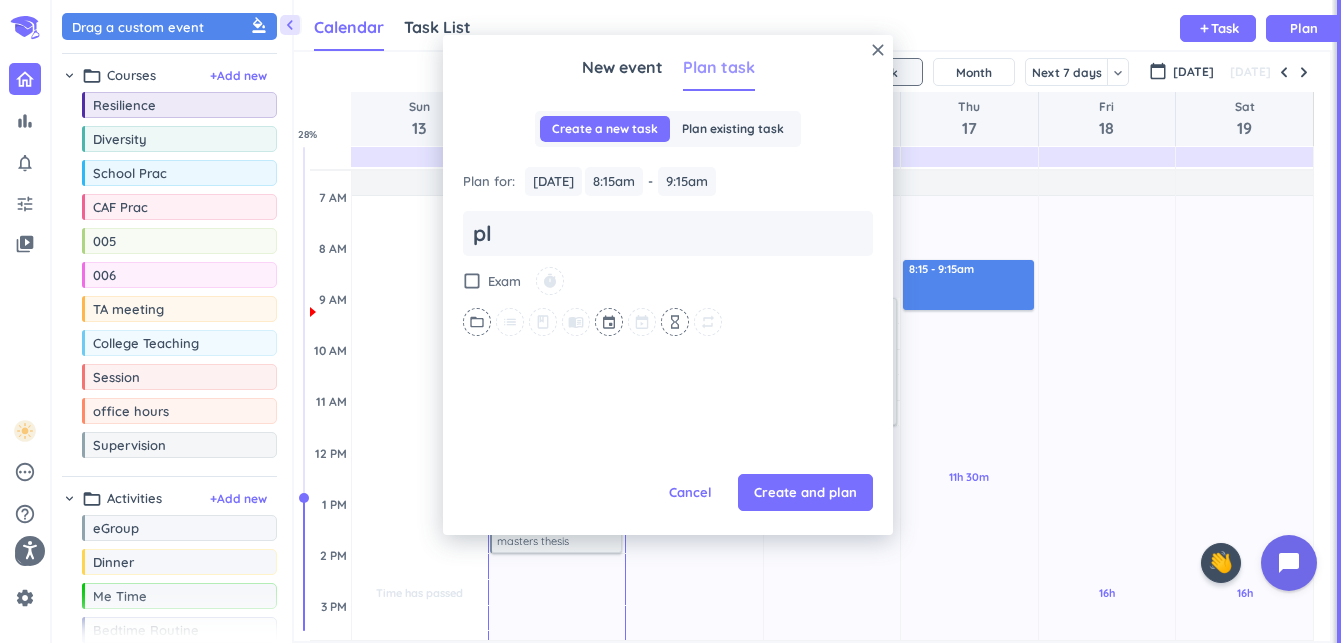 type on "x" 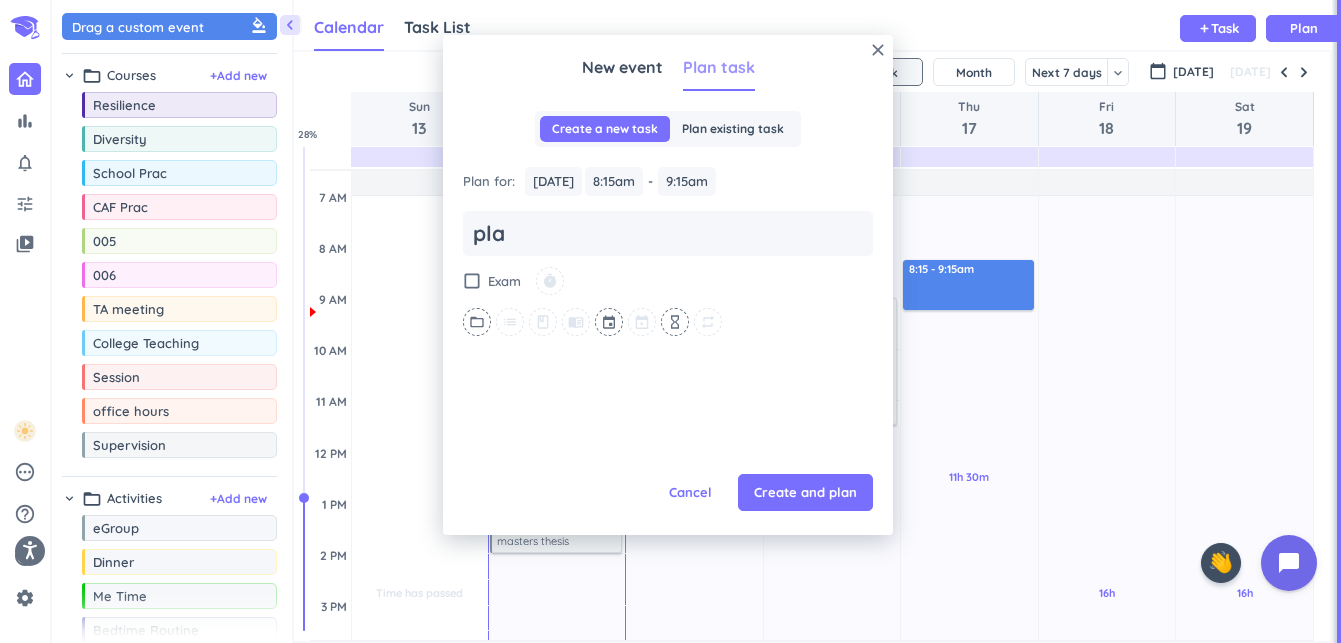 type on "x" 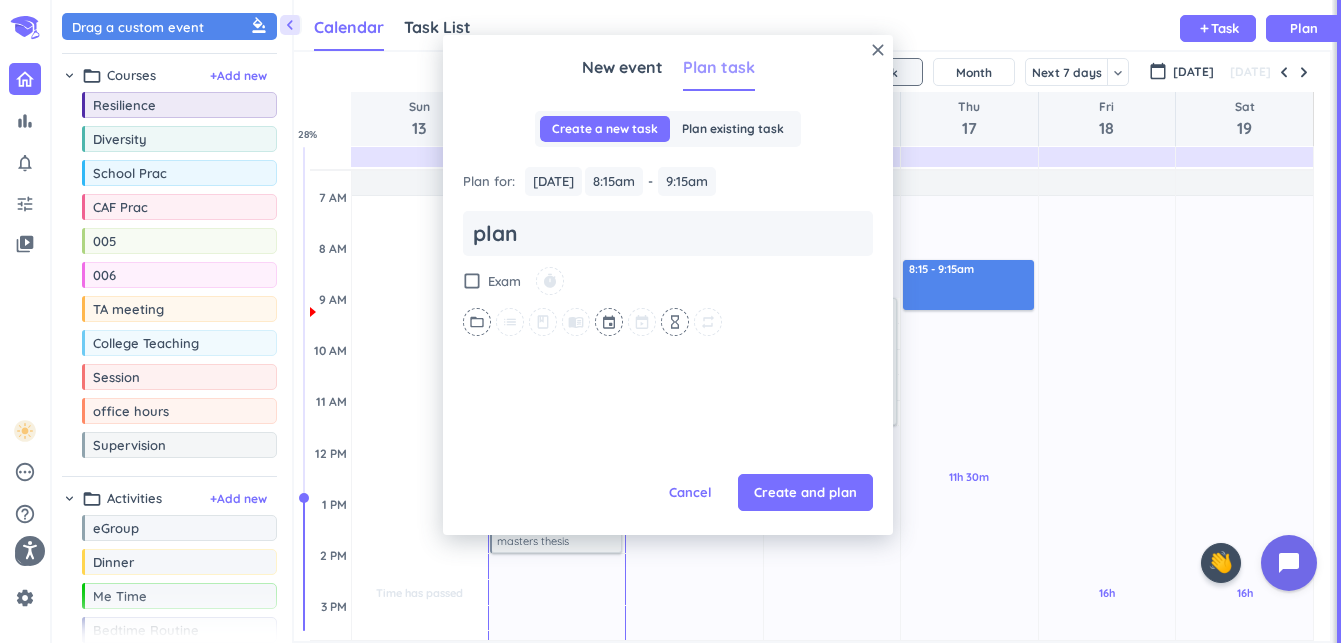 type on "x" 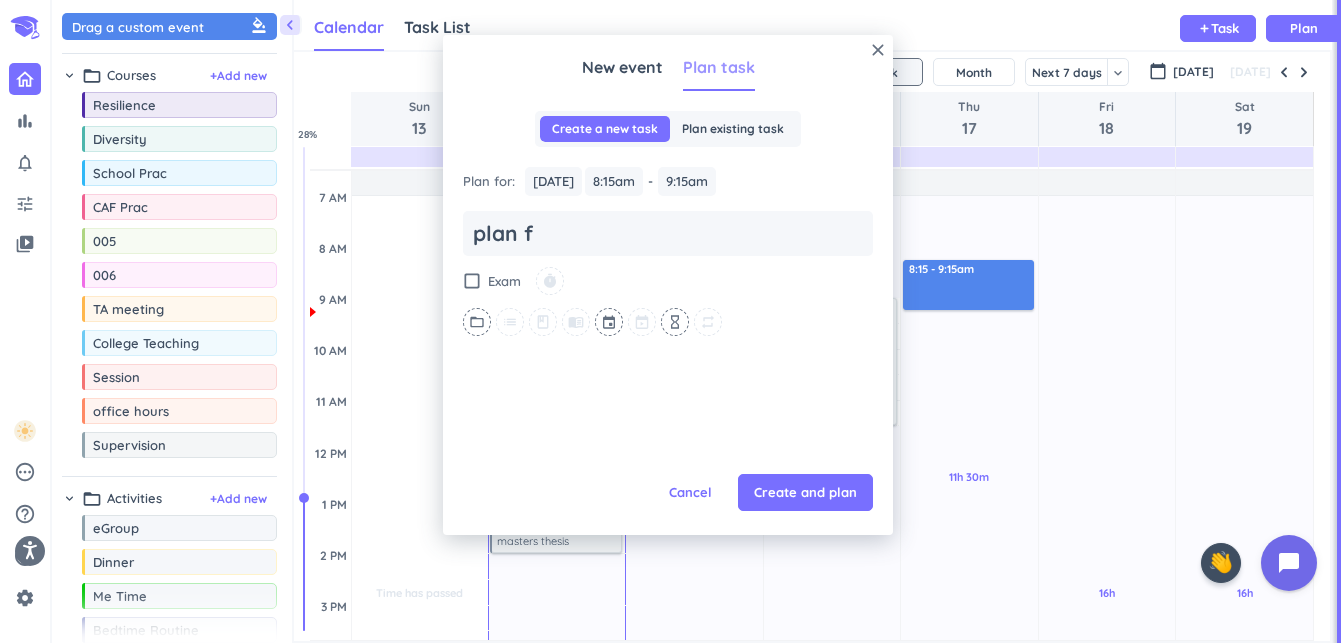 type on "x" 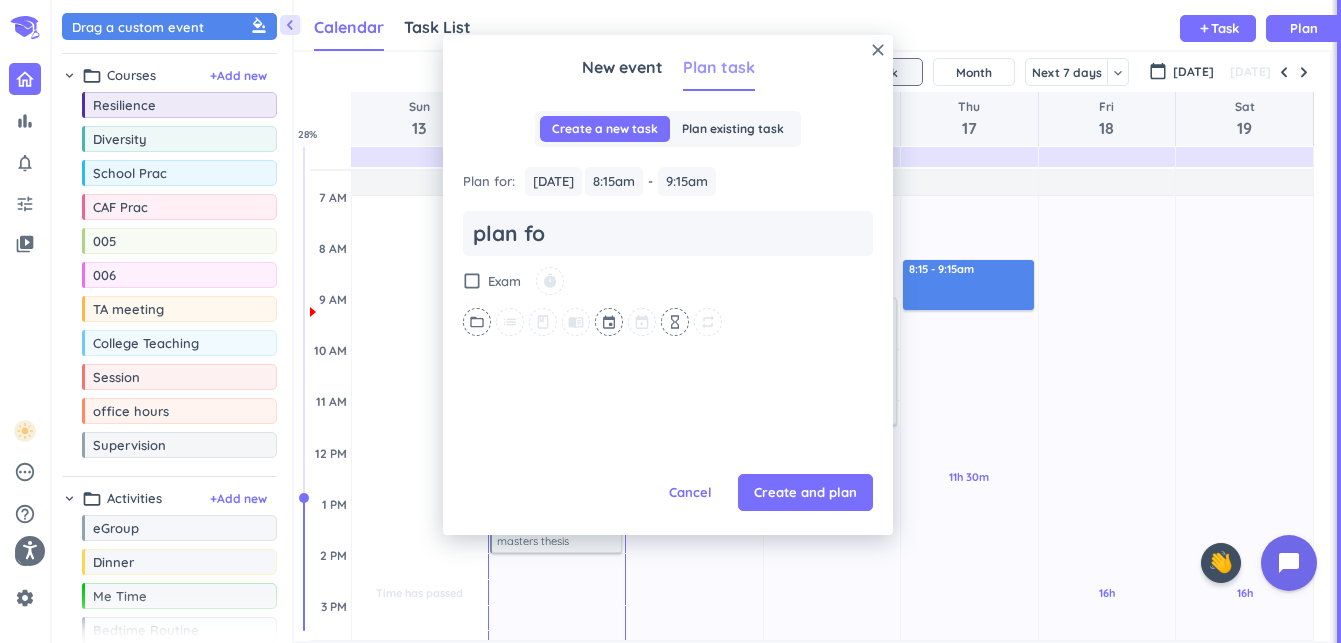 type on "x" 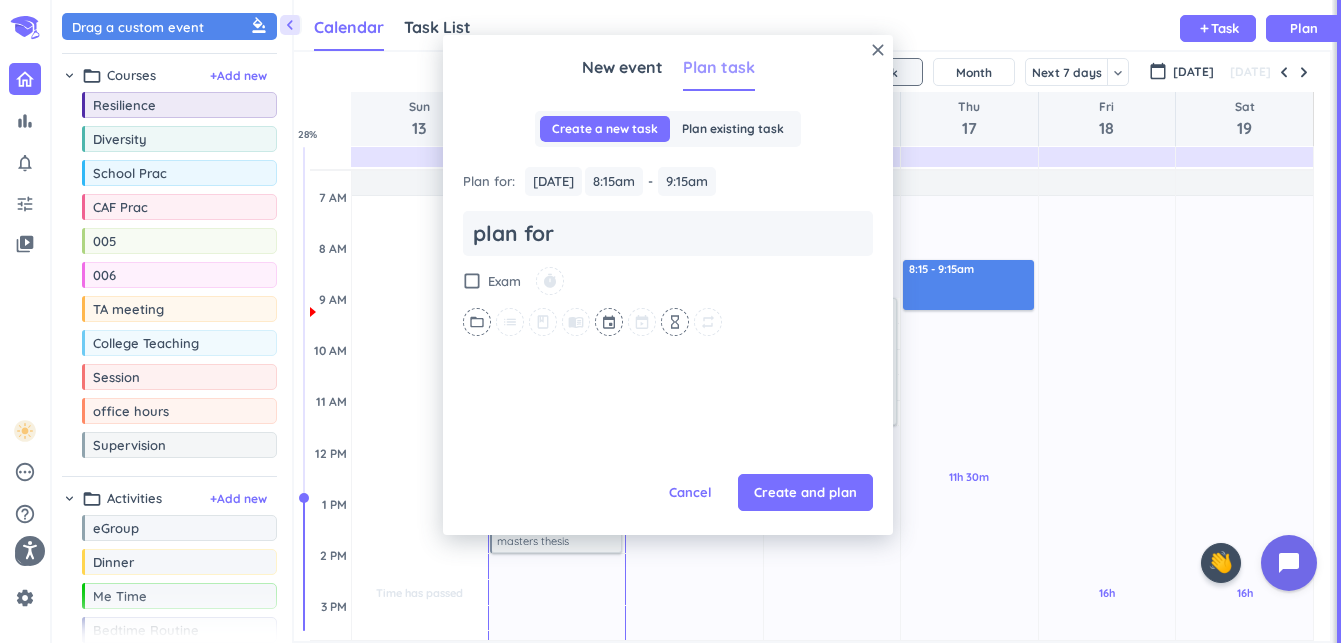 type on "x" 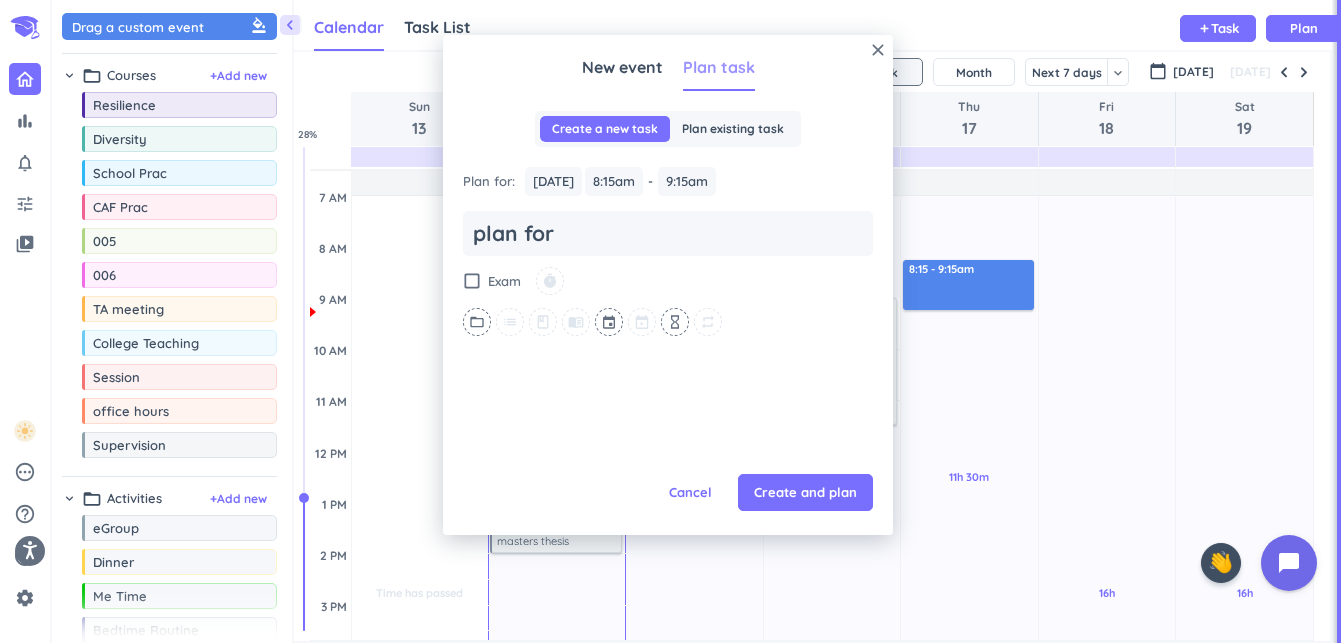 type on "x" 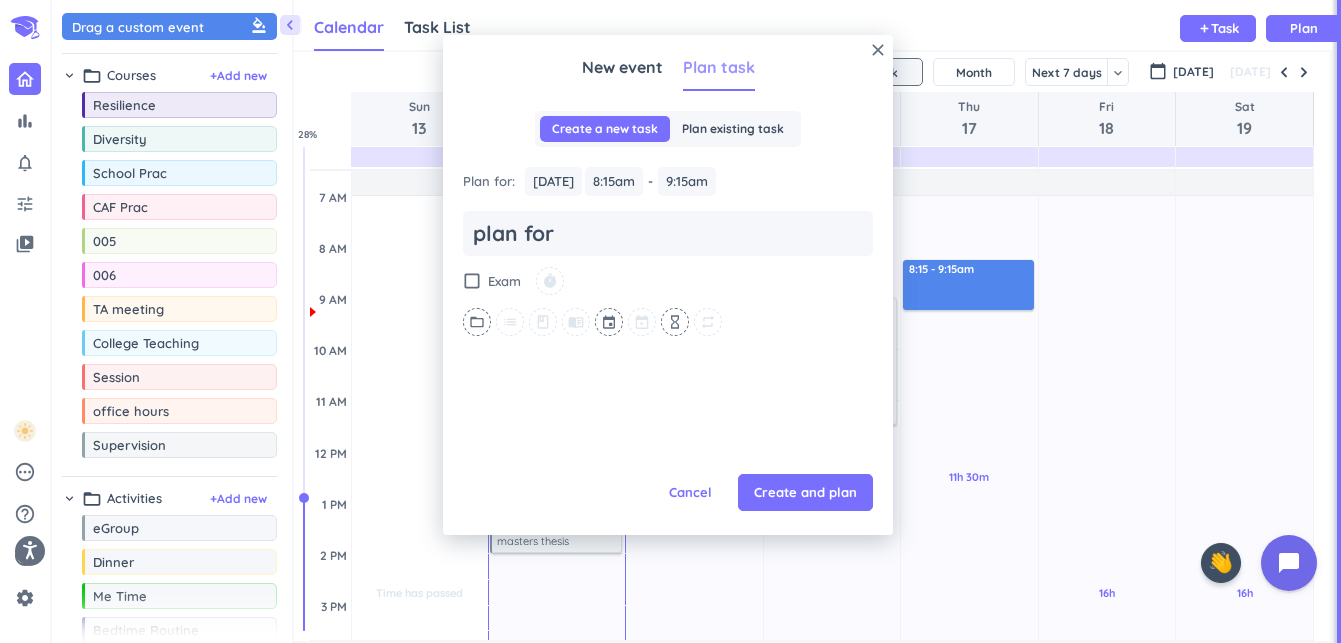 type on "plan for t" 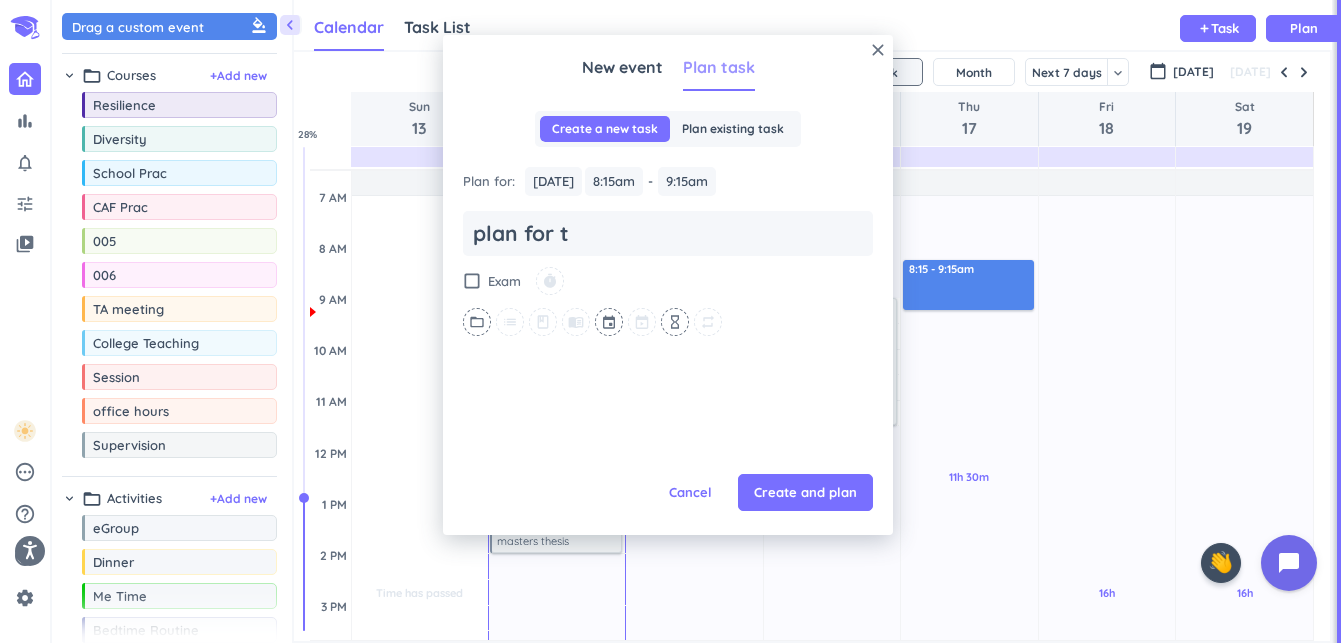 type on "x" 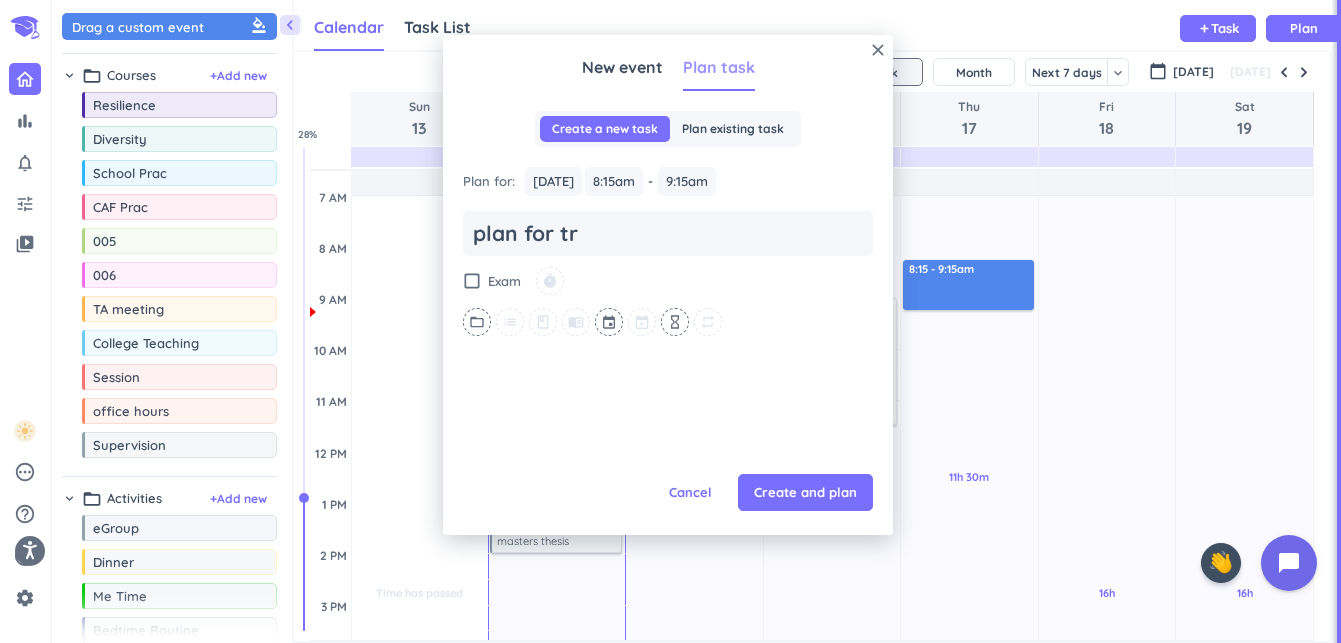 type on "x" 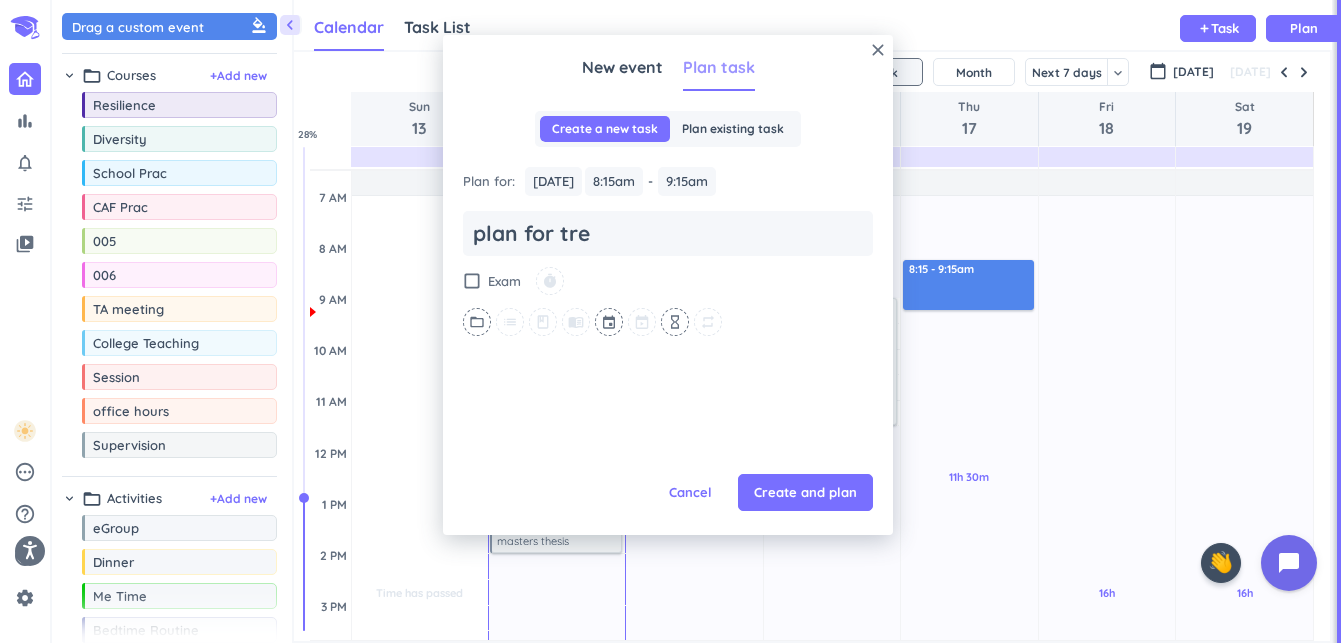 type on "x" 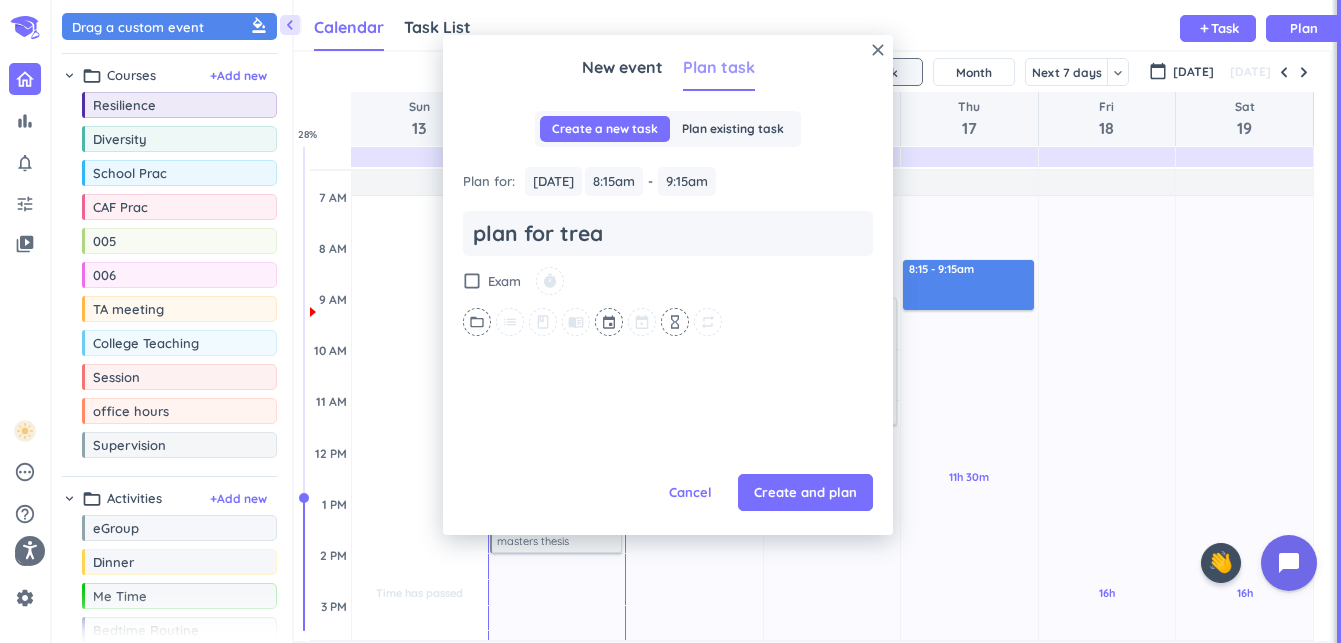 type on "x" 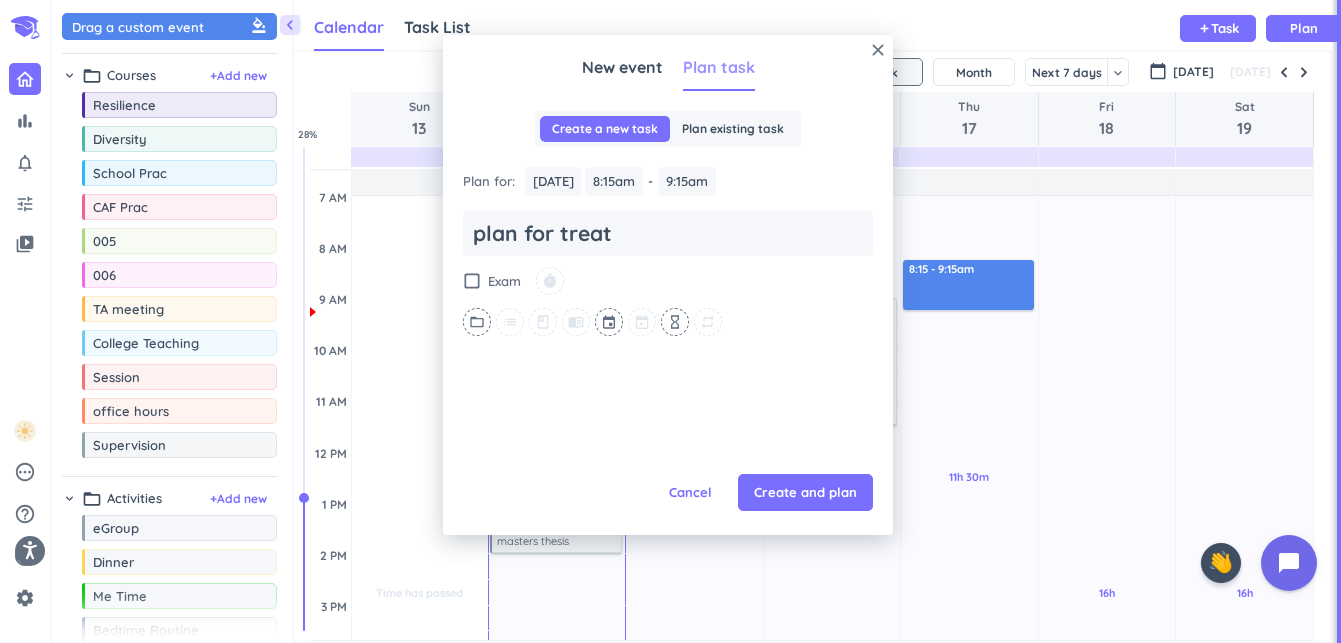 type on "x" 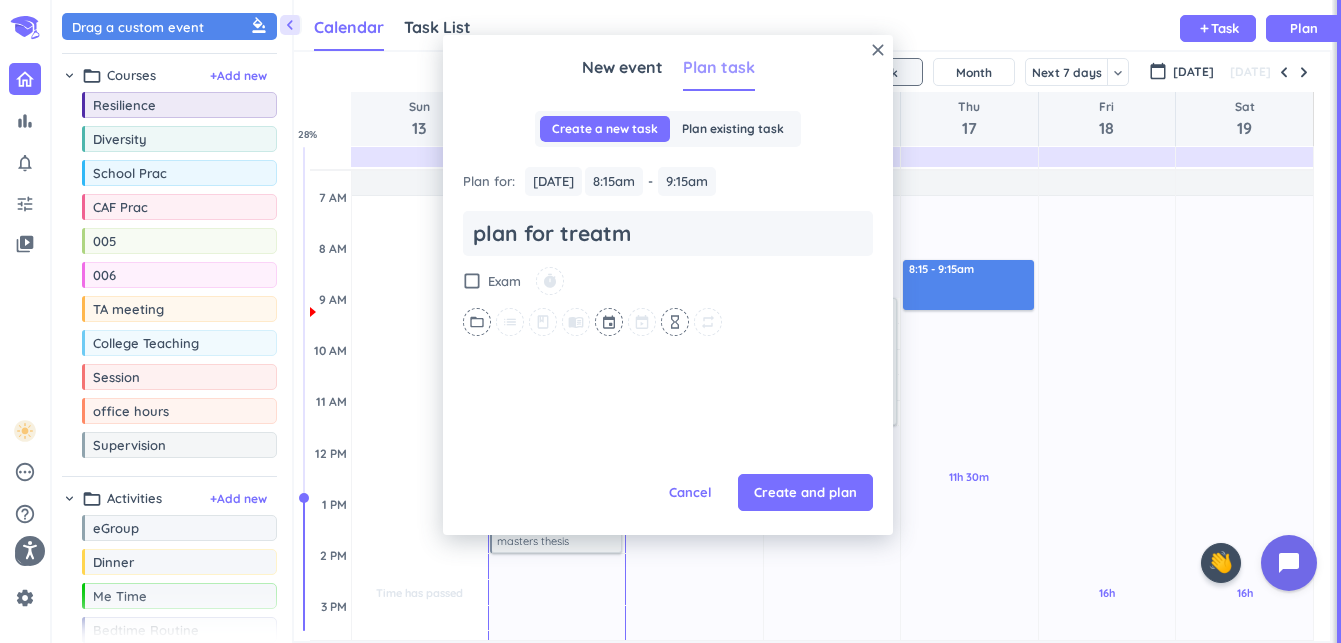 type on "x" 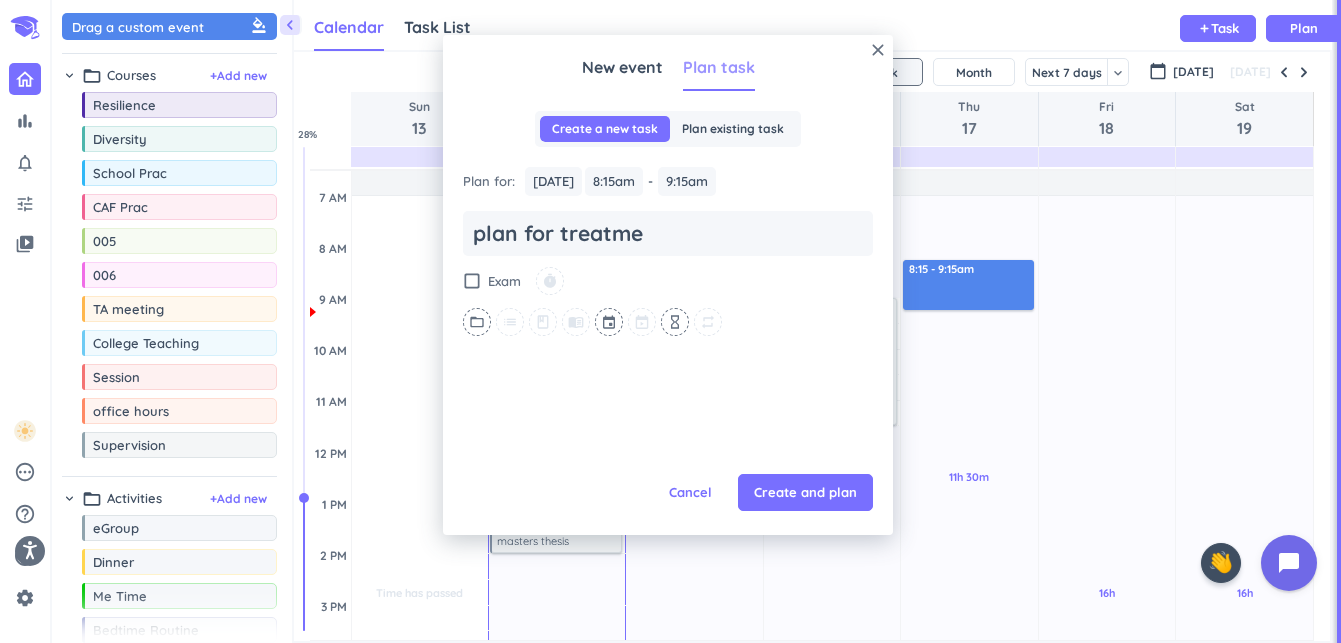 type on "x" 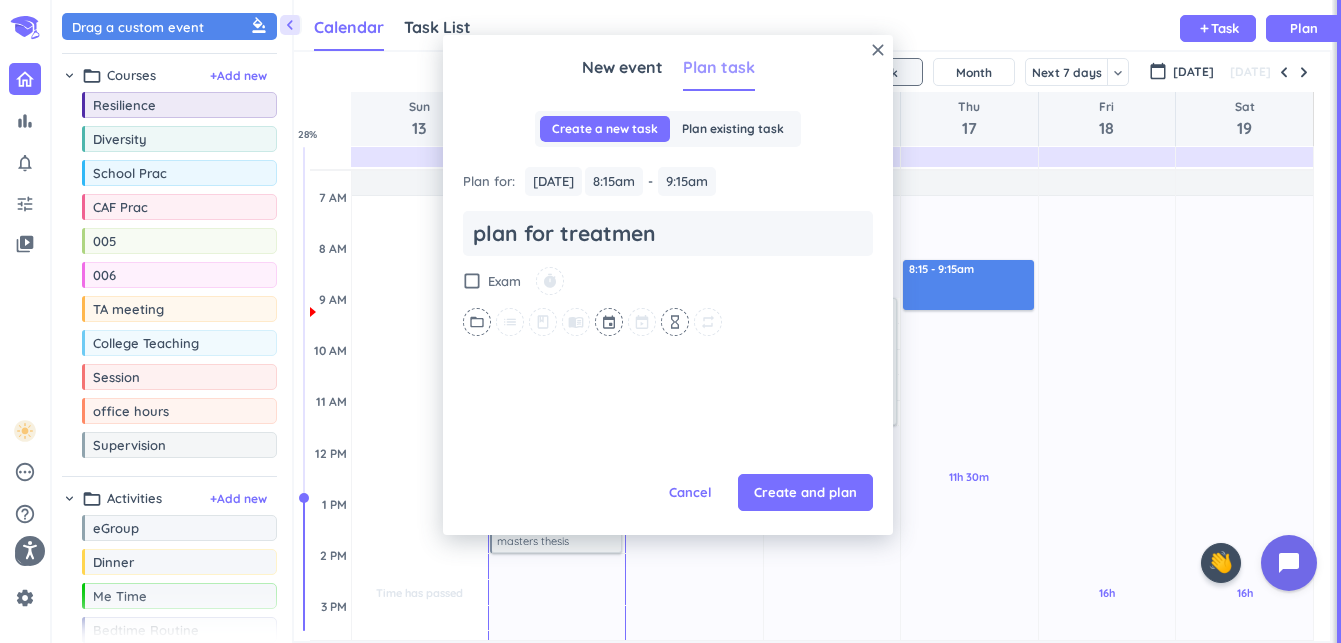 type on "x" 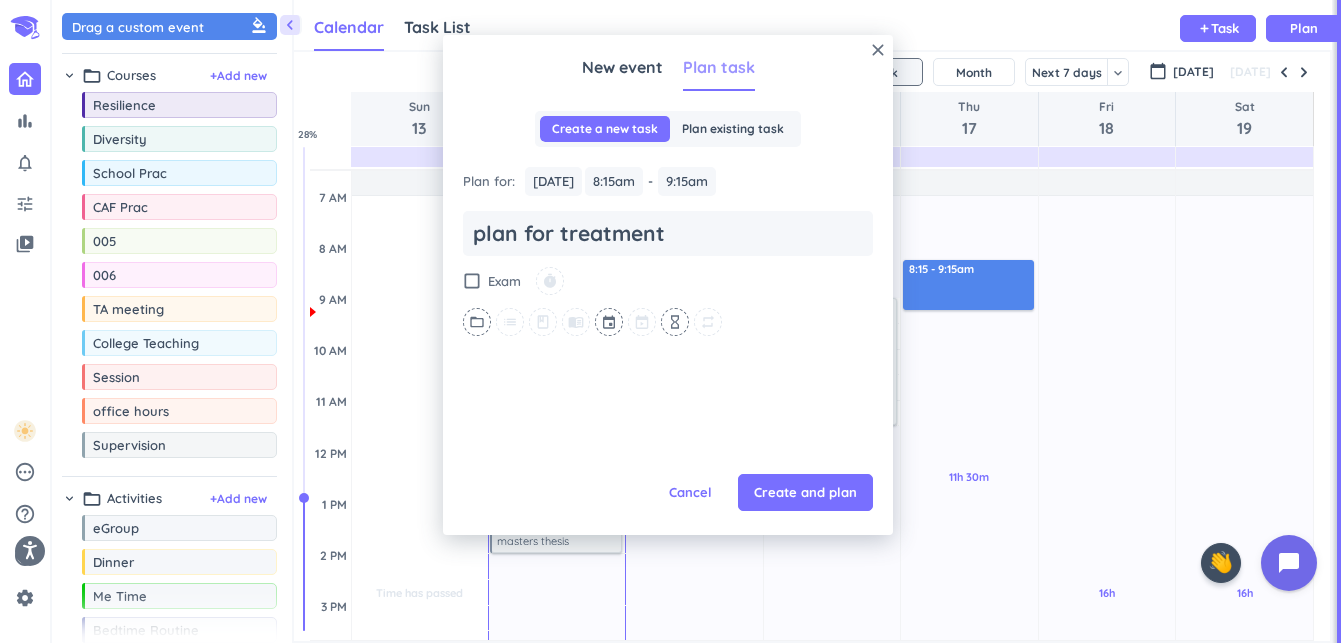 type on "x" 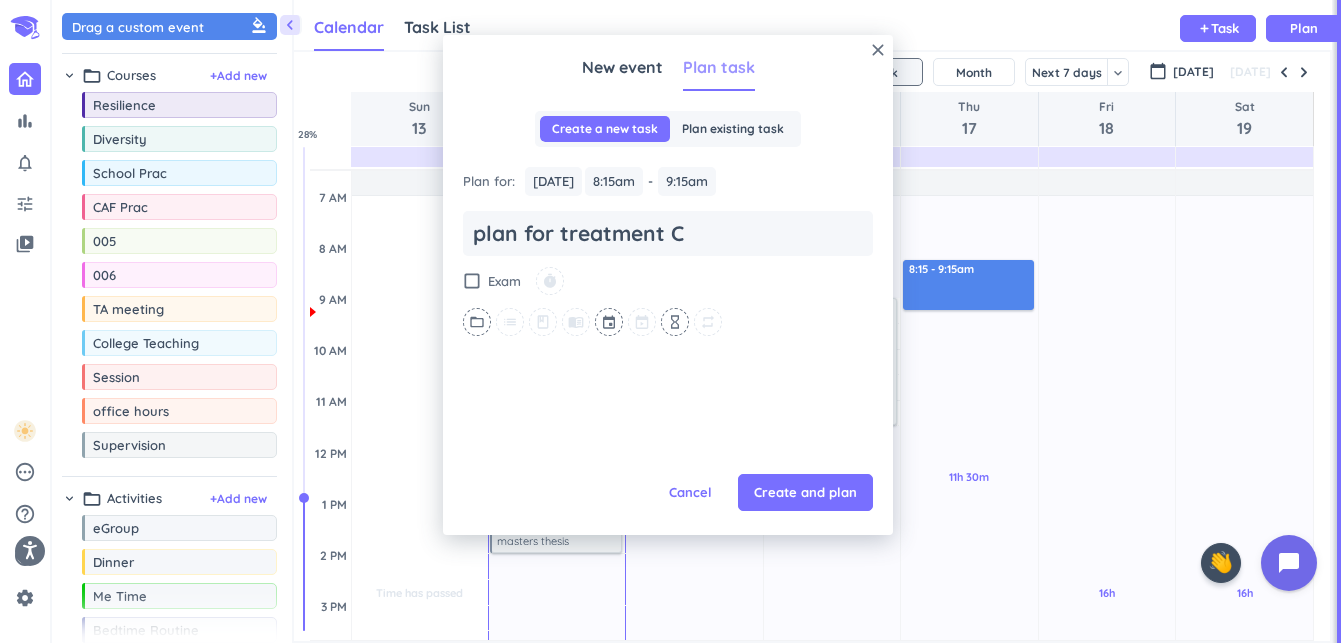 type on "plan for treatment CH" 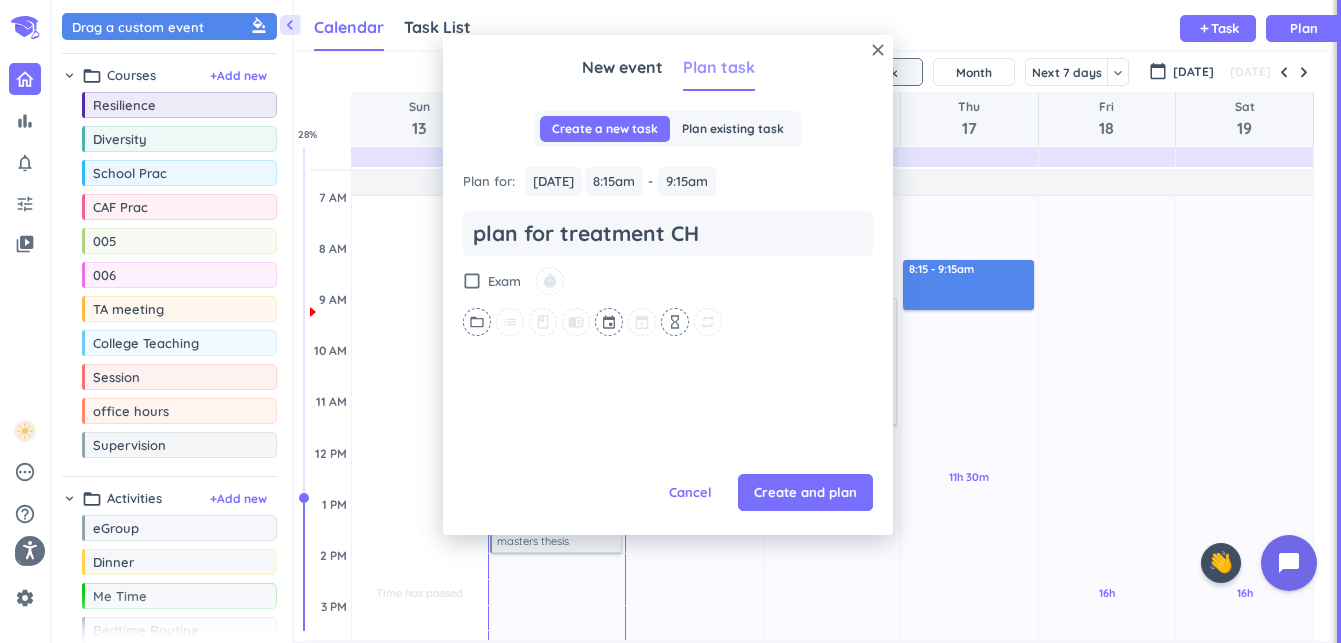 type on "x" 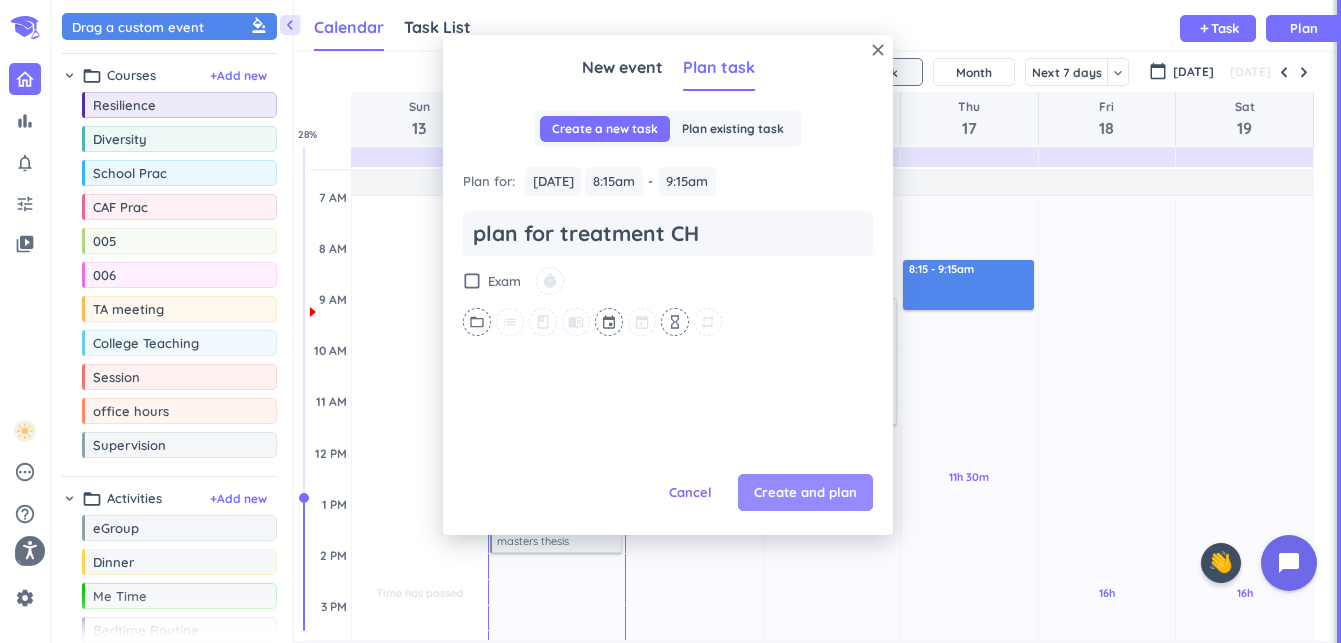 type on "plan for treatment CH" 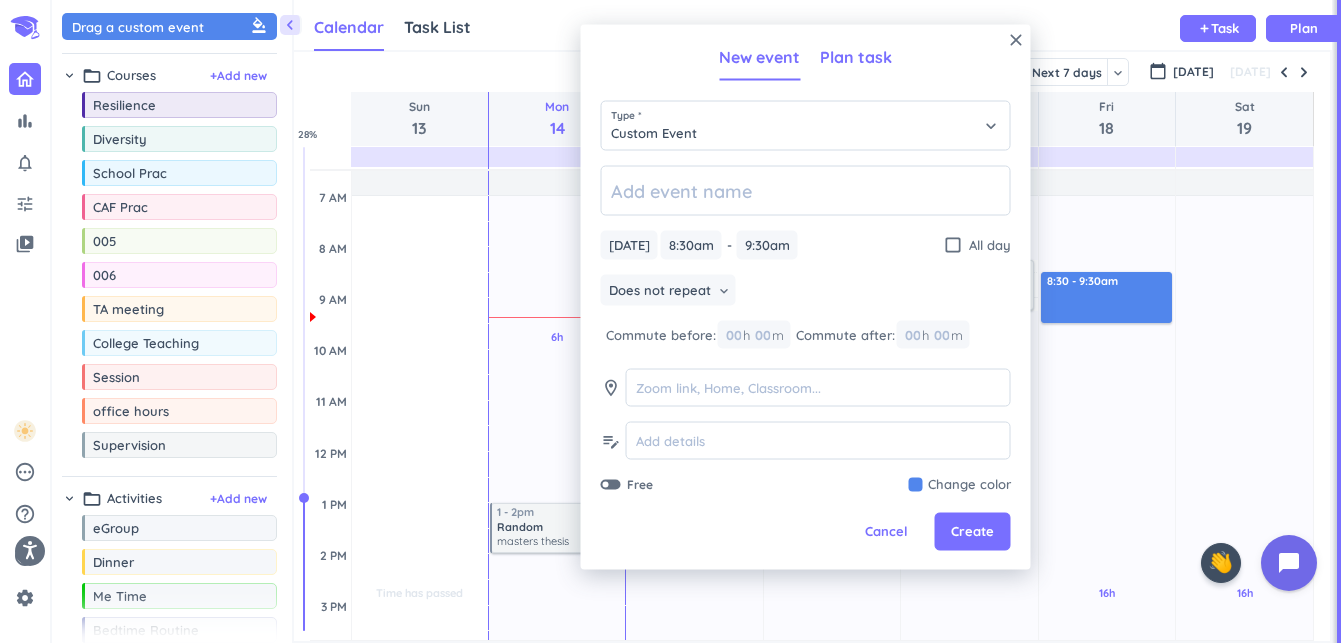 click on "Plan task" at bounding box center (856, 57) 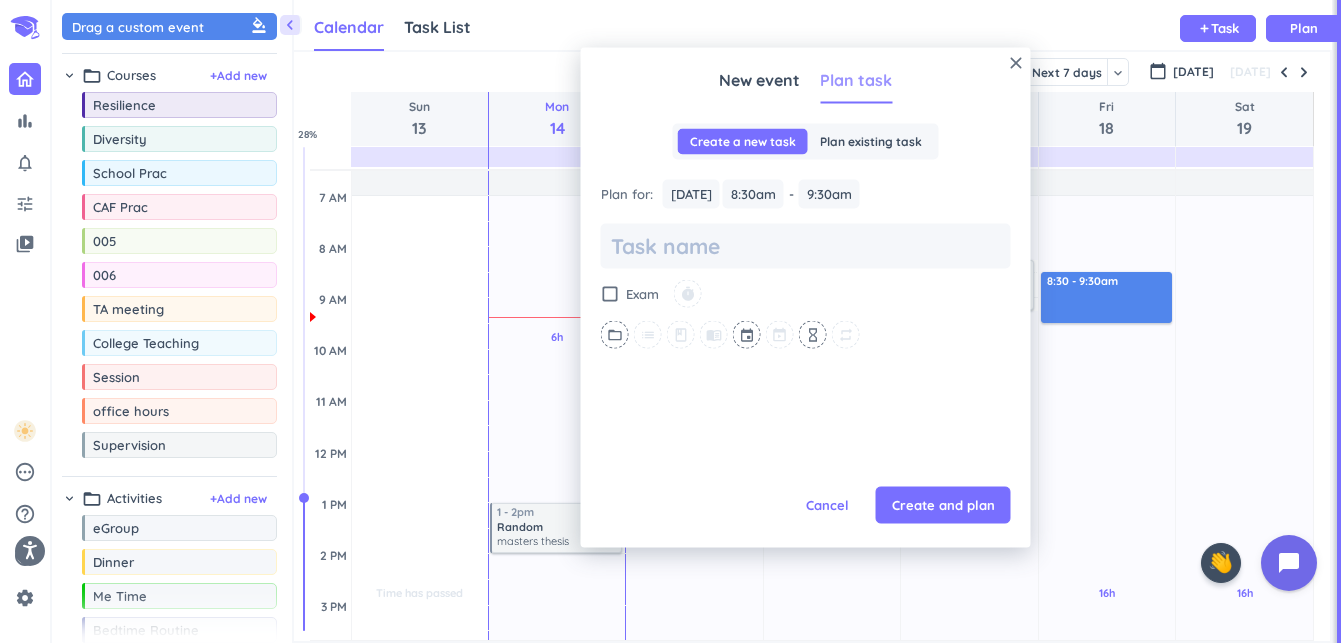 scroll, scrollTop: 0, scrollLeft: 0, axis: both 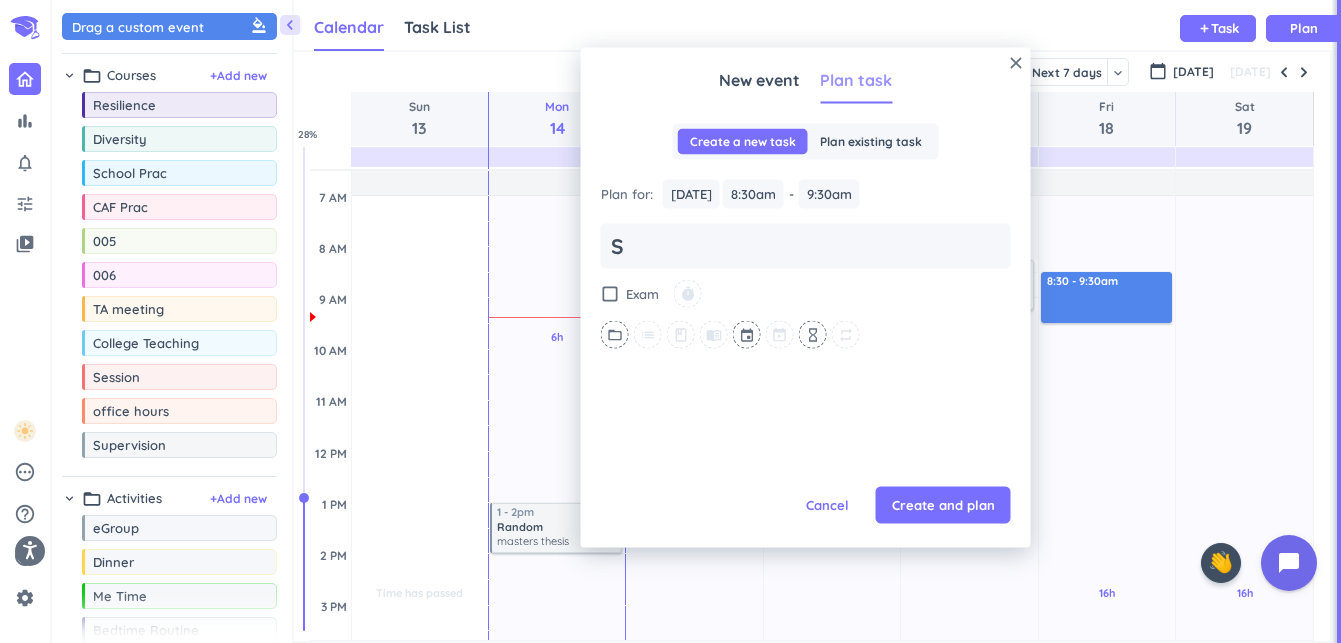 type on "x" 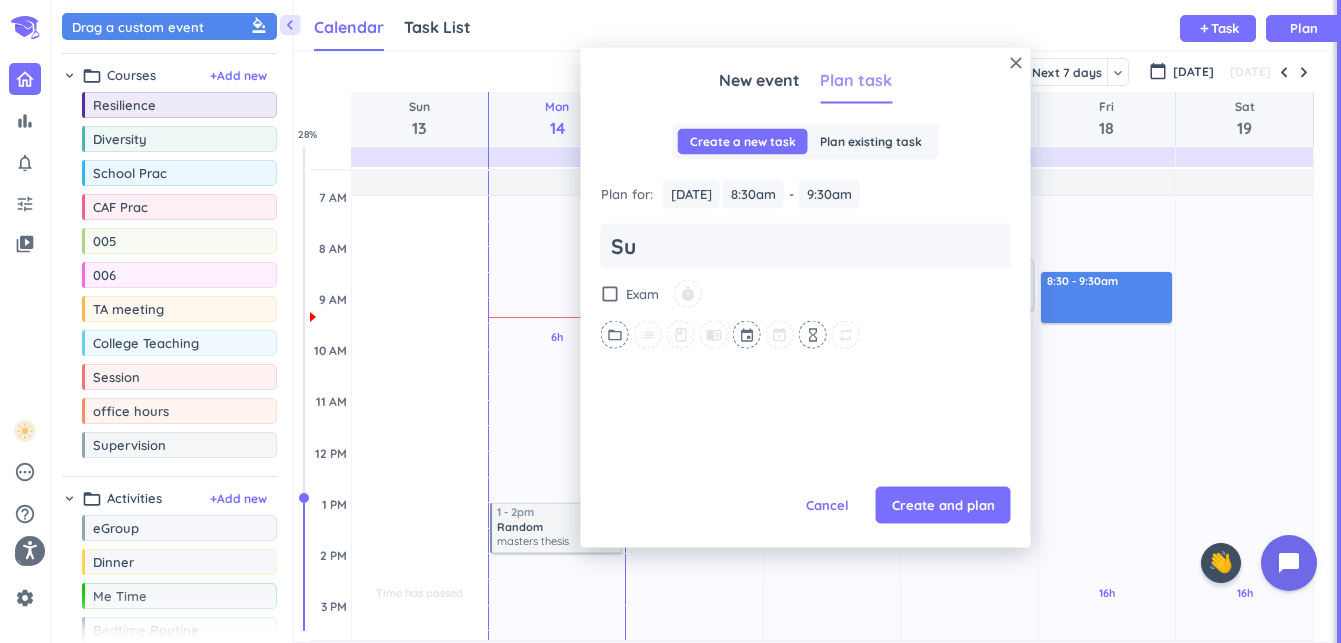 type on "x" 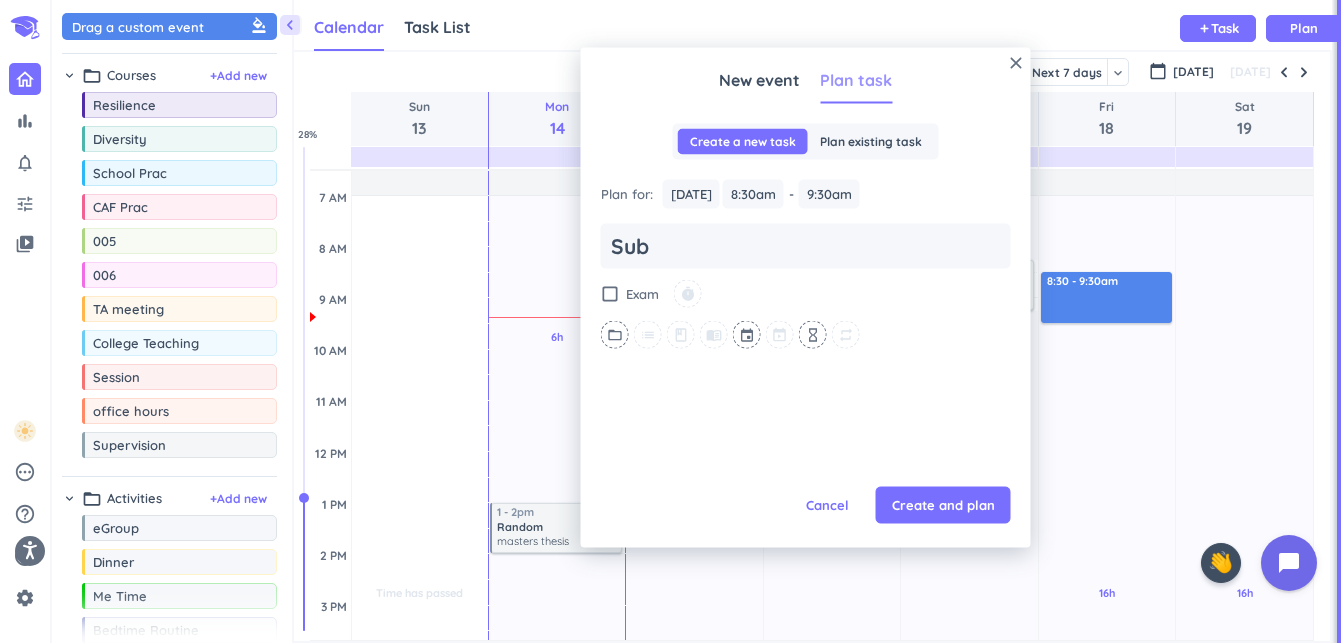 type on "x" 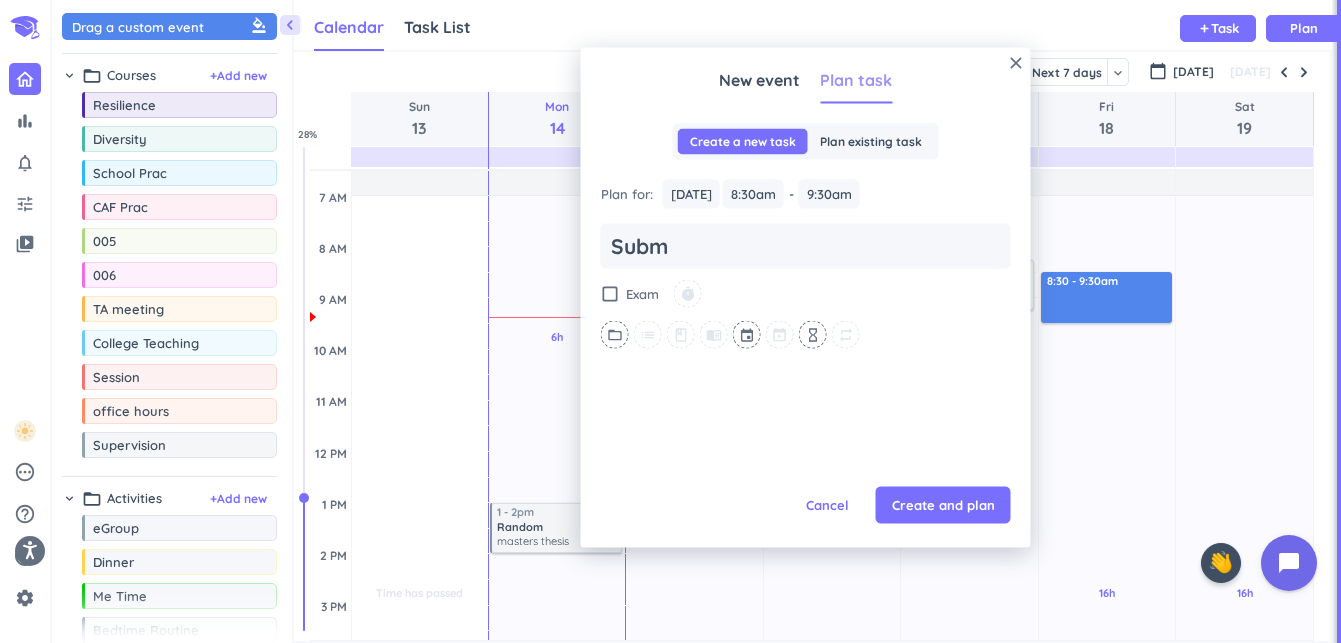 type on "x" 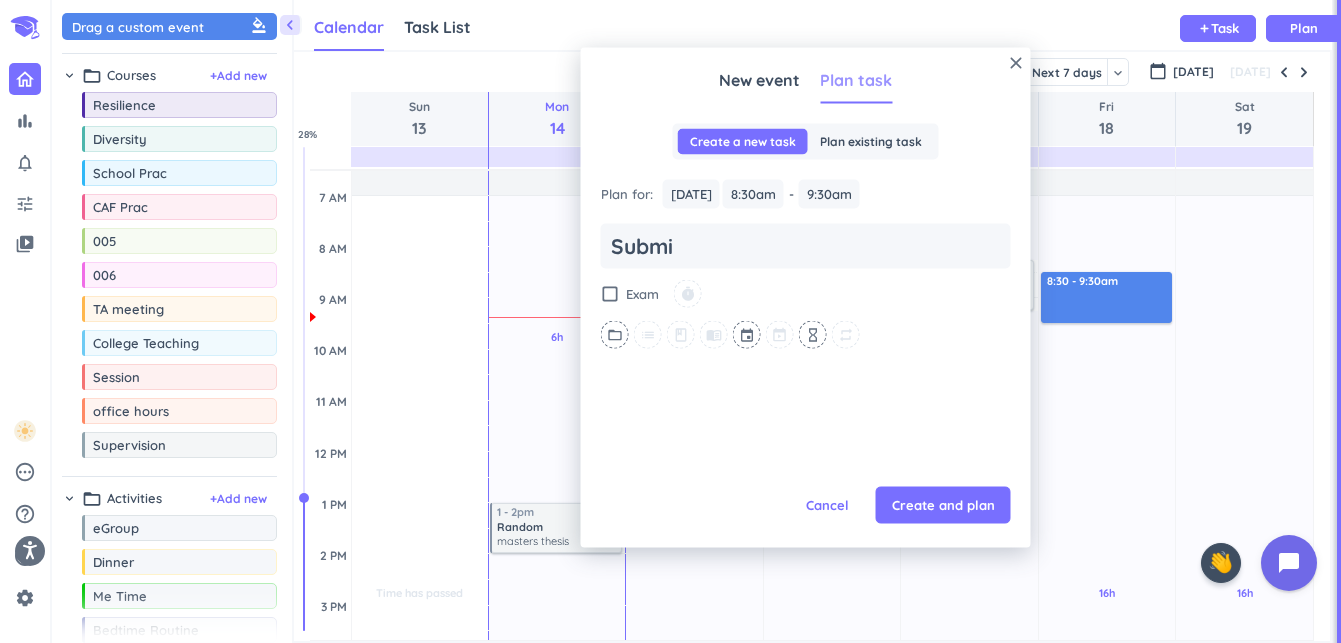type on "x" 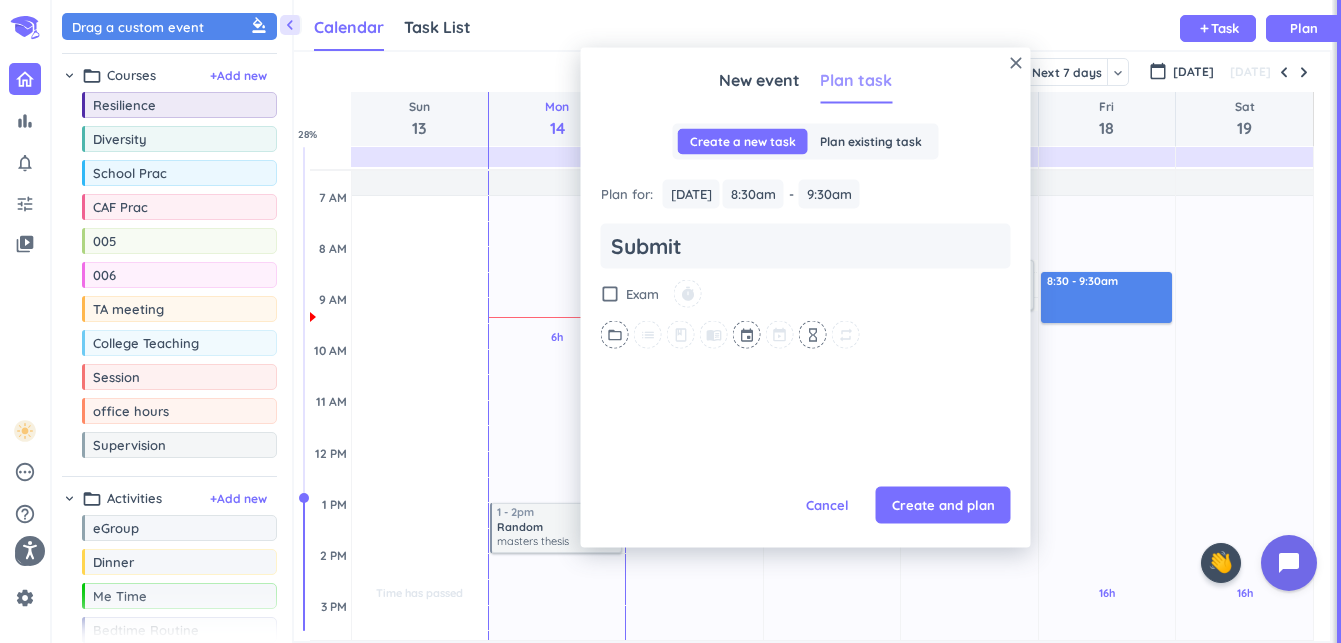 type on "x" 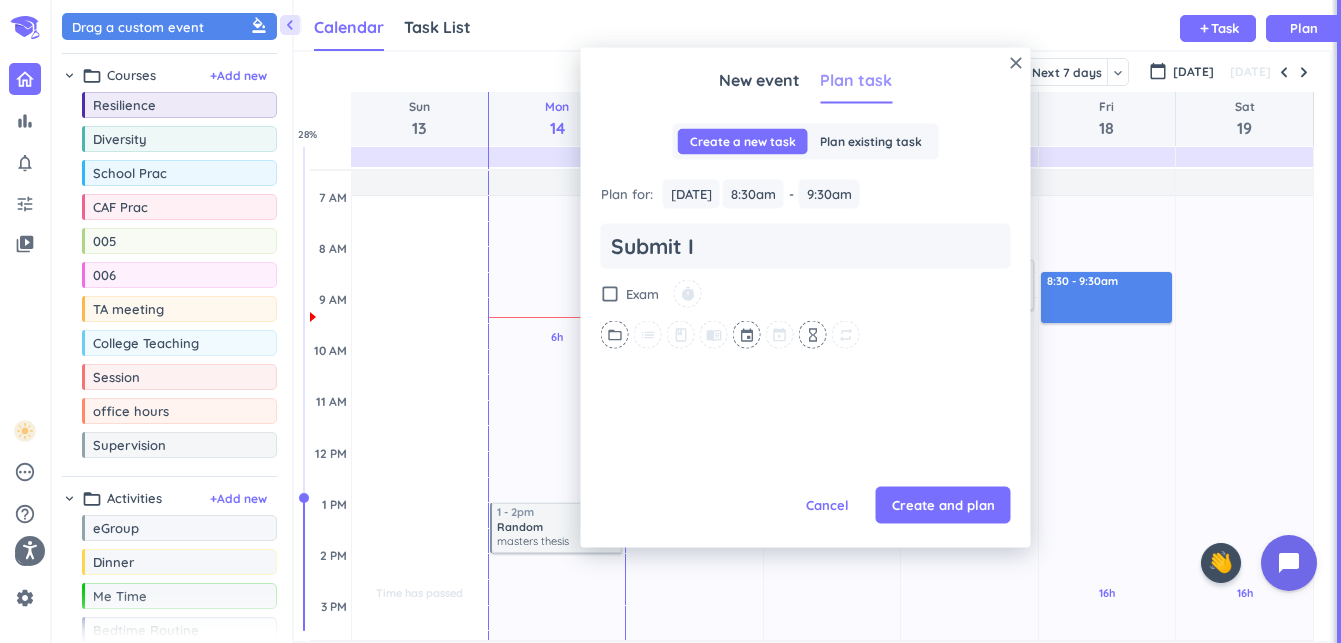 type on "x" 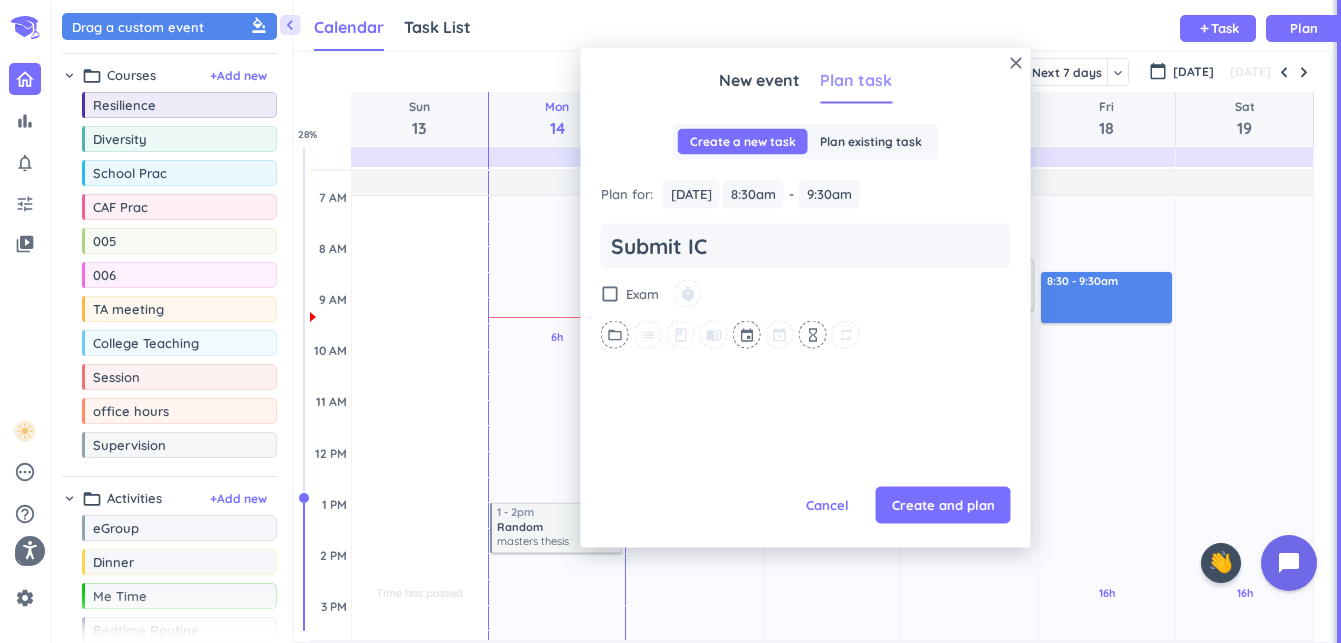 type on "Submit ICT" 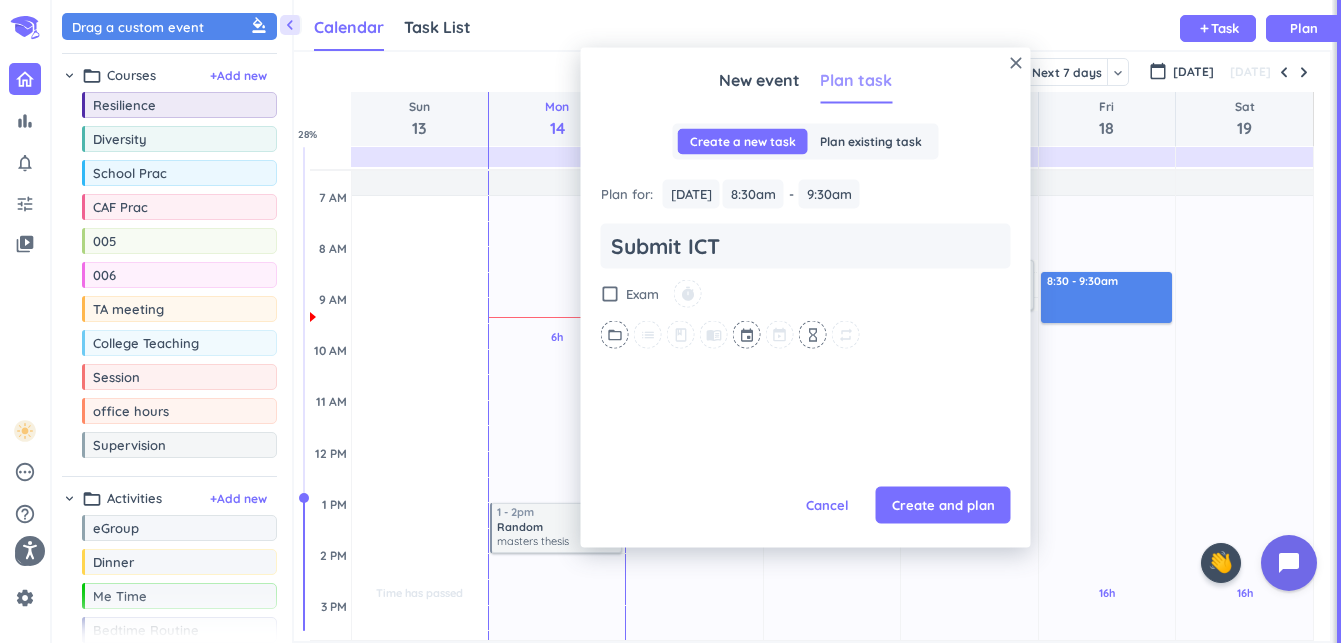 type on "x" 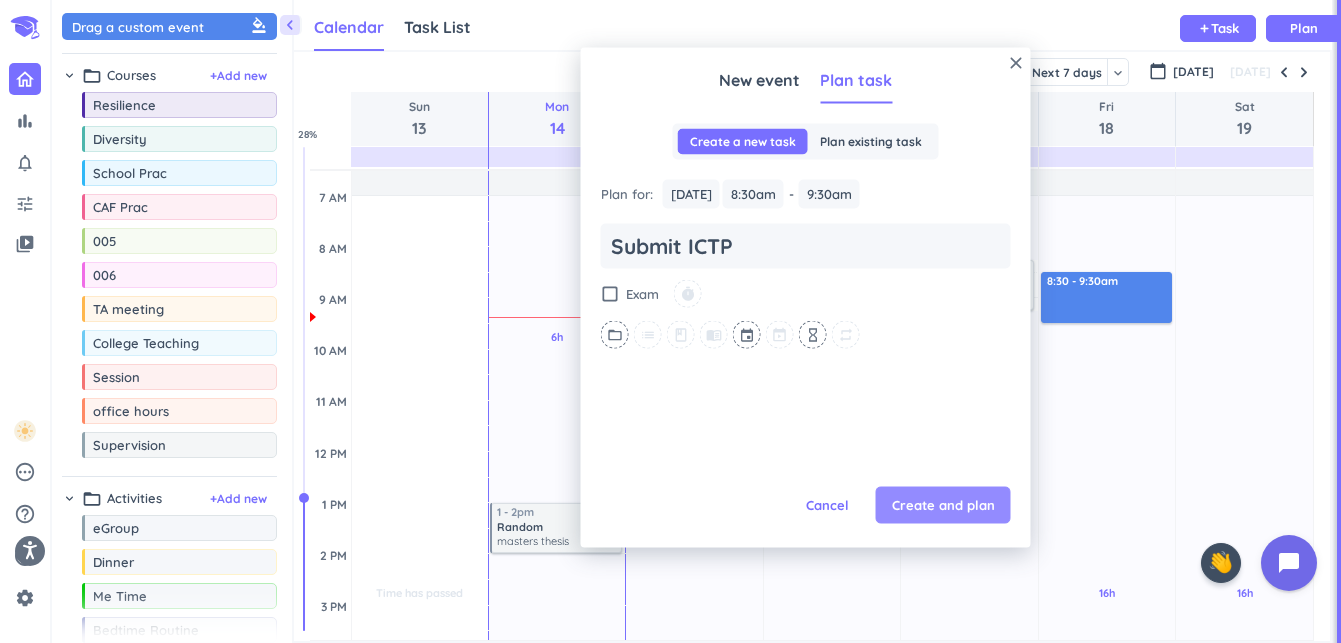 type on "Submit ICTP" 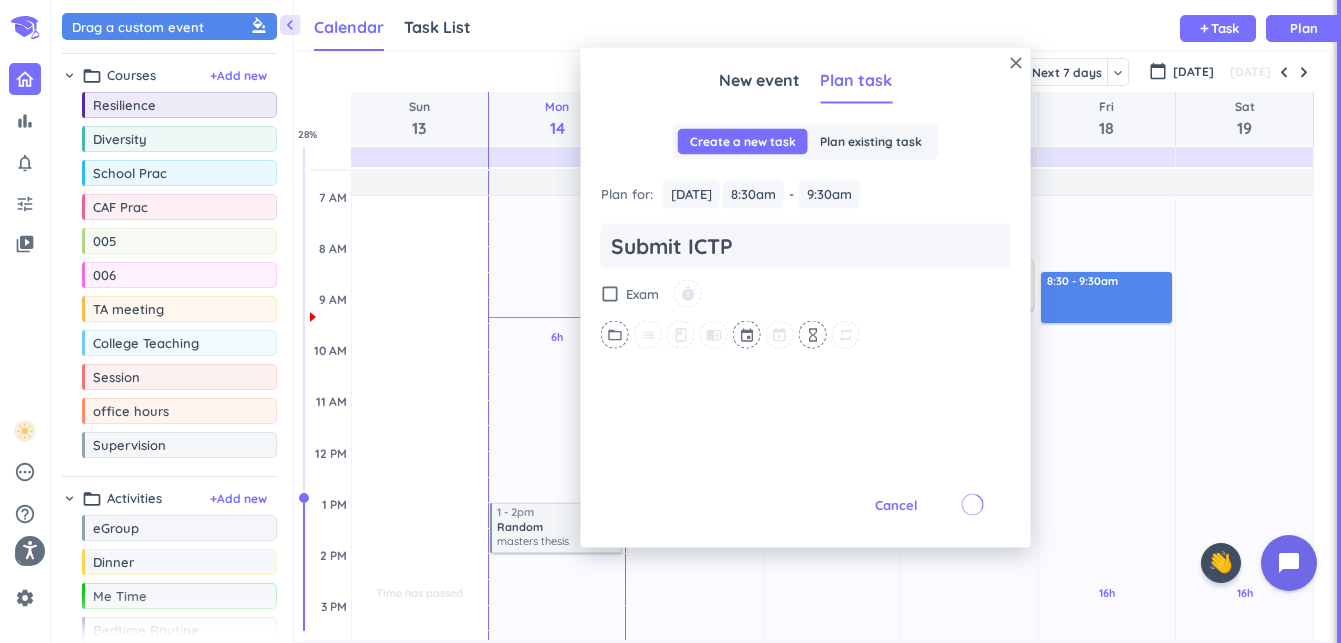 scroll, scrollTop: 0, scrollLeft: 0, axis: both 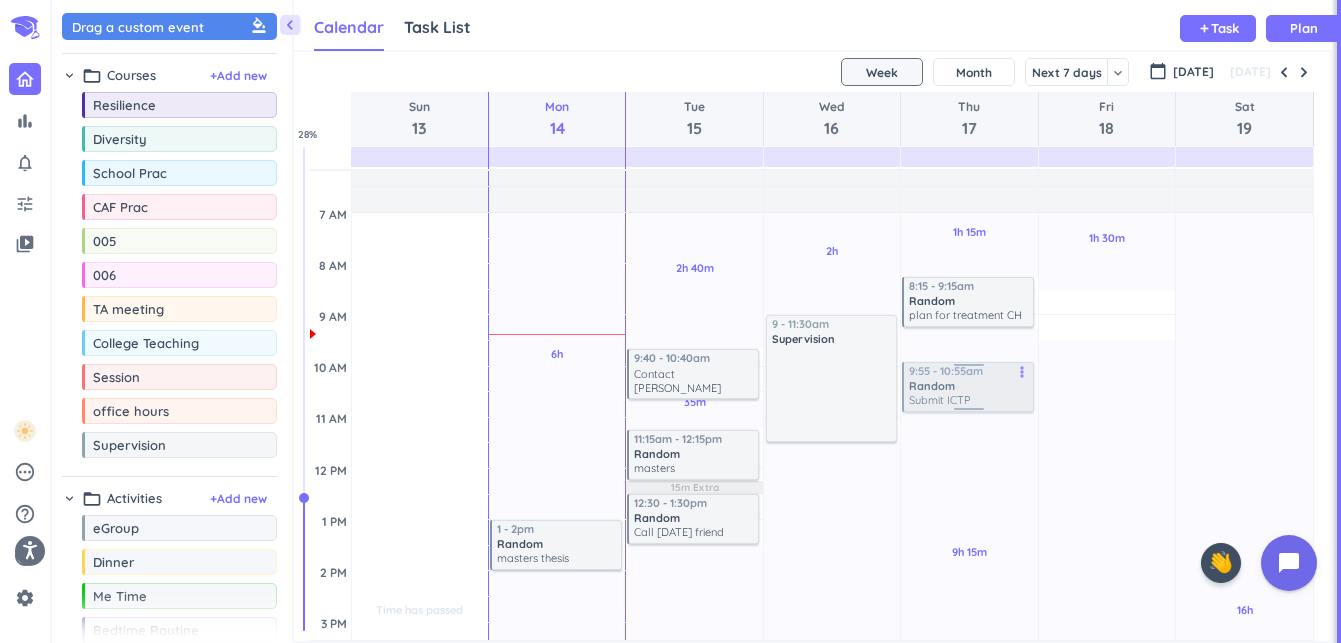 drag, startPoint x: 1132, startPoint y: 301, endPoint x: 986, endPoint y: 378, distance: 165.0606 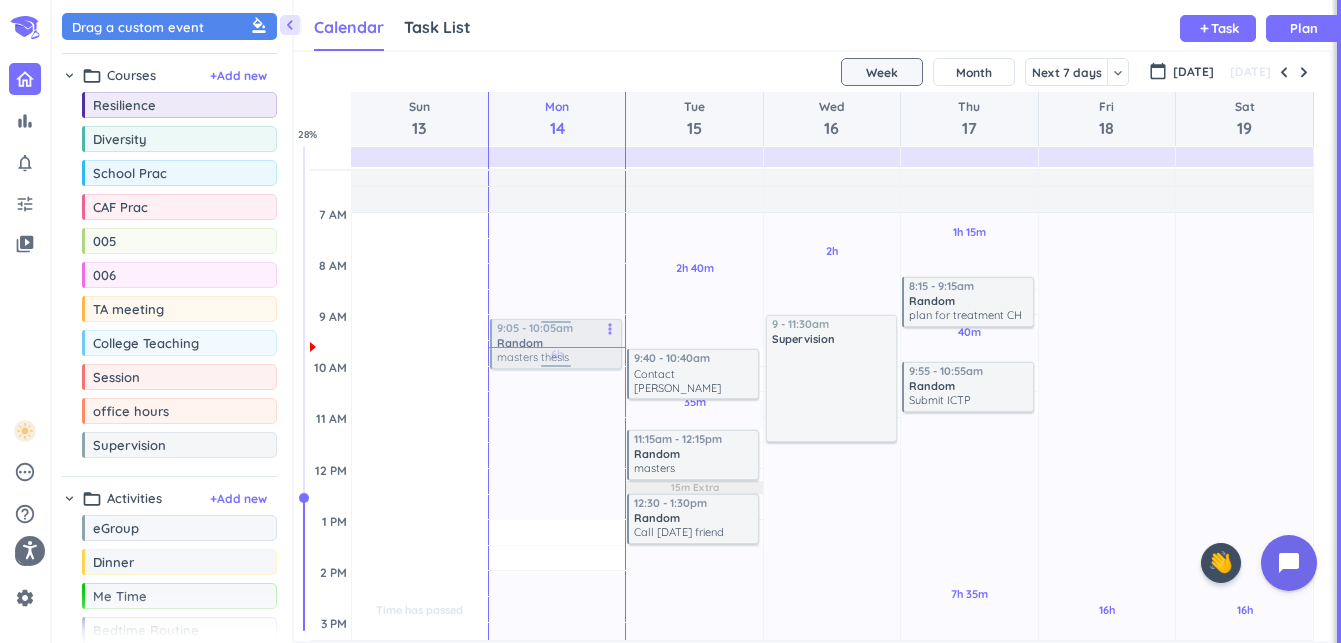 drag, startPoint x: 538, startPoint y: 544, endPoint x: 560, endPoint y: 353, distance: 192.26285 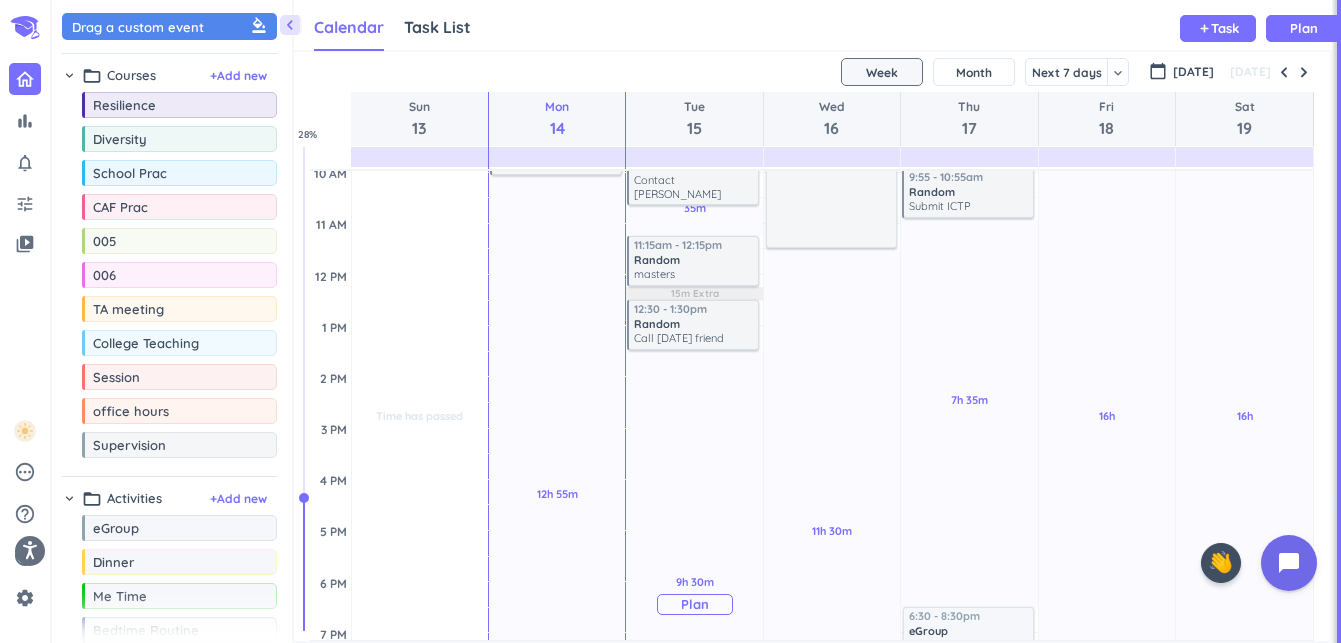 scroll, scrollTop: 351, scrollLeft: 0, axis: vertical 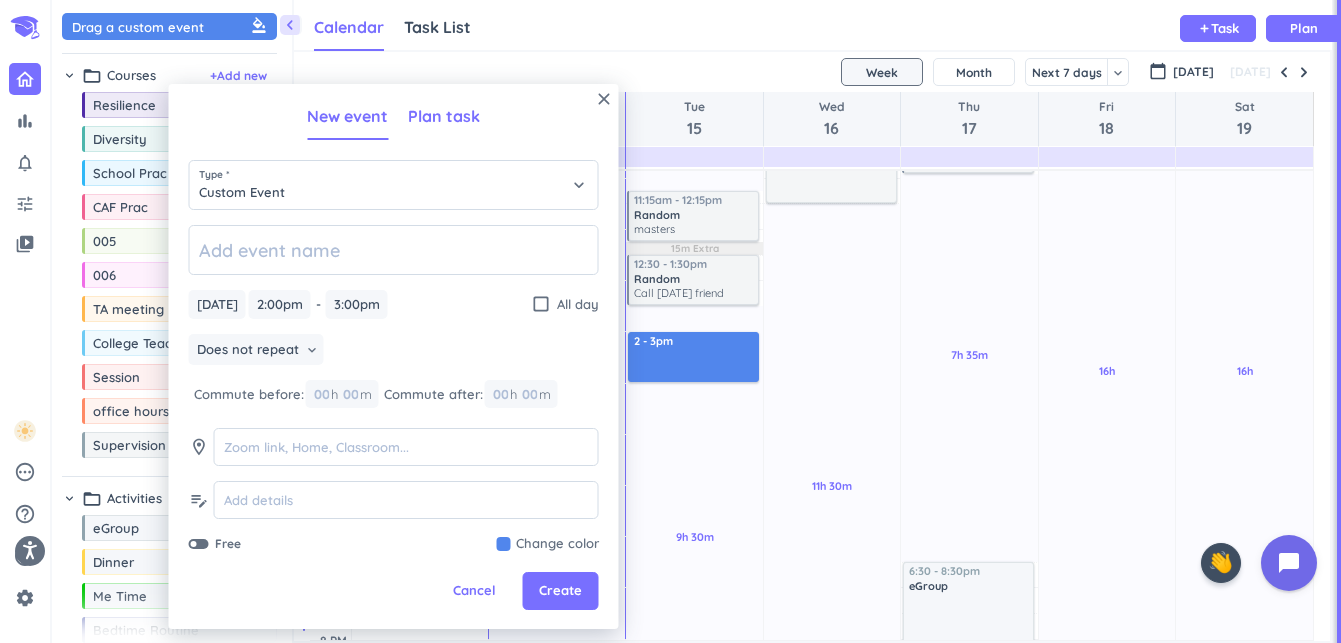 click on "Plan task" at bounding box center (444, 116) 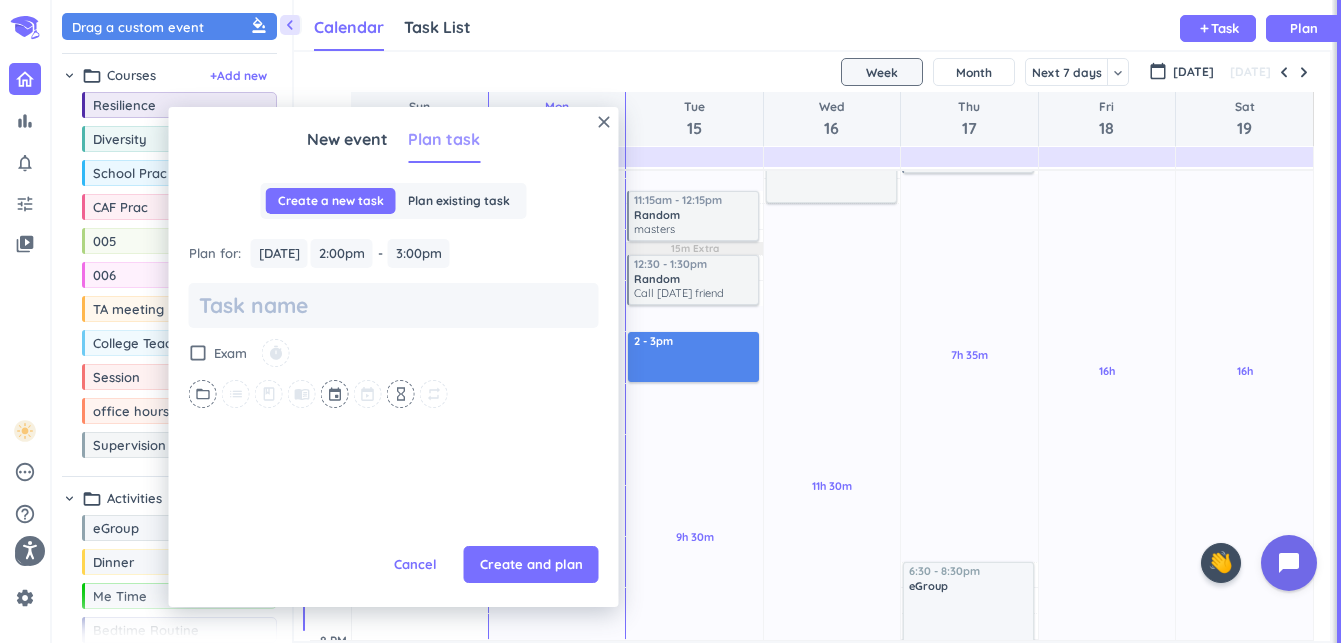 scroll, scrollTop: 0, scrollLeft: 0, axis: both 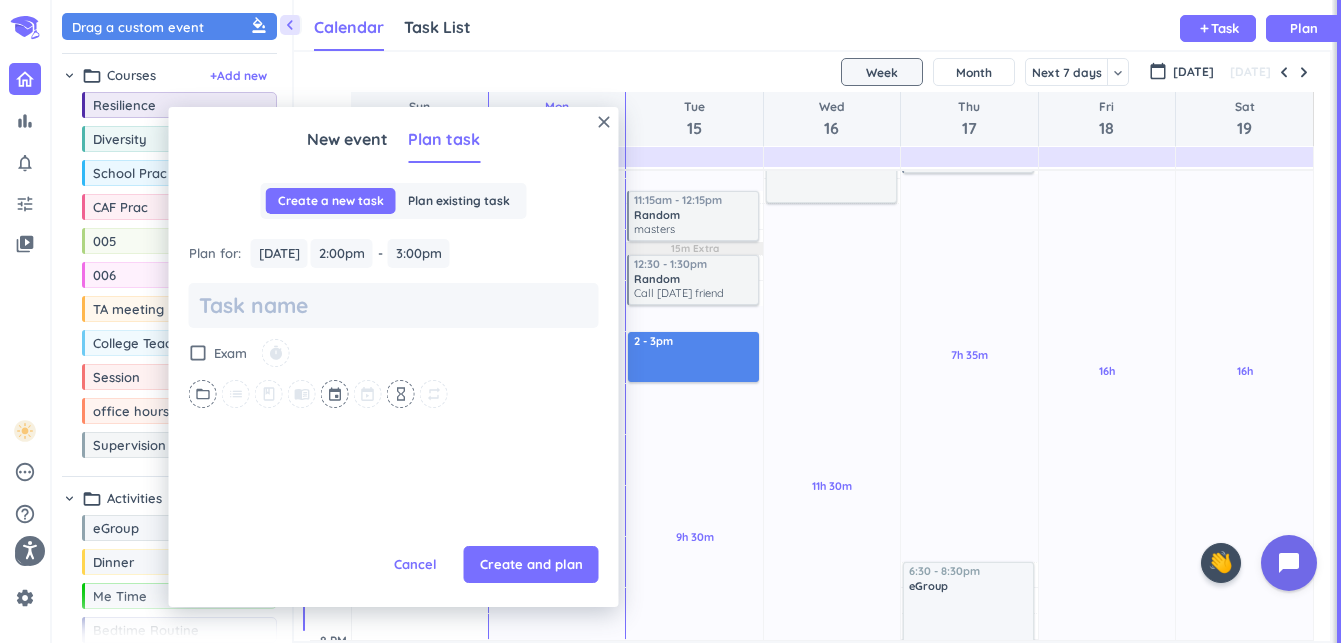 type on "x" 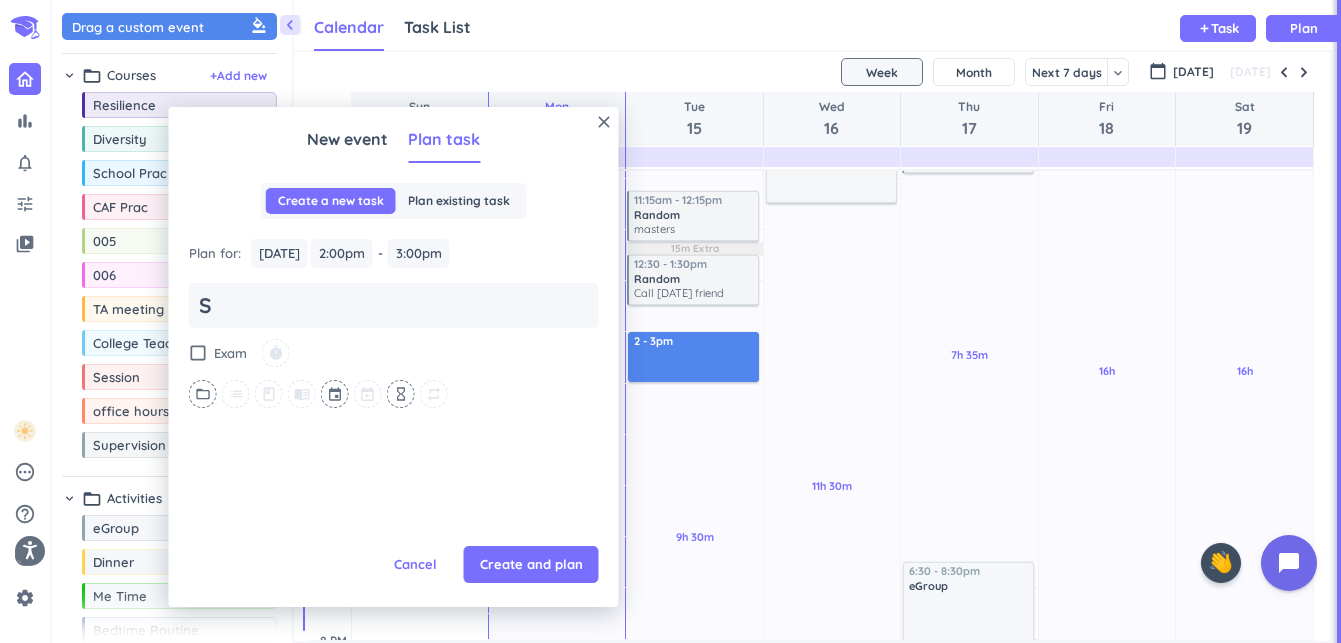 type on "x" 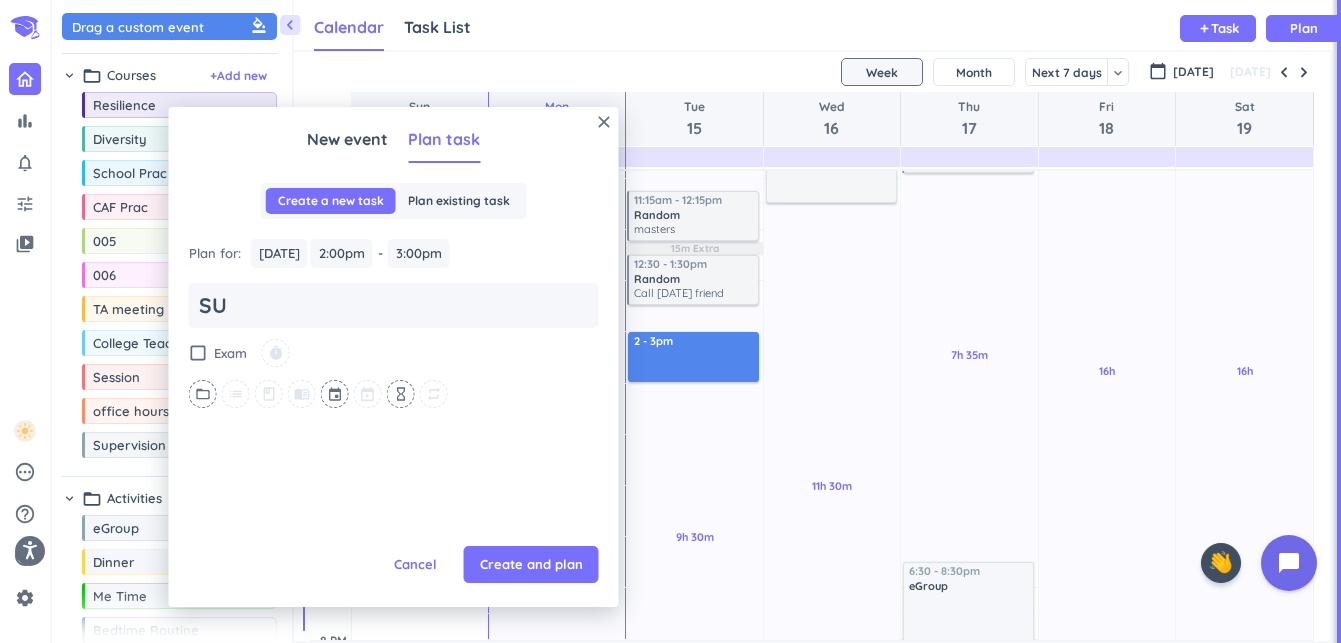 type on "x" 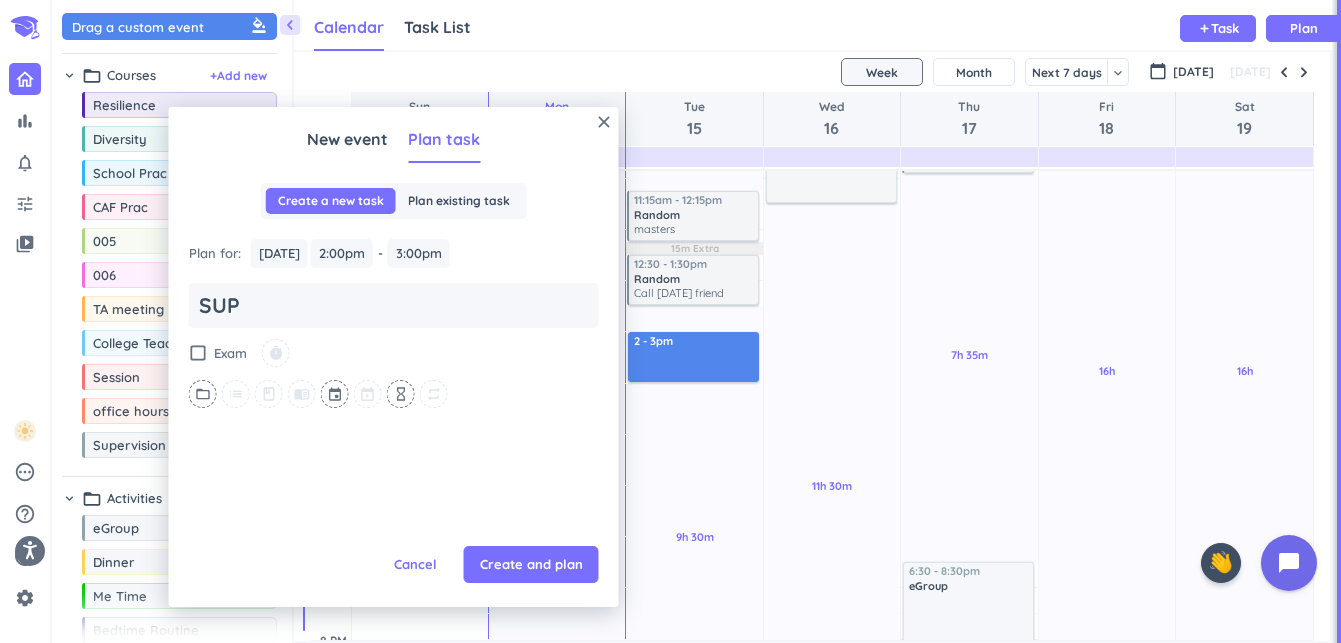 type on "x" 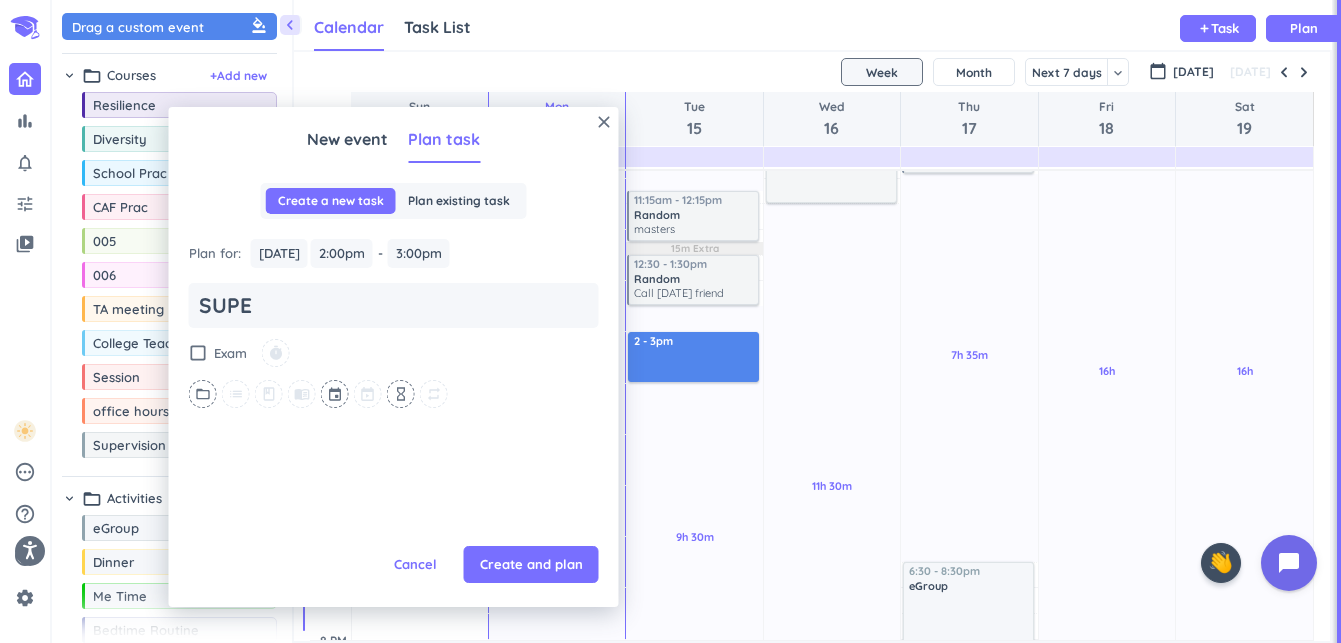 type on "x" 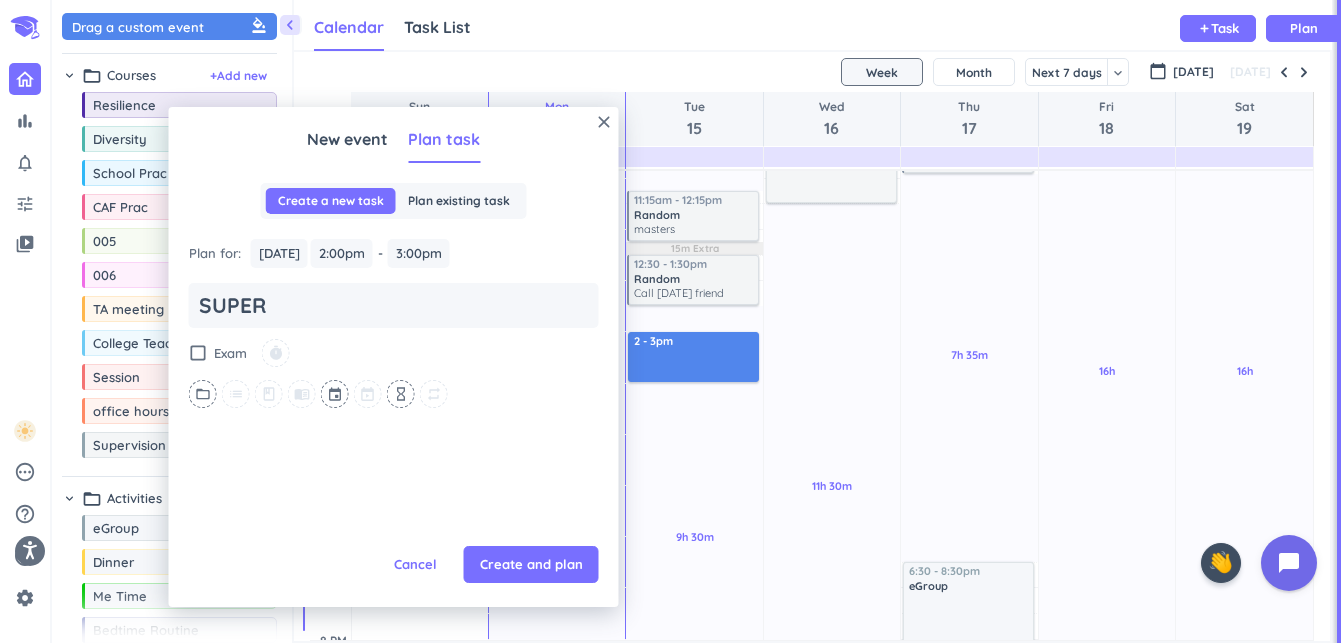type on "x" 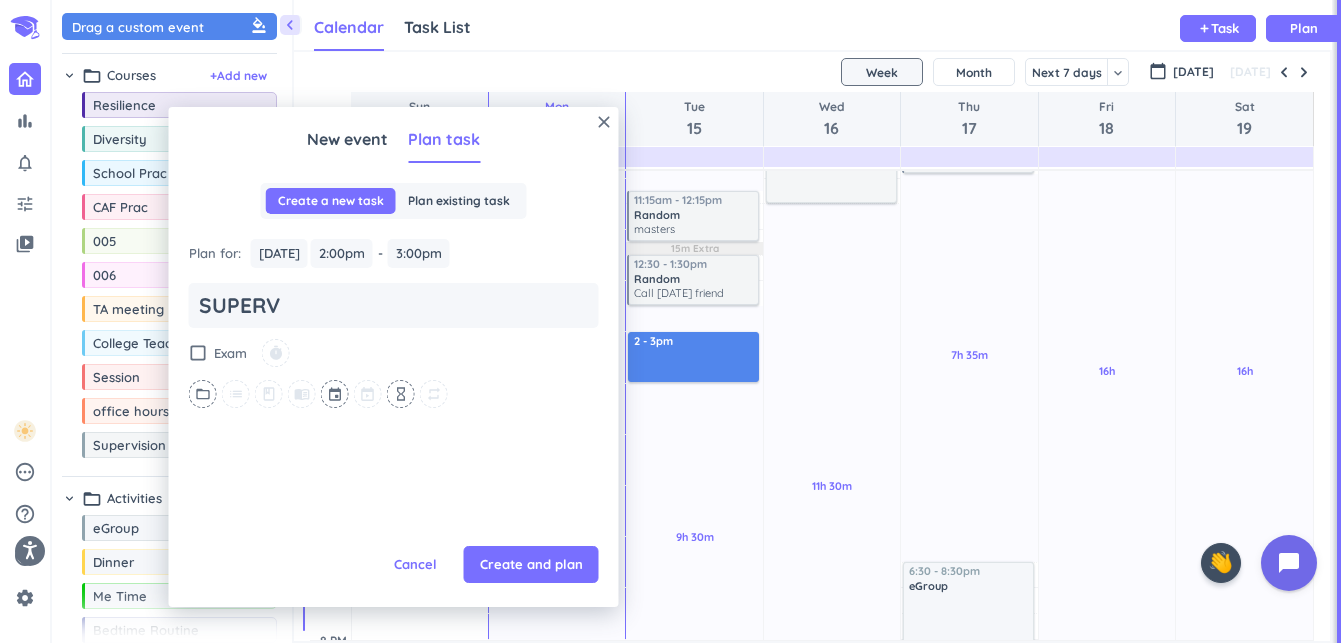 type on "x" 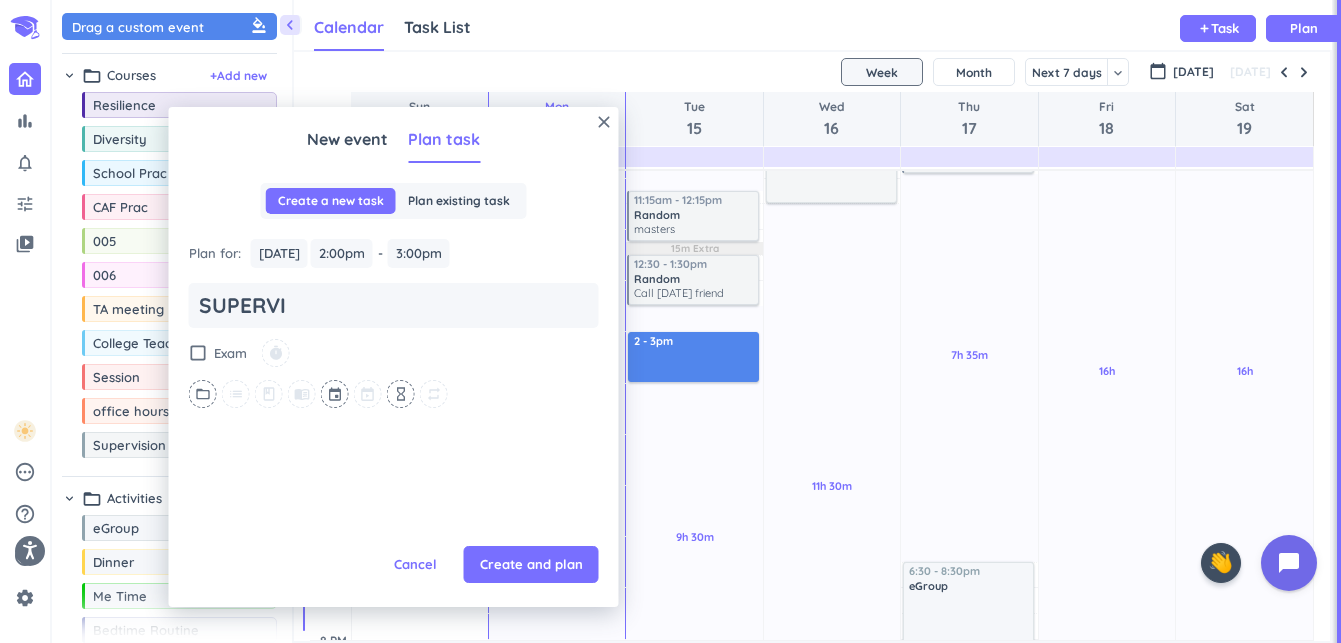 type on "x" 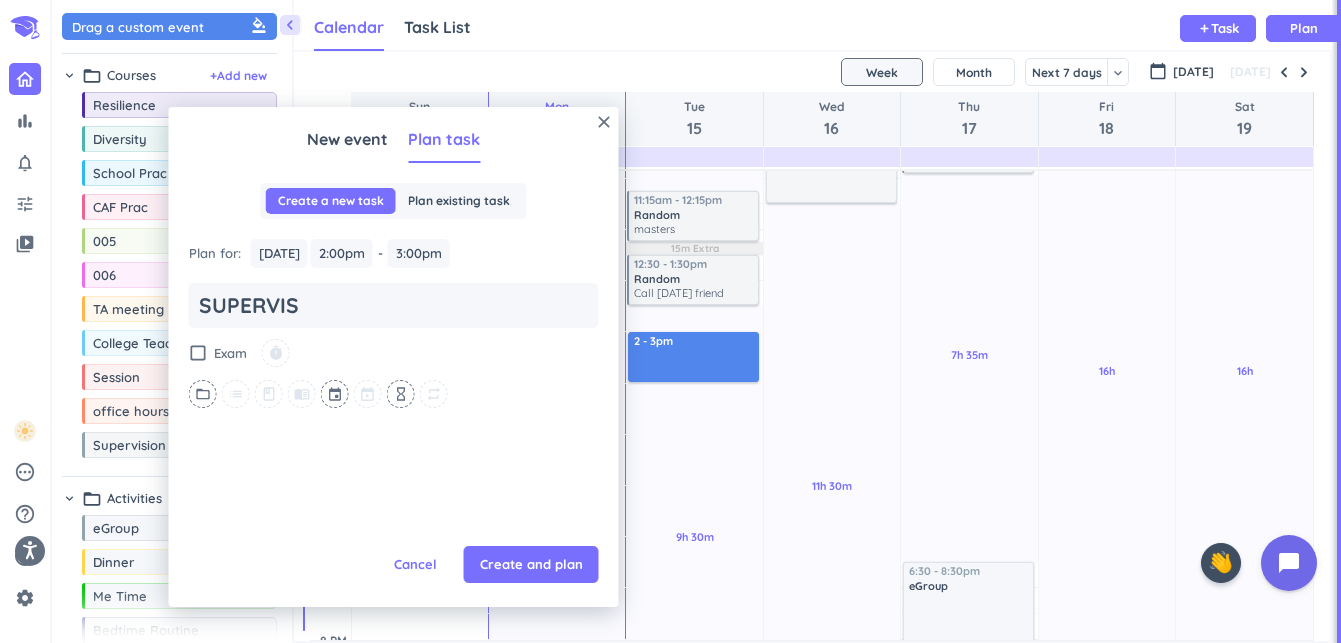type on "SUPERVISI" 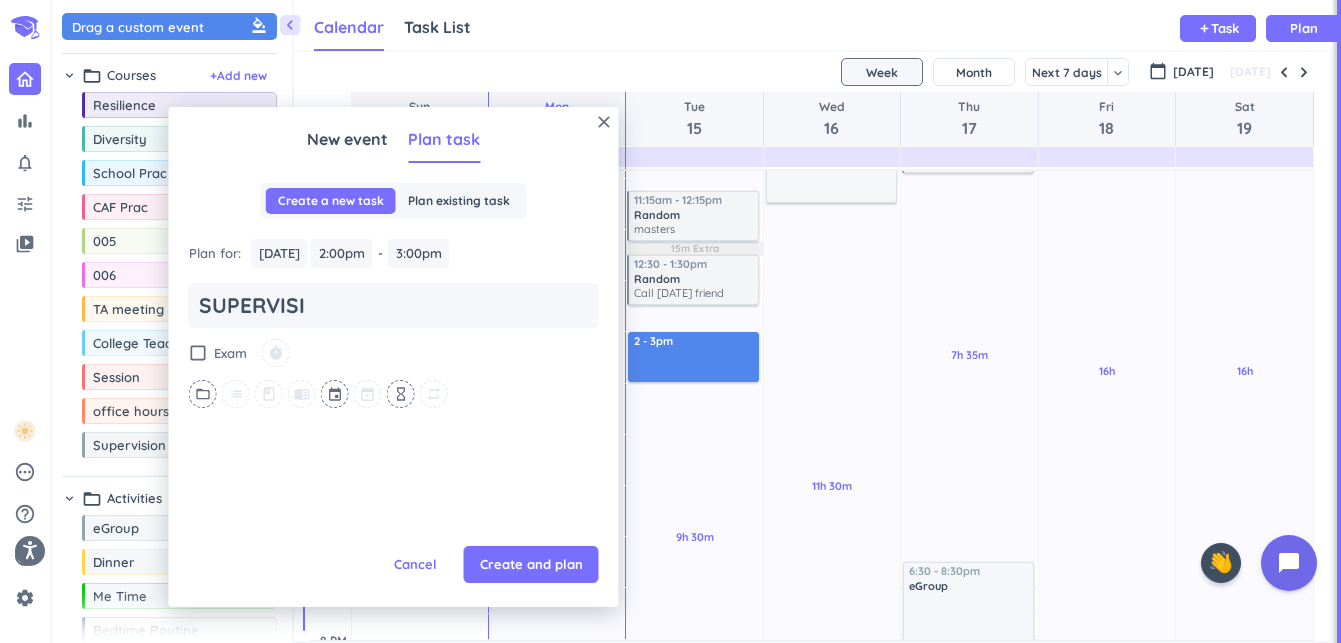 type on "x" 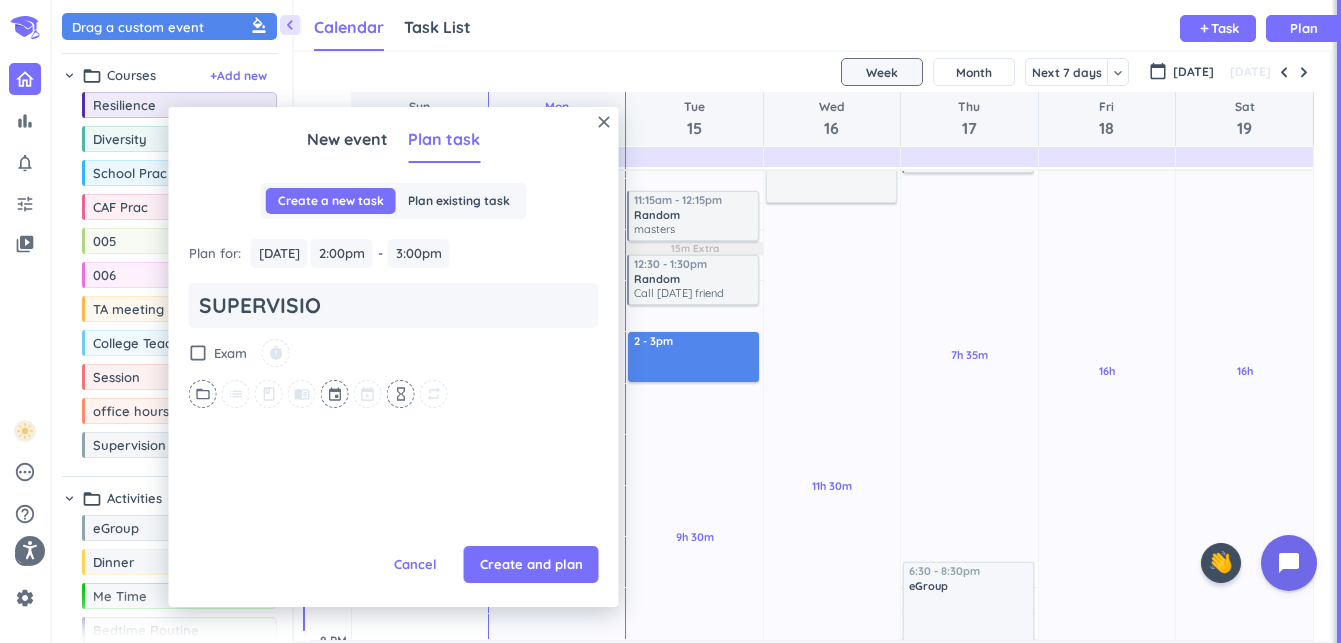 type on "x" 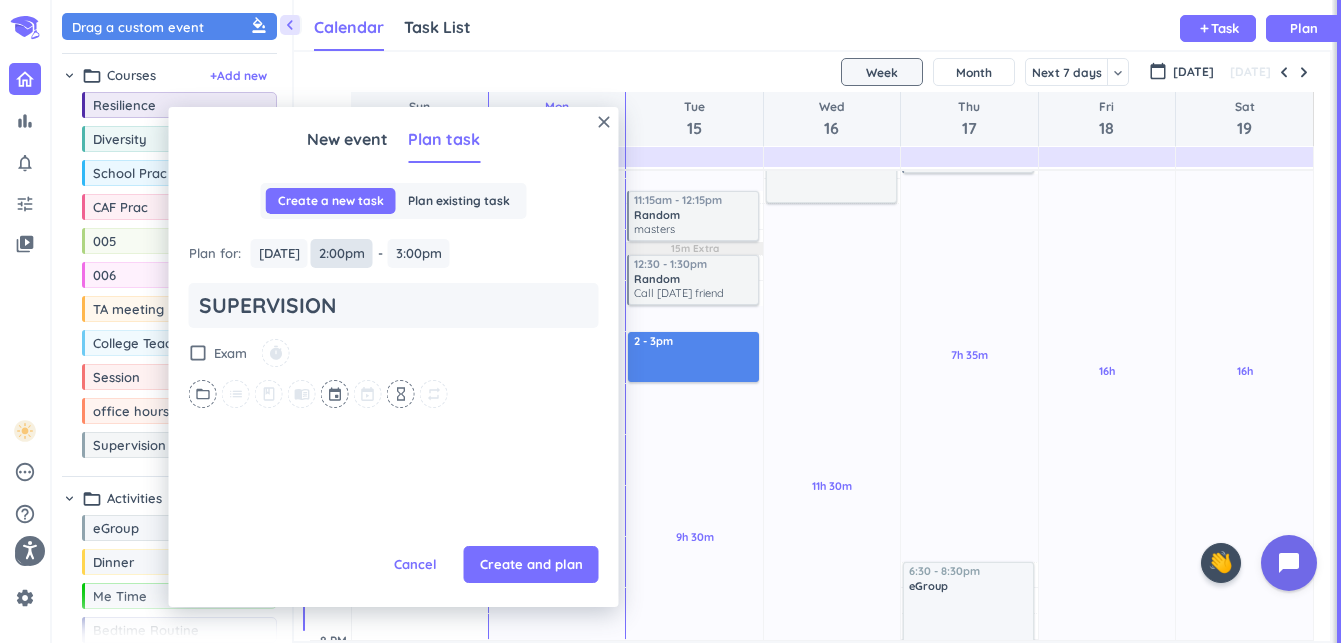 type on "SUPERVISION" 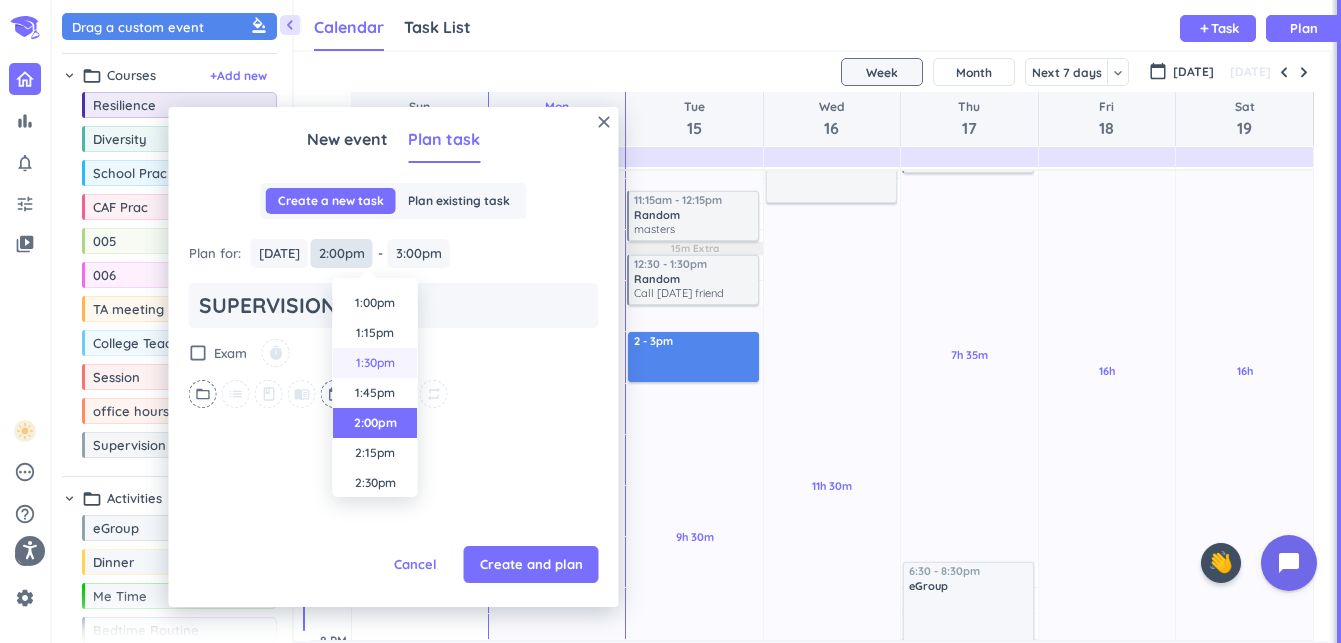 scroll, scrollTop: 1556, scrollLeft: 0, axis: vertical 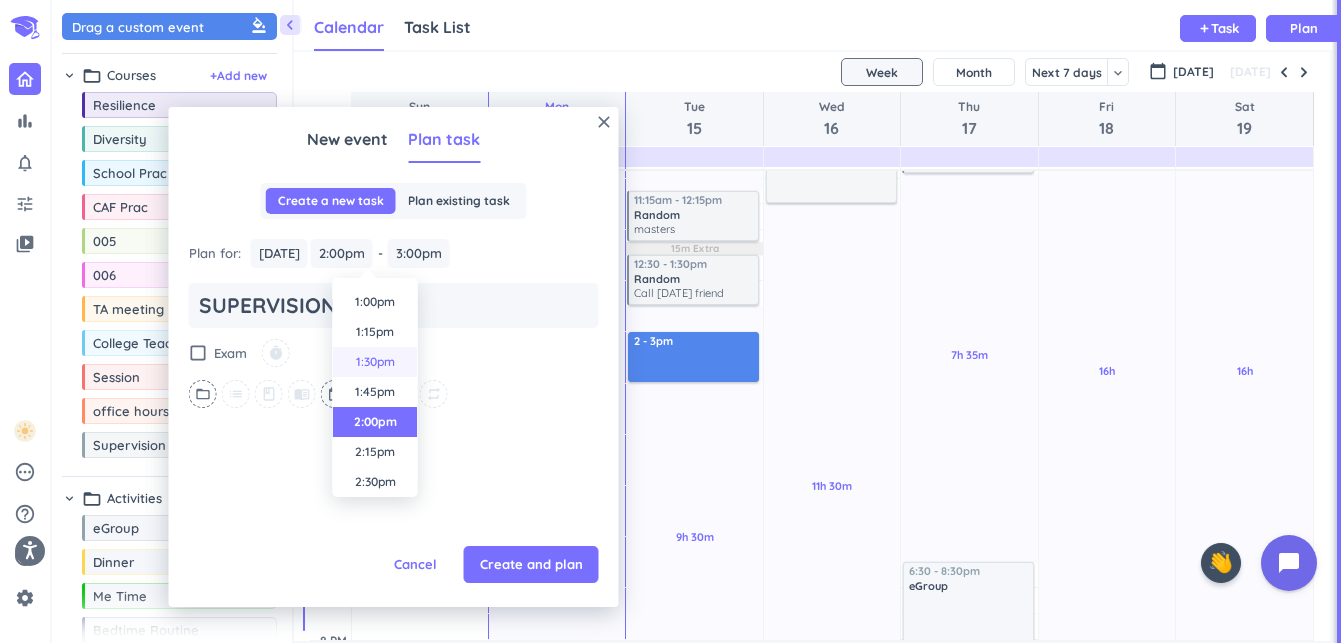 click on "1:30pm" at bounding box center [375, 362] 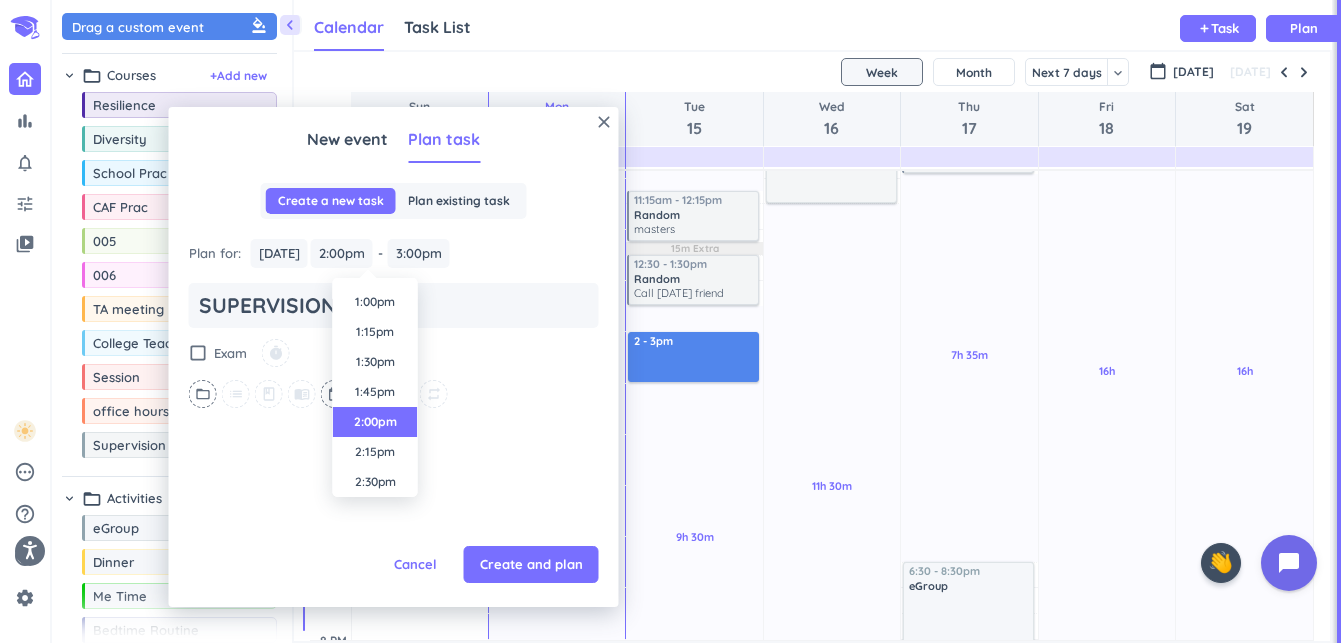 type on "x" 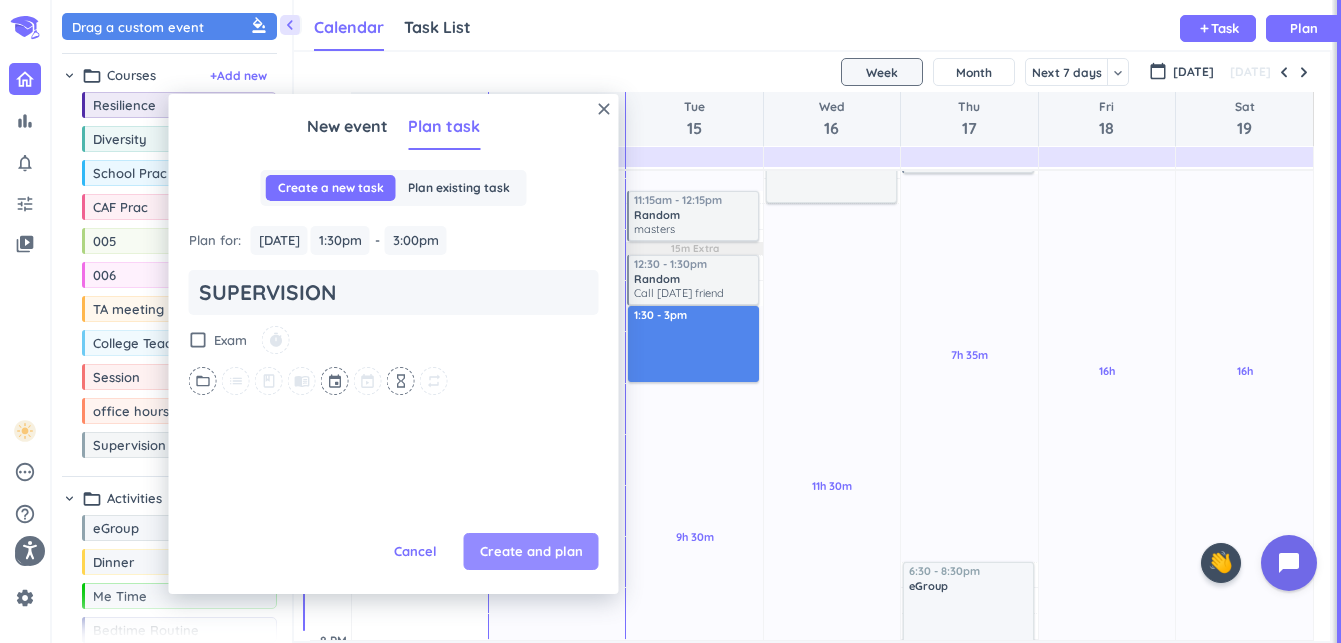 click on "Create and plan" at bounding box center (531, 552) 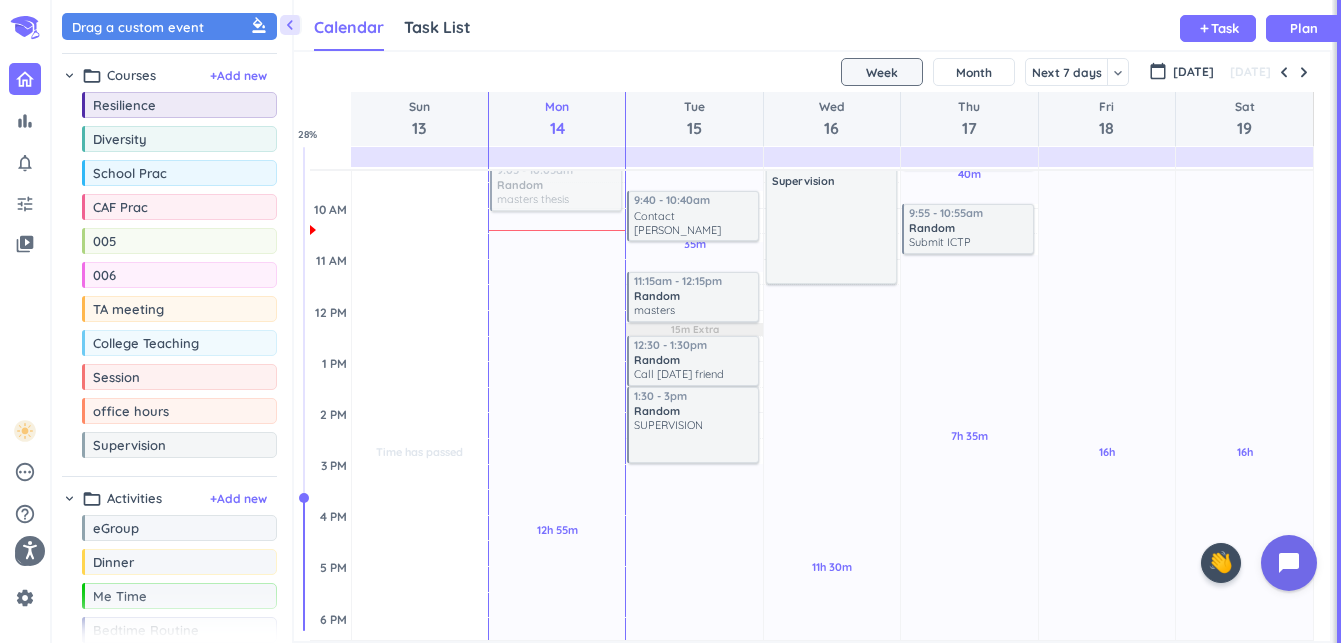 scroll, scrollTop: 371, scrollLeft: 0, axis: vertical 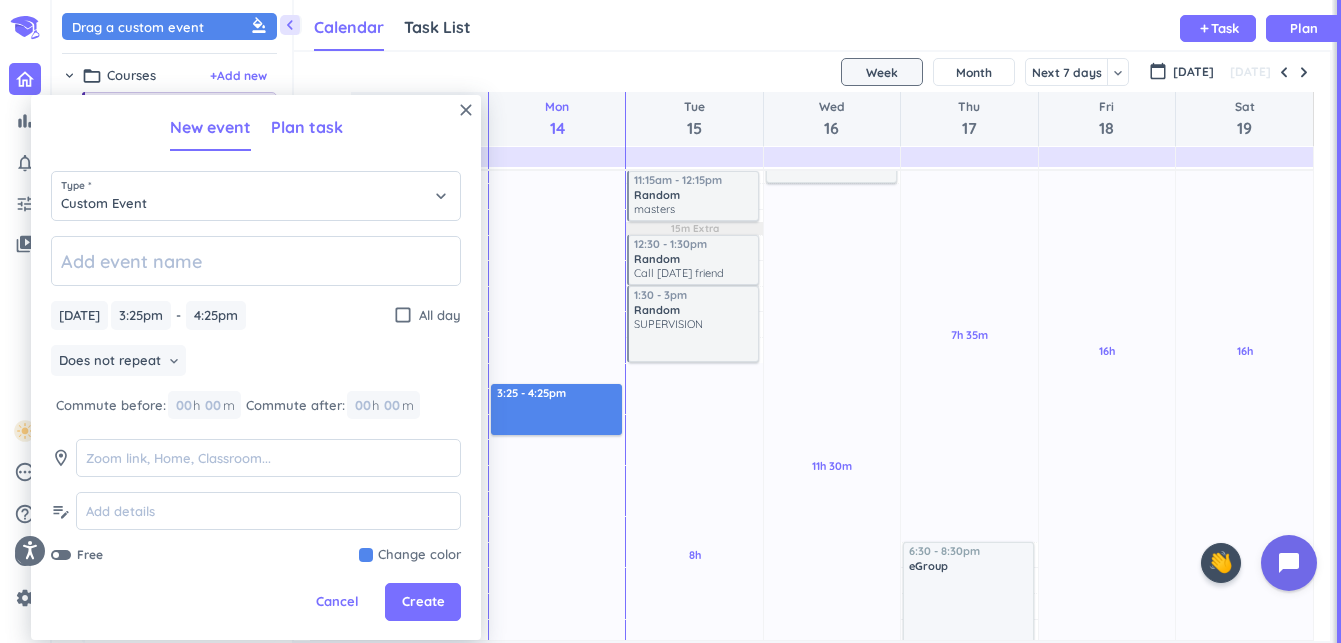 click on "Plan task" at bounding box center [307, 127] 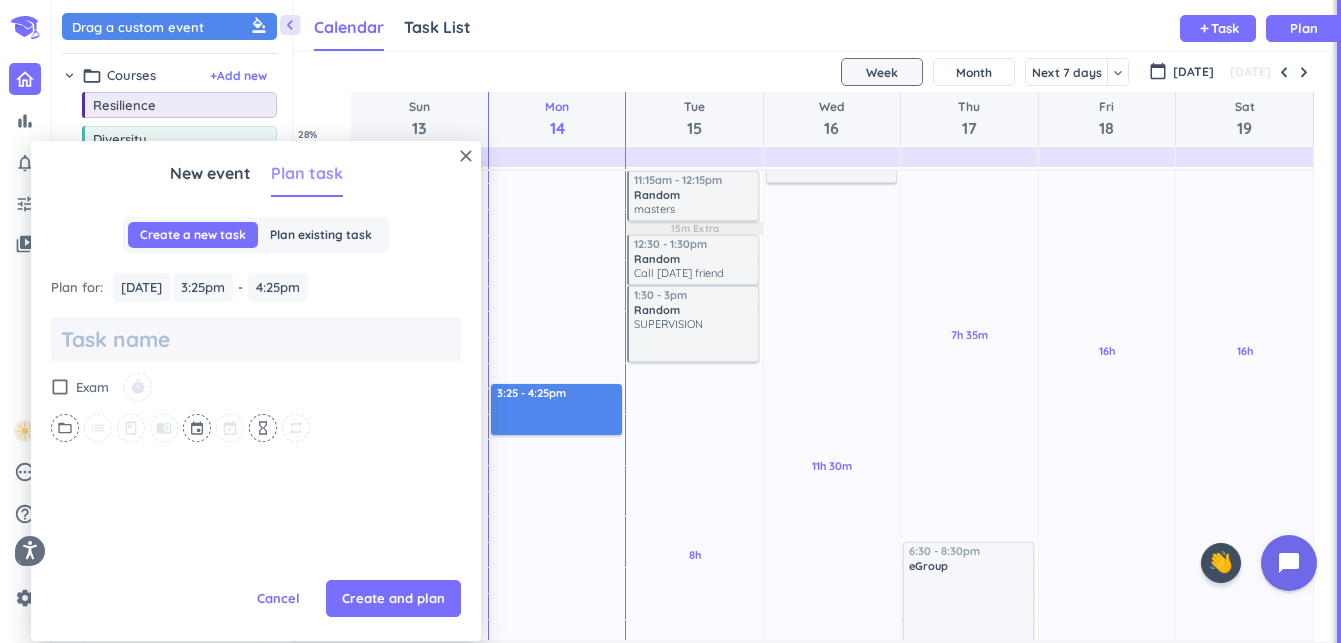 scroll, scrollTop: 0, scrollLeft: 0, axis: both 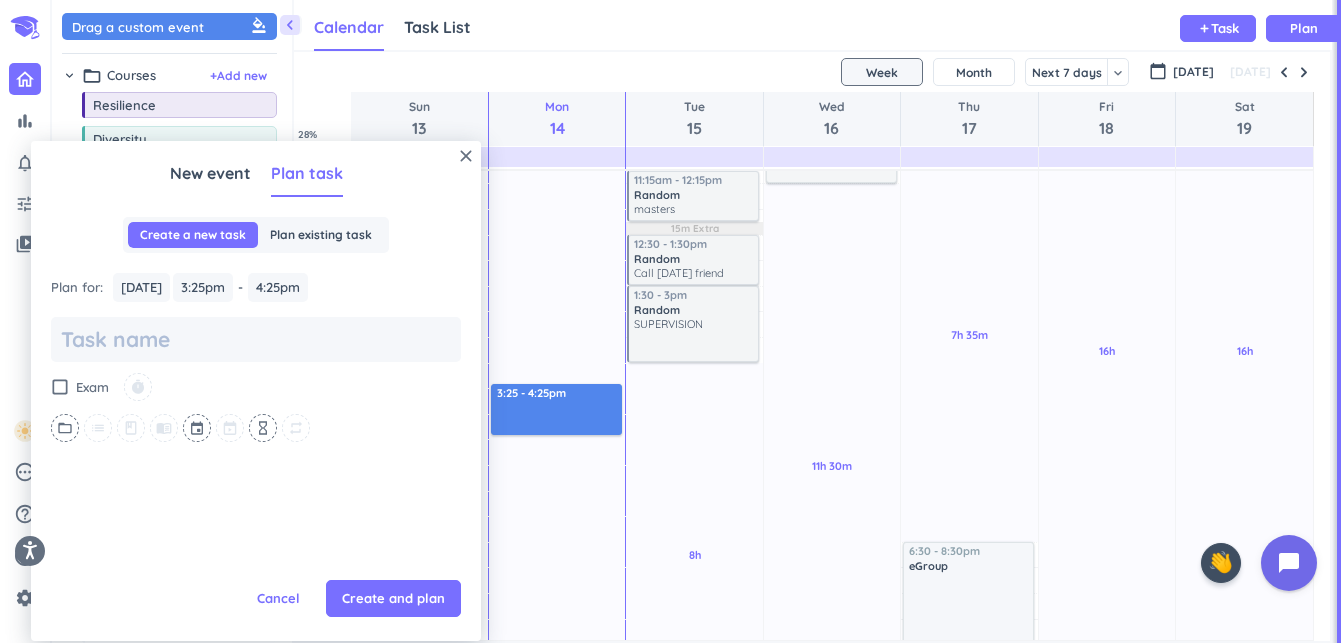 type on "x" 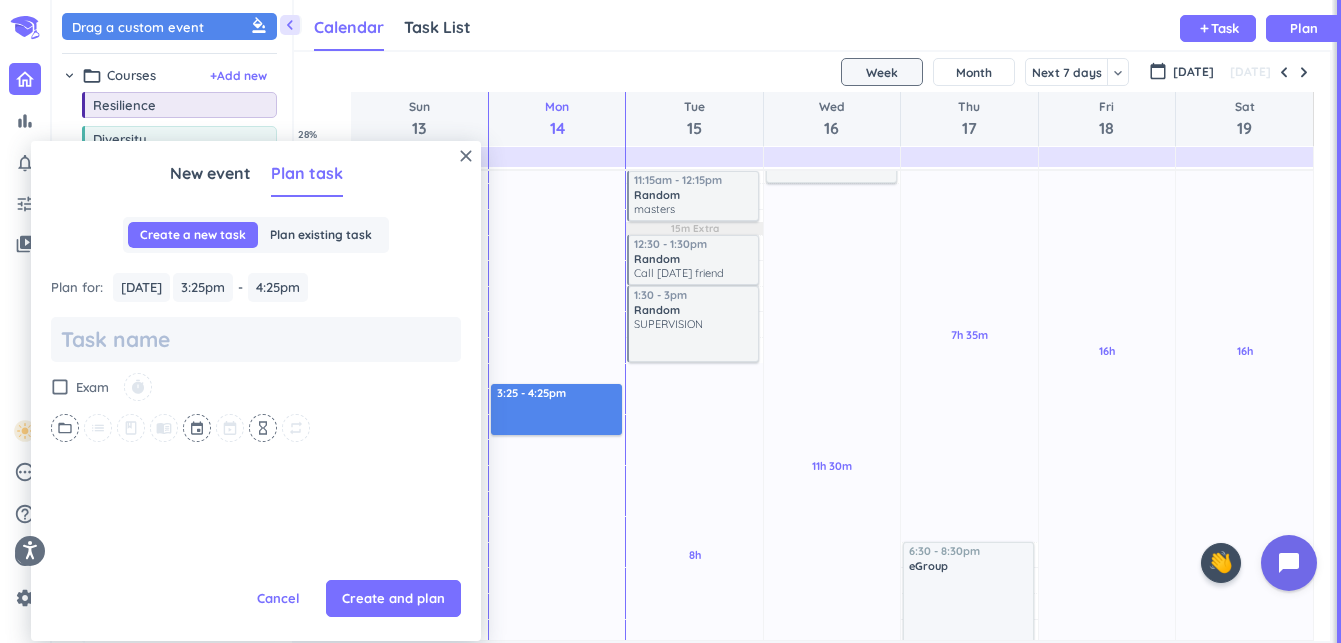 type on "p" 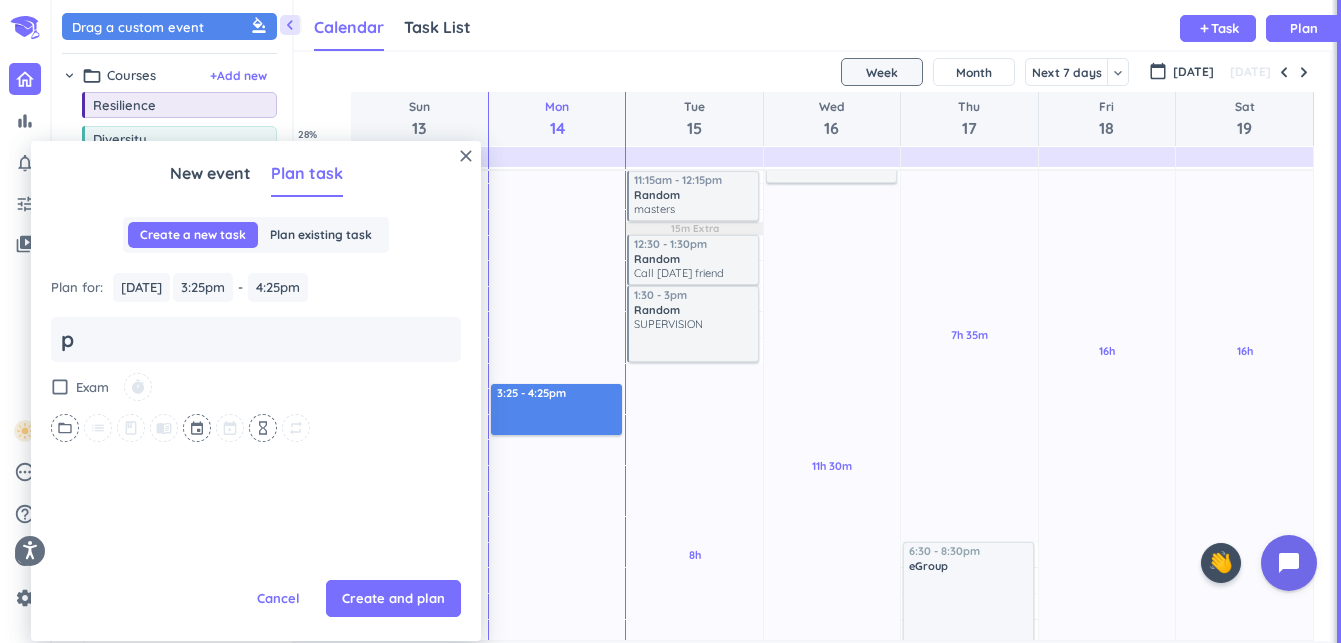 type on "x" 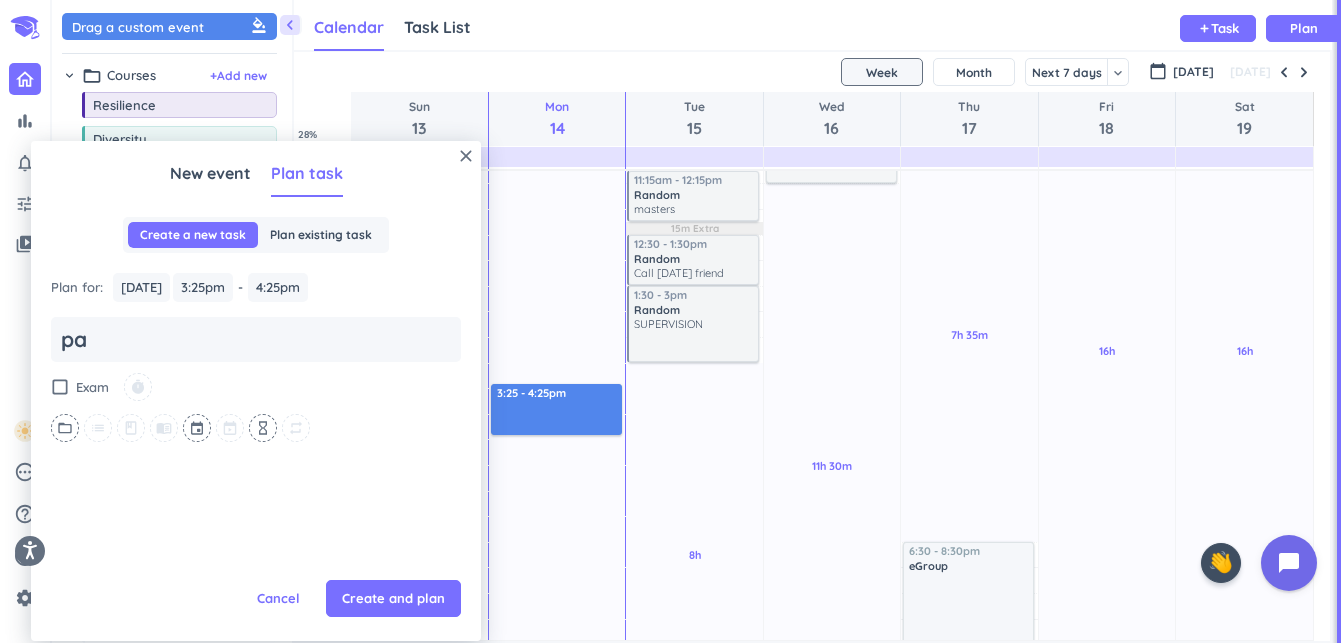 type on "x" 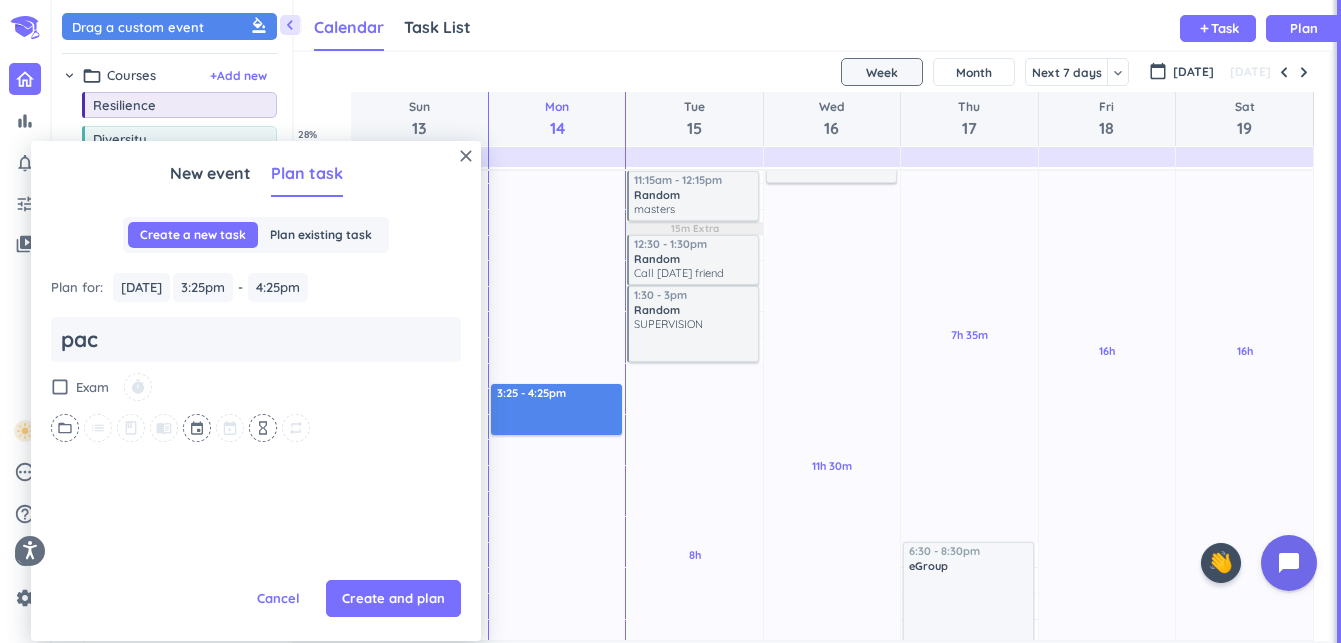 type on "x" 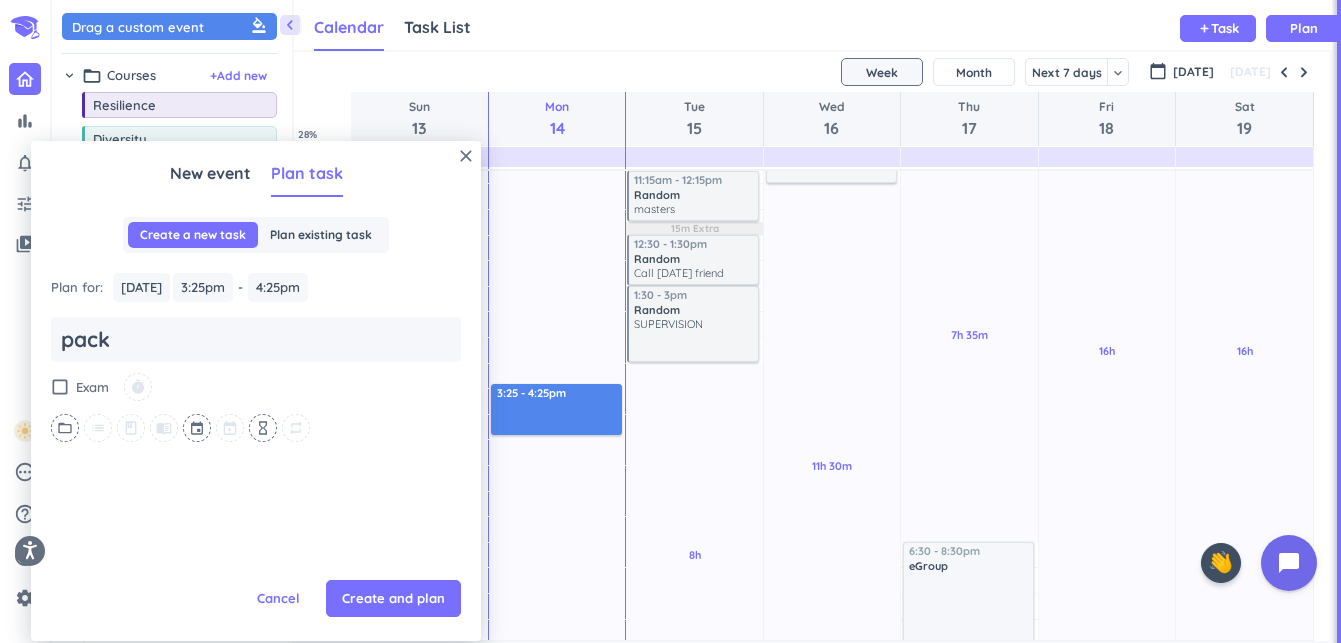 type on "x" 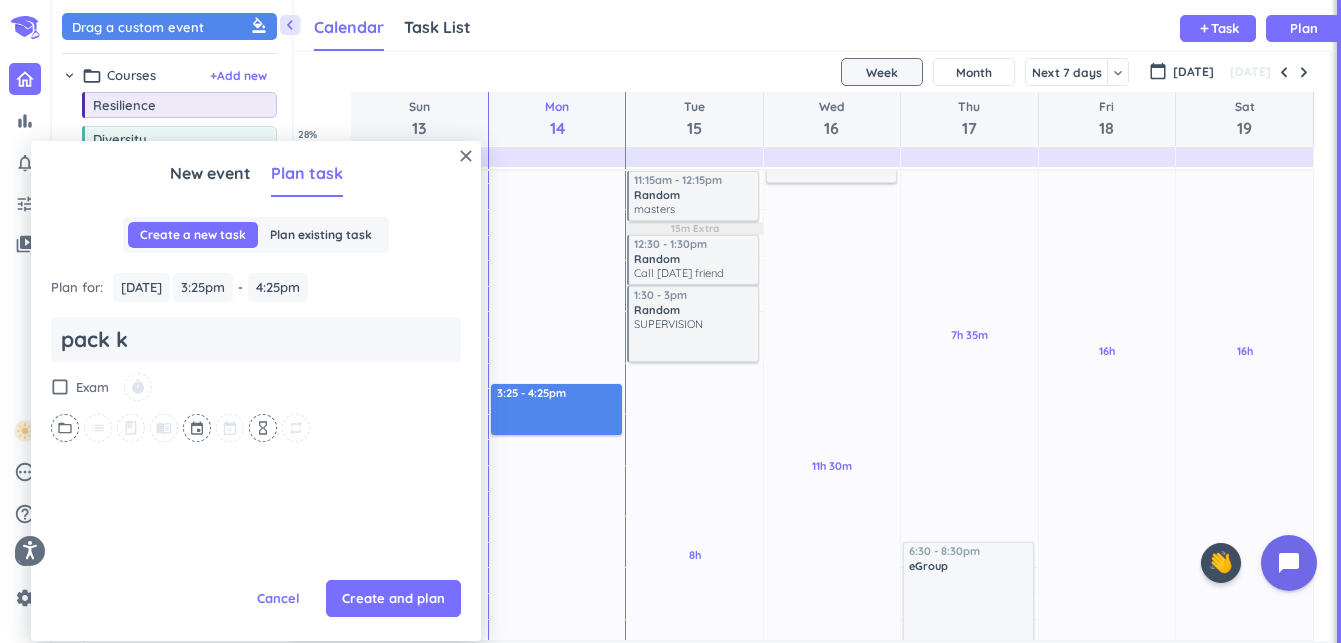 type on "x" 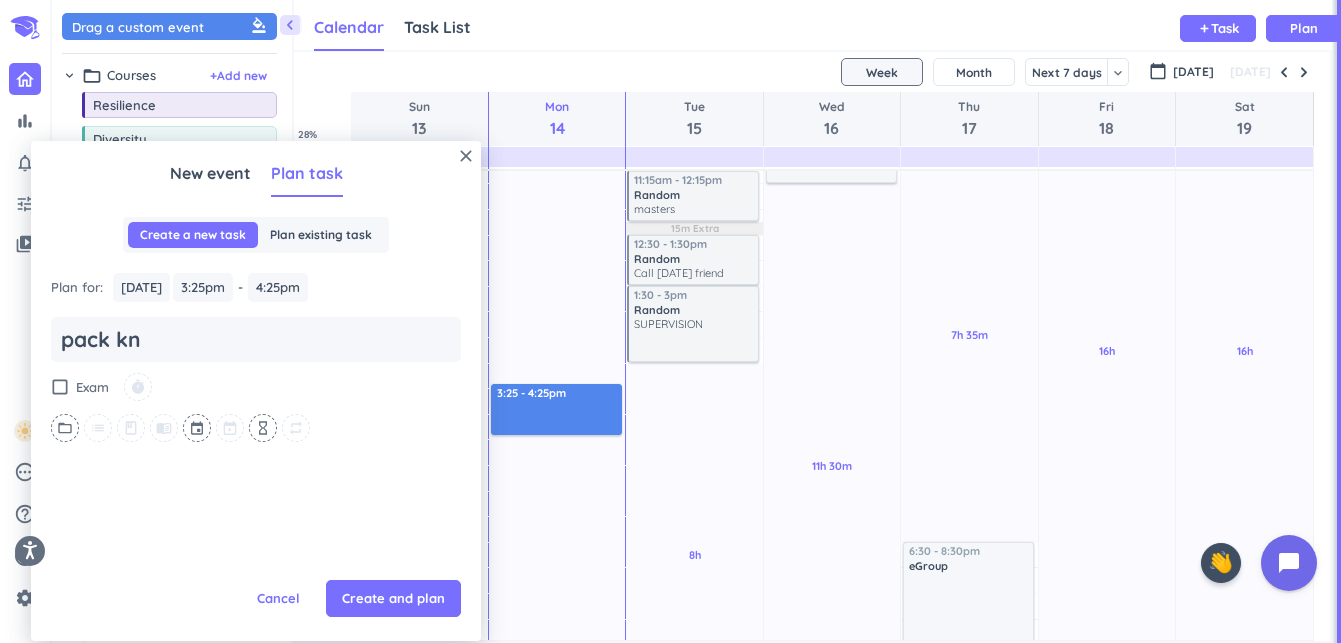 type 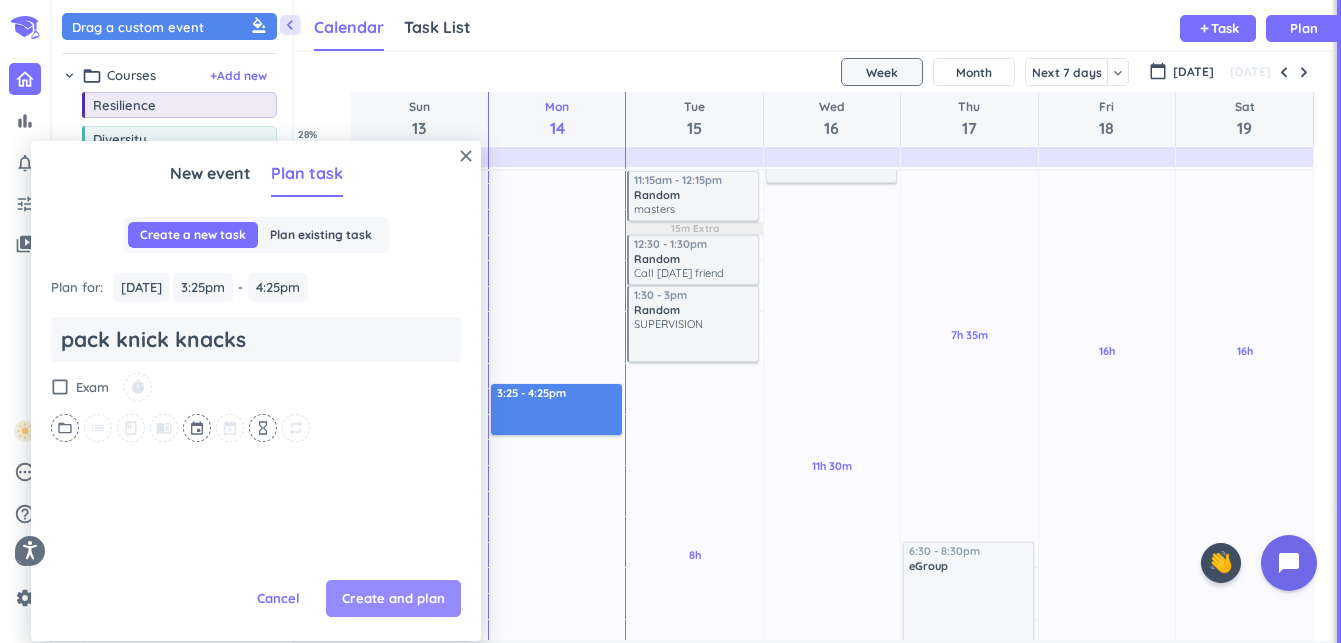 click on "Create and plan" at bounding box center [393, 599] 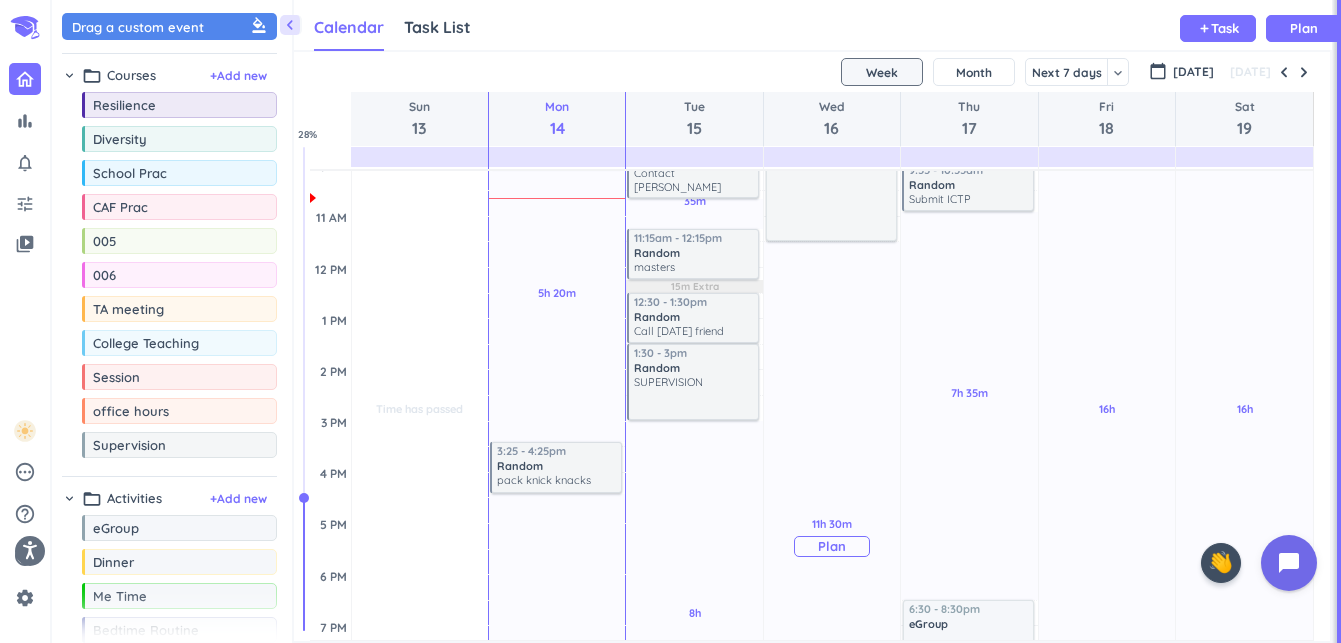 scroll, scrollTop: 206, scrollLeft: 0, axis: vertical 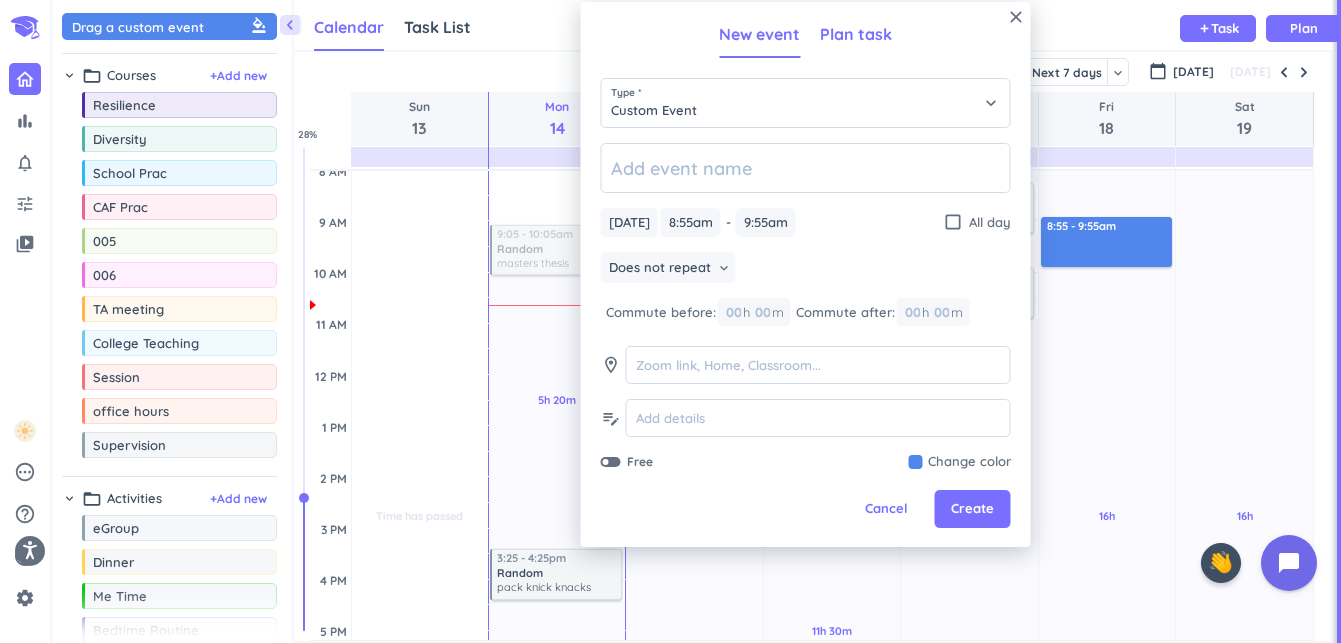 click on "Plan task" at bounding box center (856, 34) 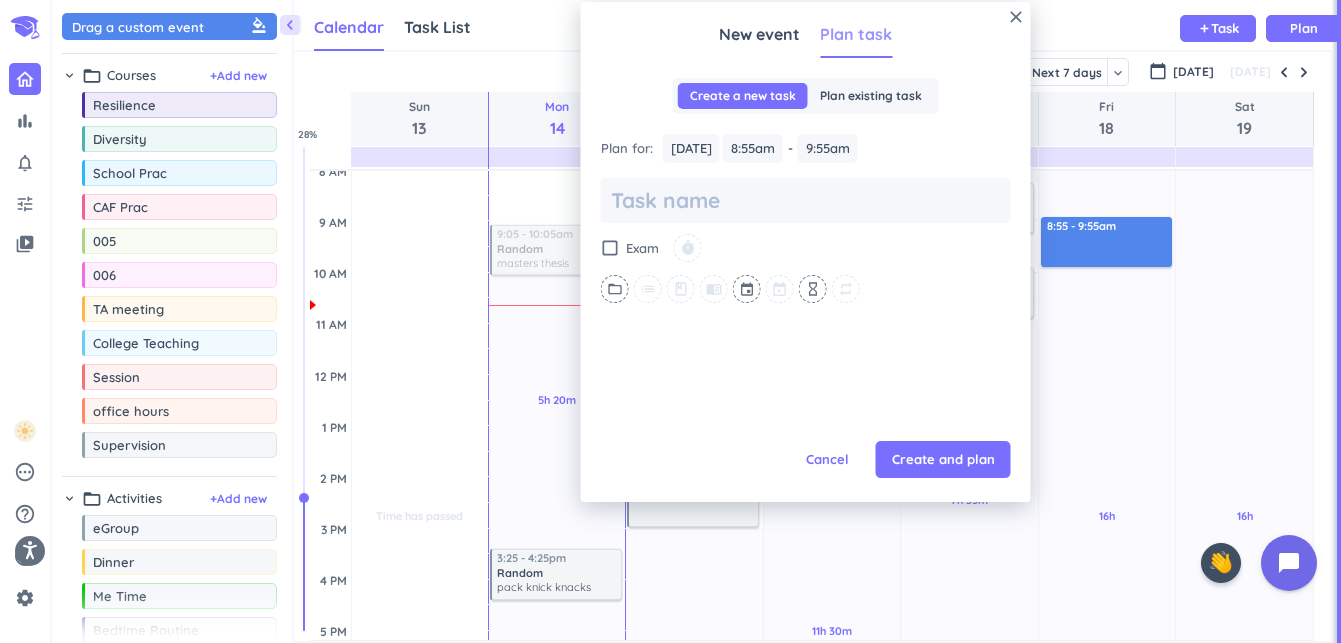 scroll, scrollTop: 0, scrollLeft: 0, axis: both 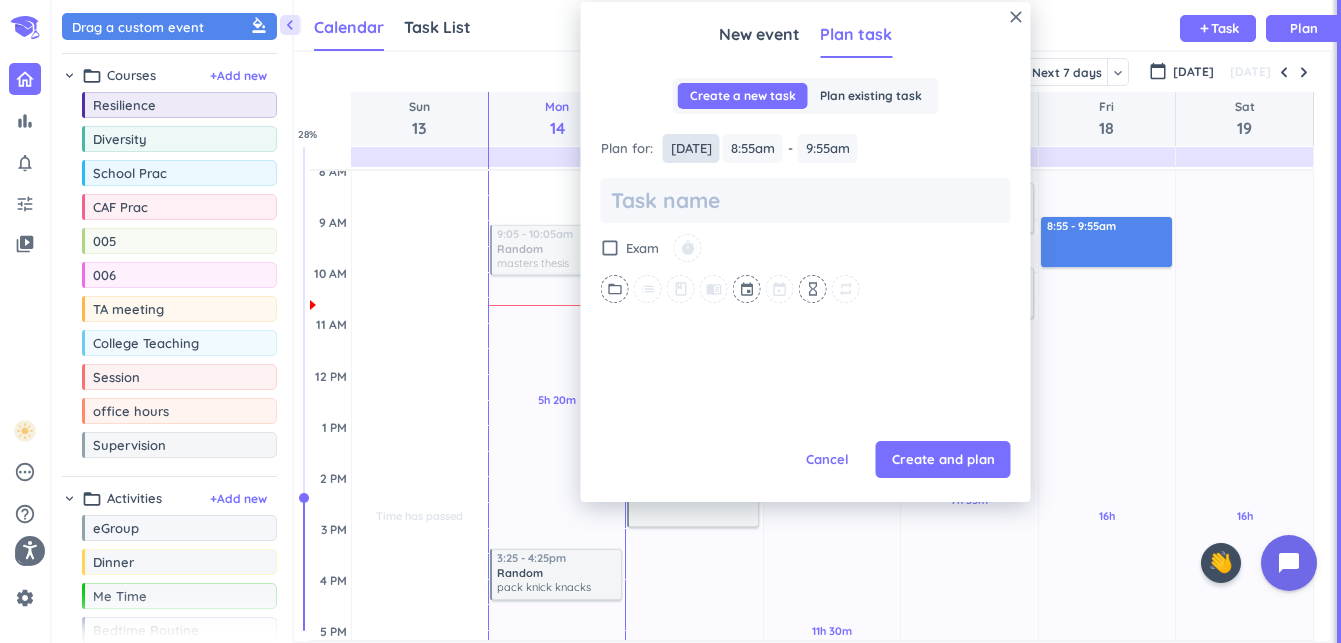 click on "[DATE]" at bounding box center (691, 148) 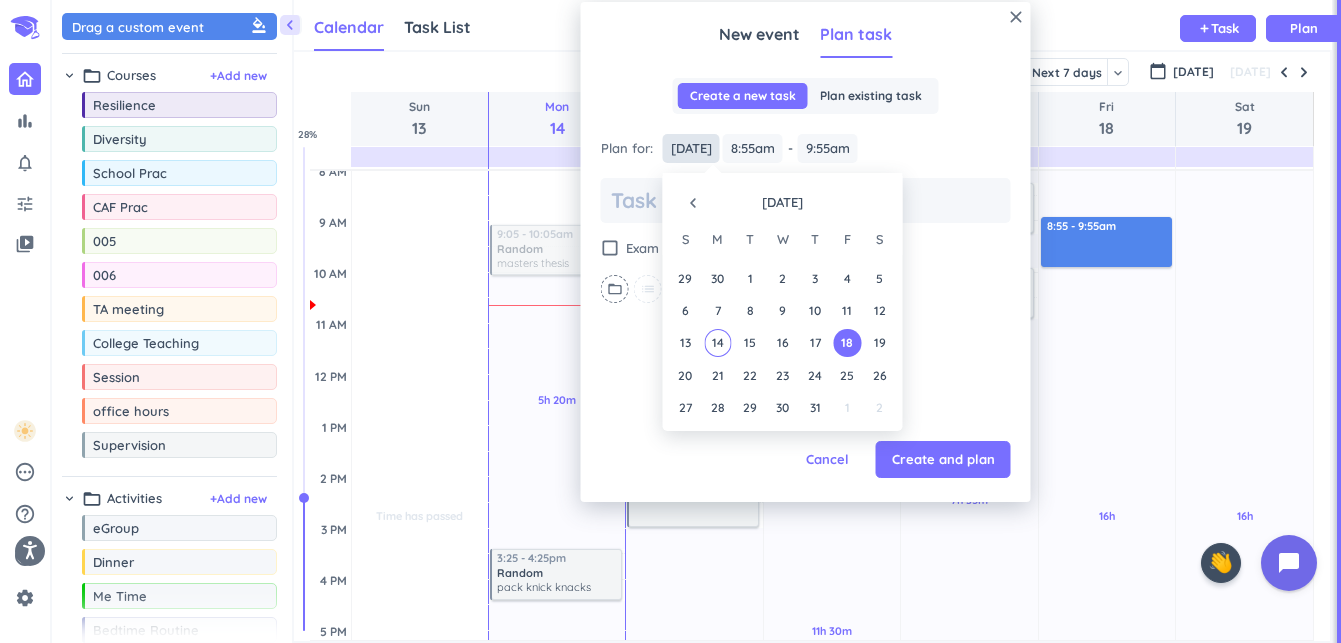 scroll, scrollTop: 0, scrollLeft: 0, axis: both 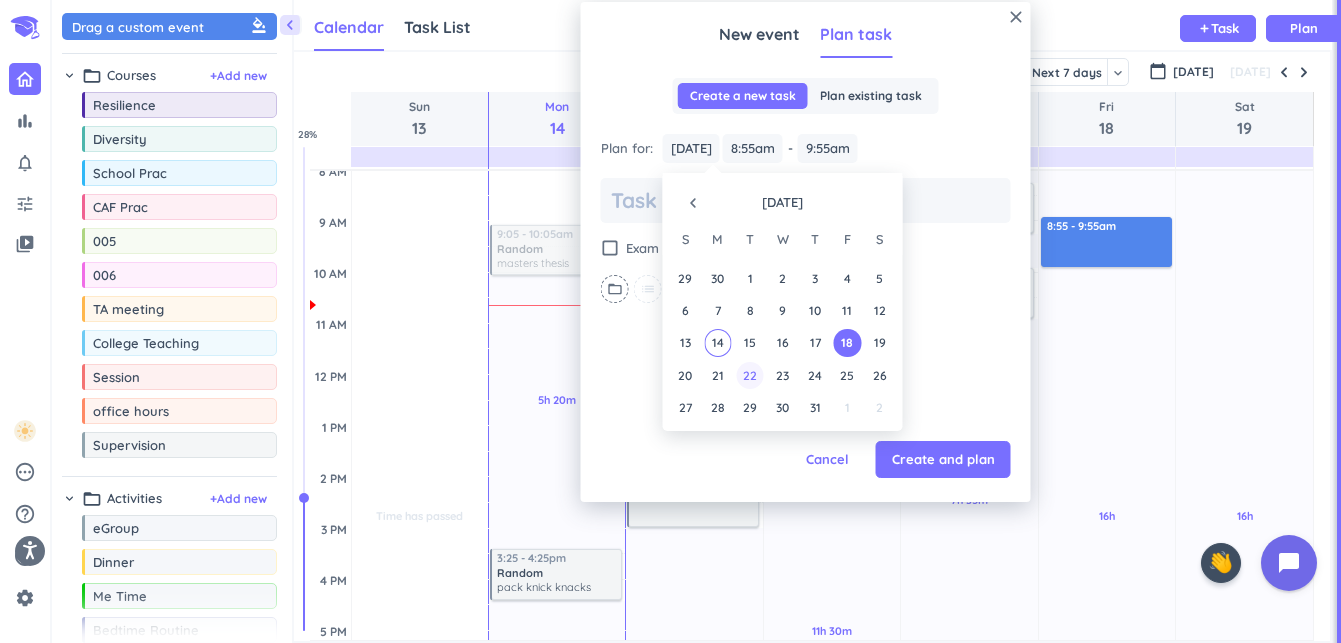 click on "22" at bounding box center [749, 375] 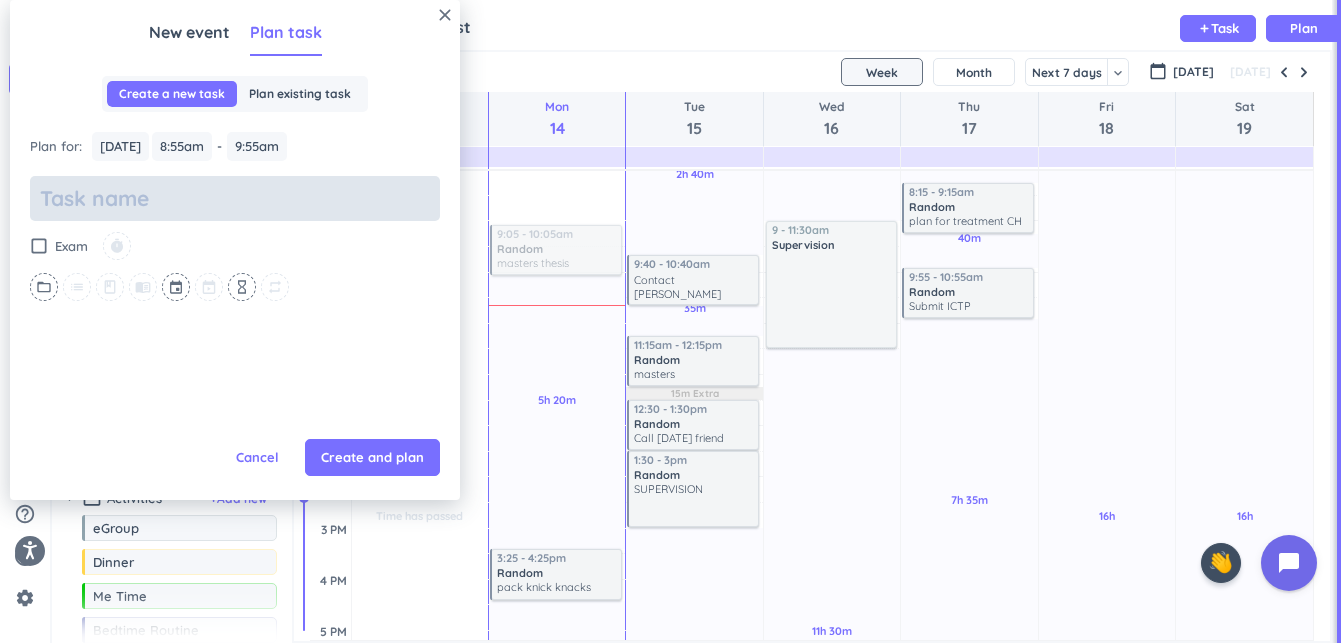 click at bounding box center [235, 198] 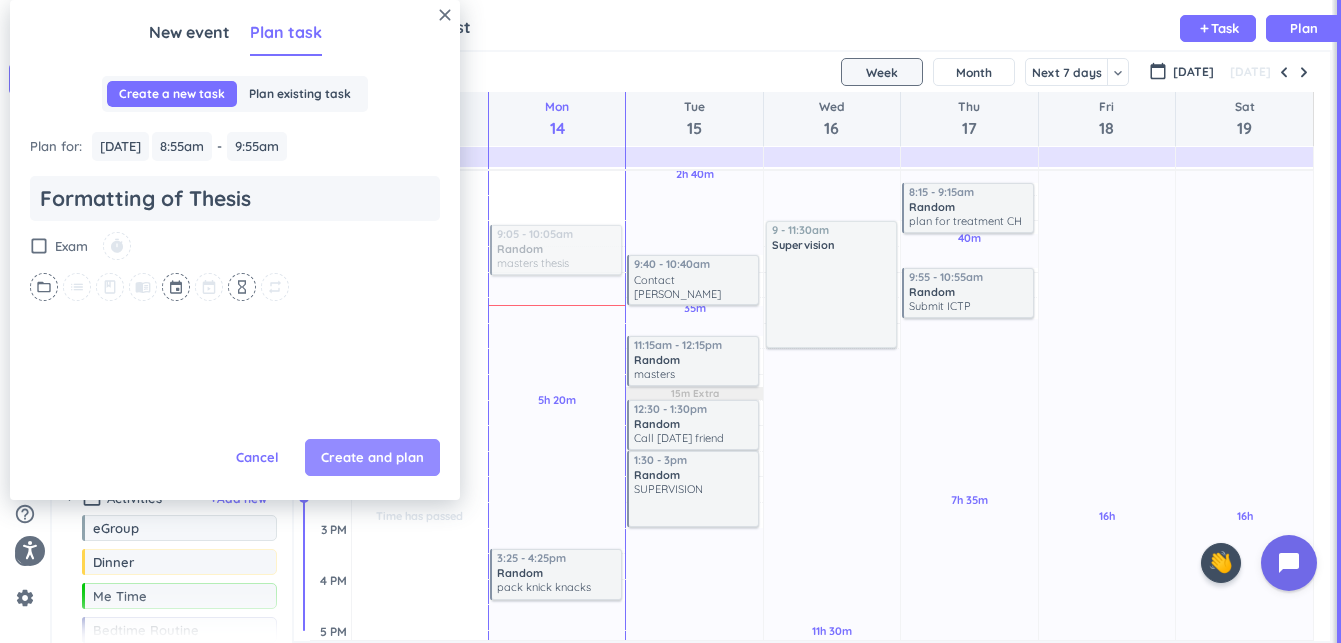 click on "Create and plan" at bounding box center (372, 458) 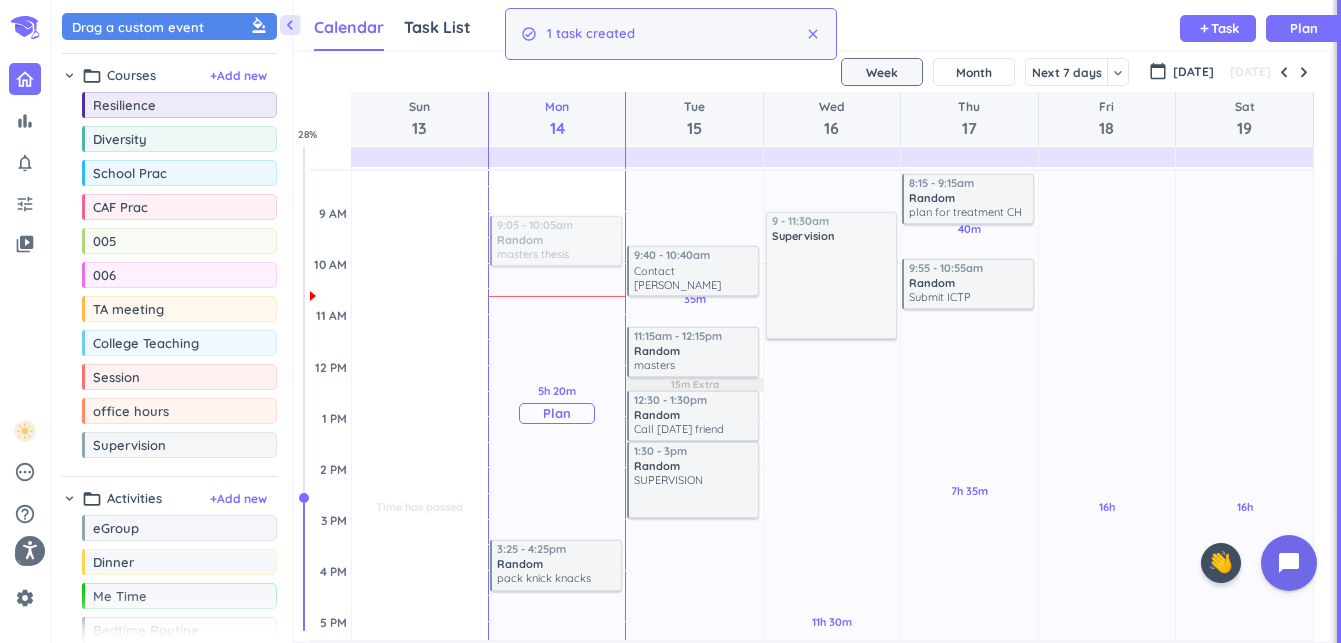 scroll, scrollTop: 246, scrollLeft: 0, axis: vertical 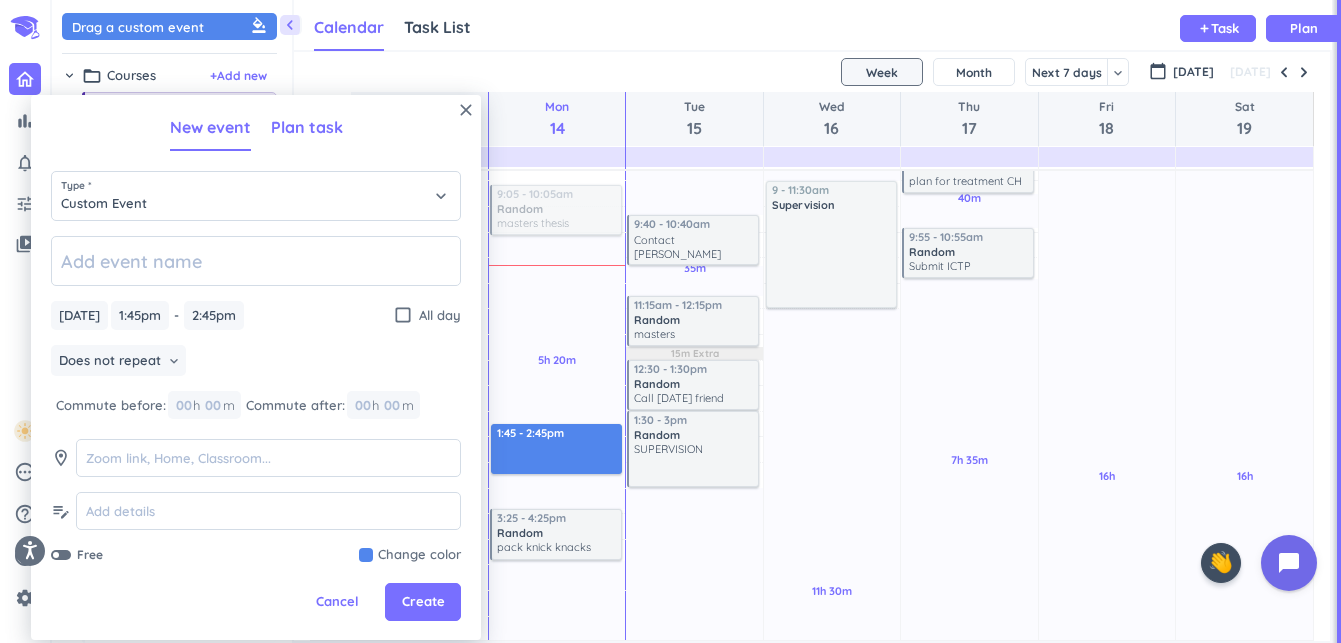 click on "Plan task" at bounding box center (307, 127) 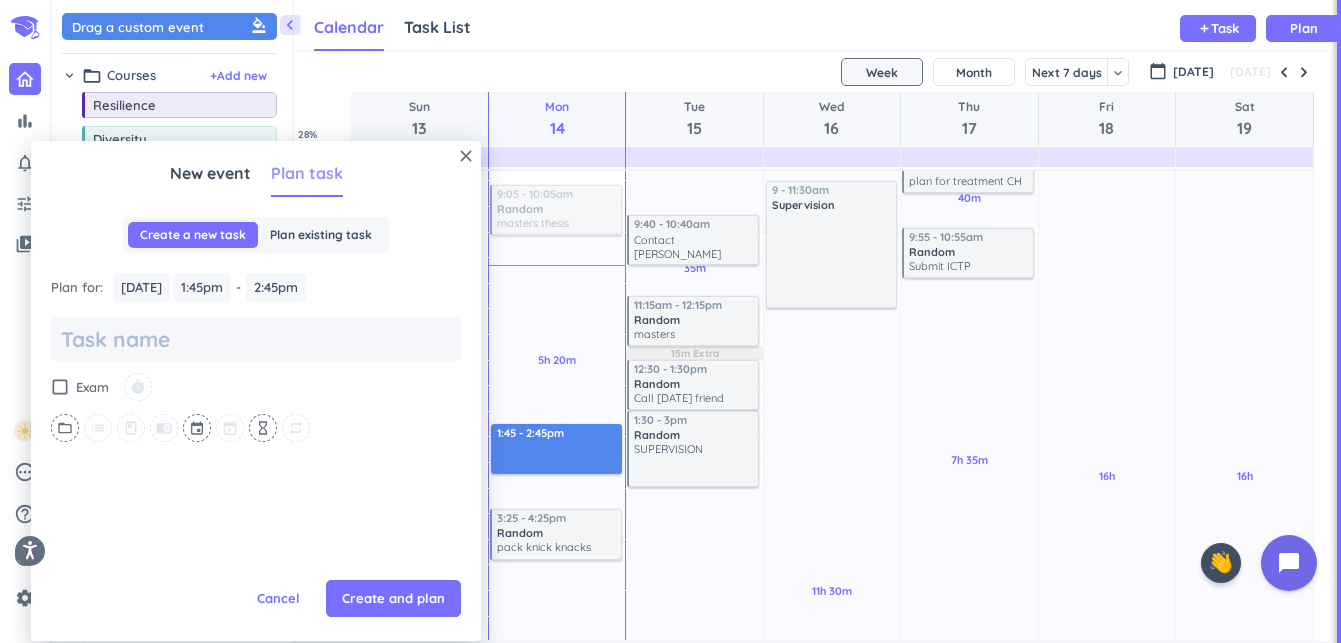 scroll, scrollTop: 0, scrollLeft: 0, axis: both 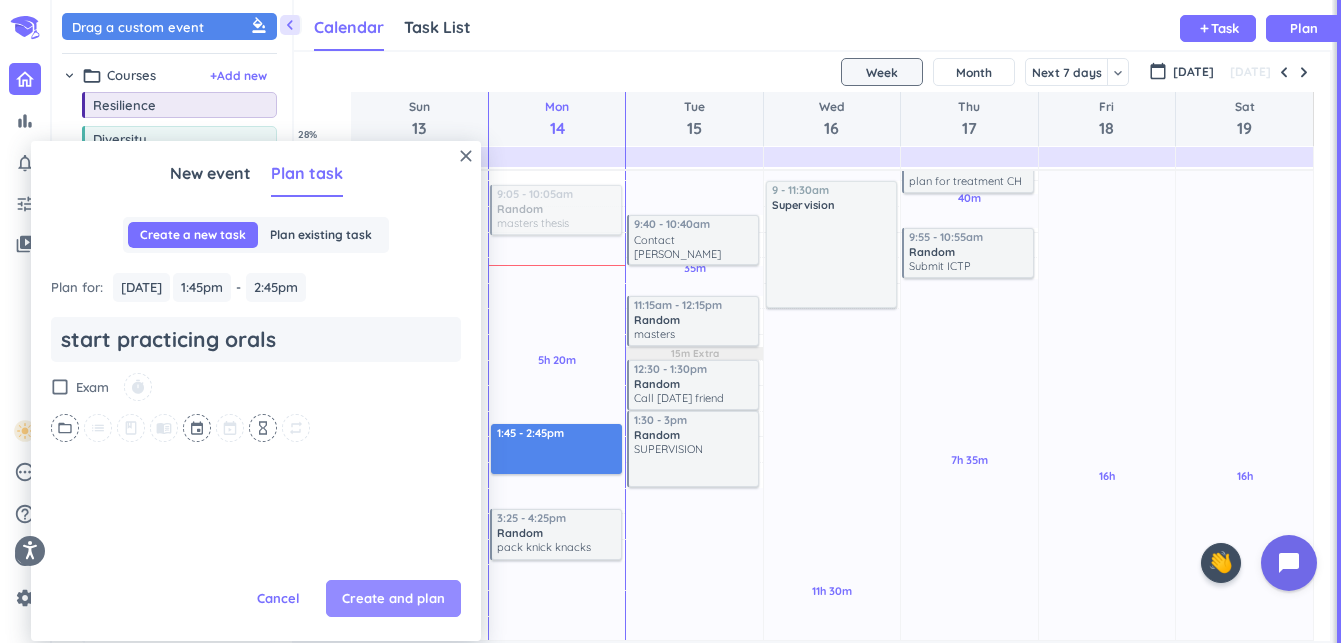click on "Create and plan" at bounding box center (393, 599) 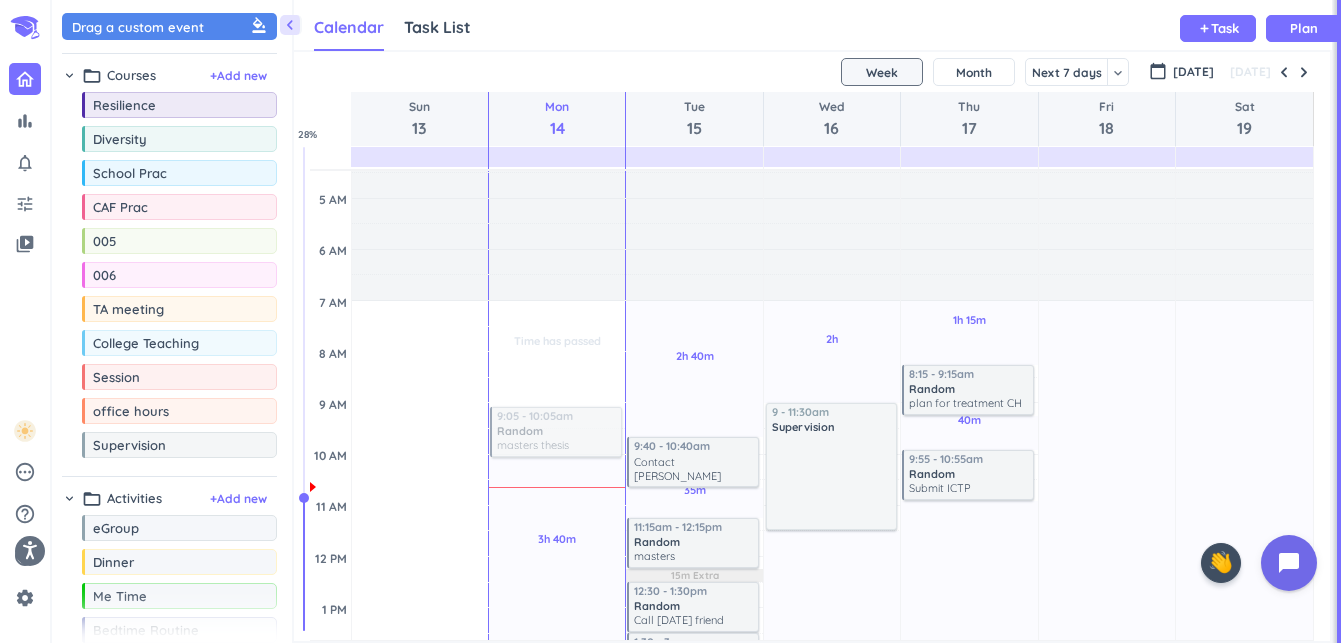 scroll, scrollTop: 0, scrollLeft: 0, axis: both 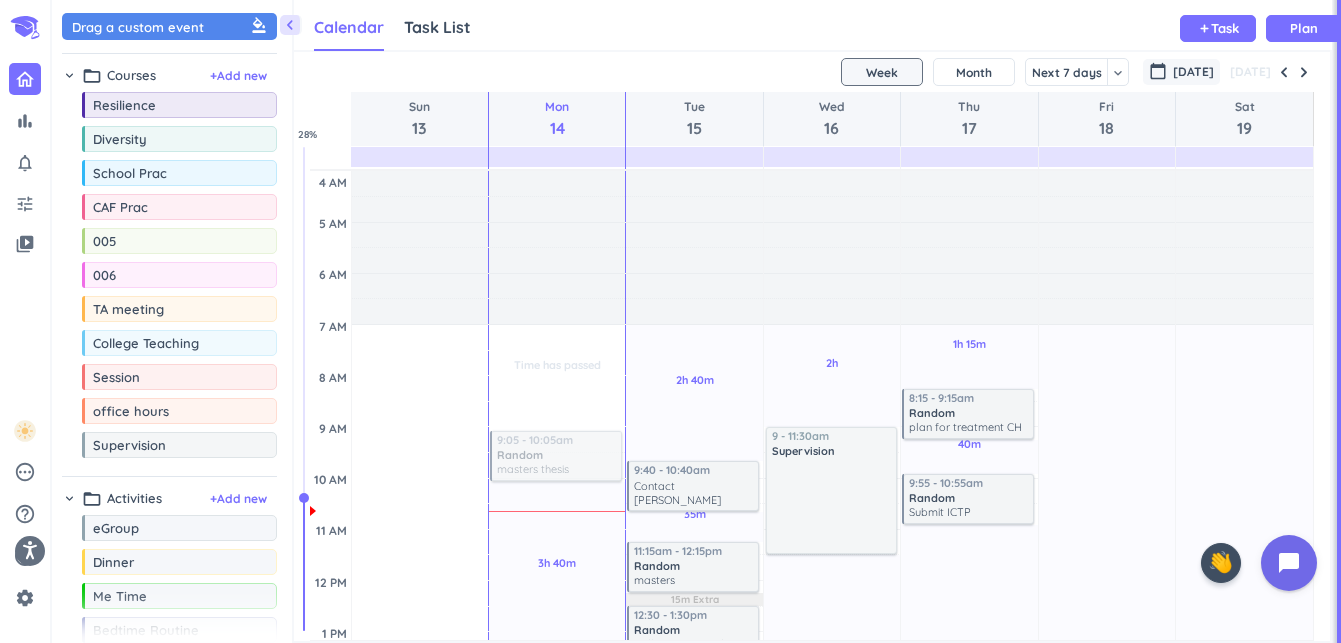 click on "[DATE]" at bounding box center [1193, 72] 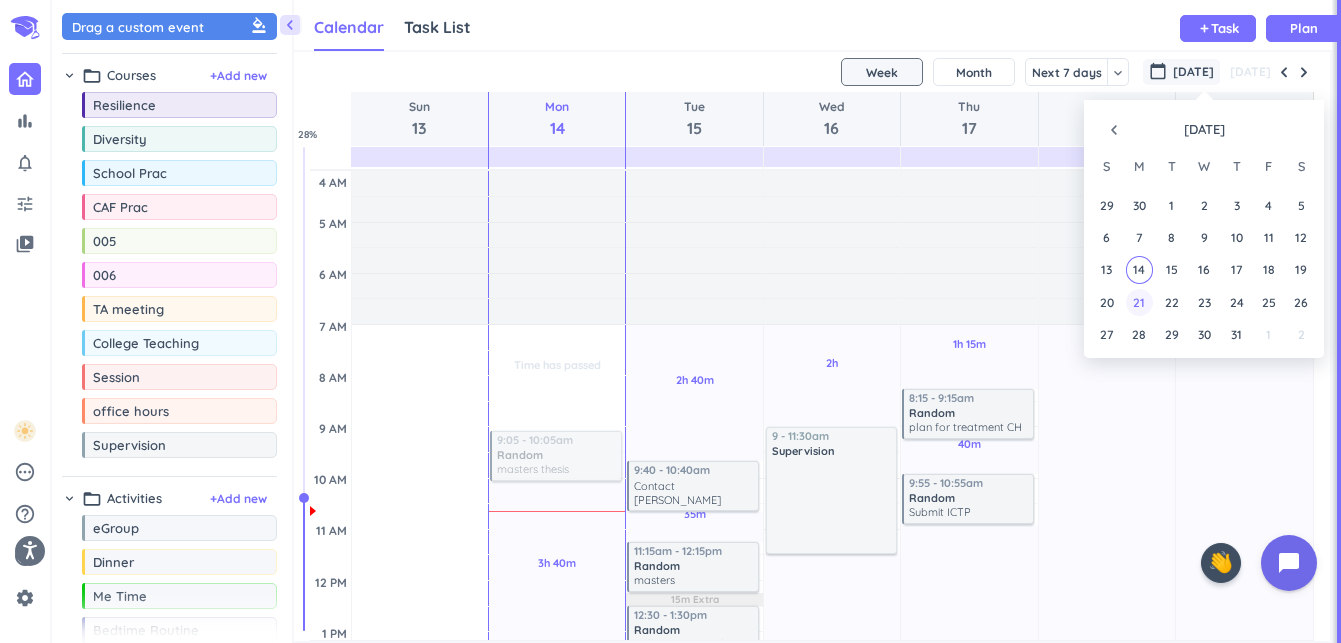 click on "21" at bounding box center [1139, 301] 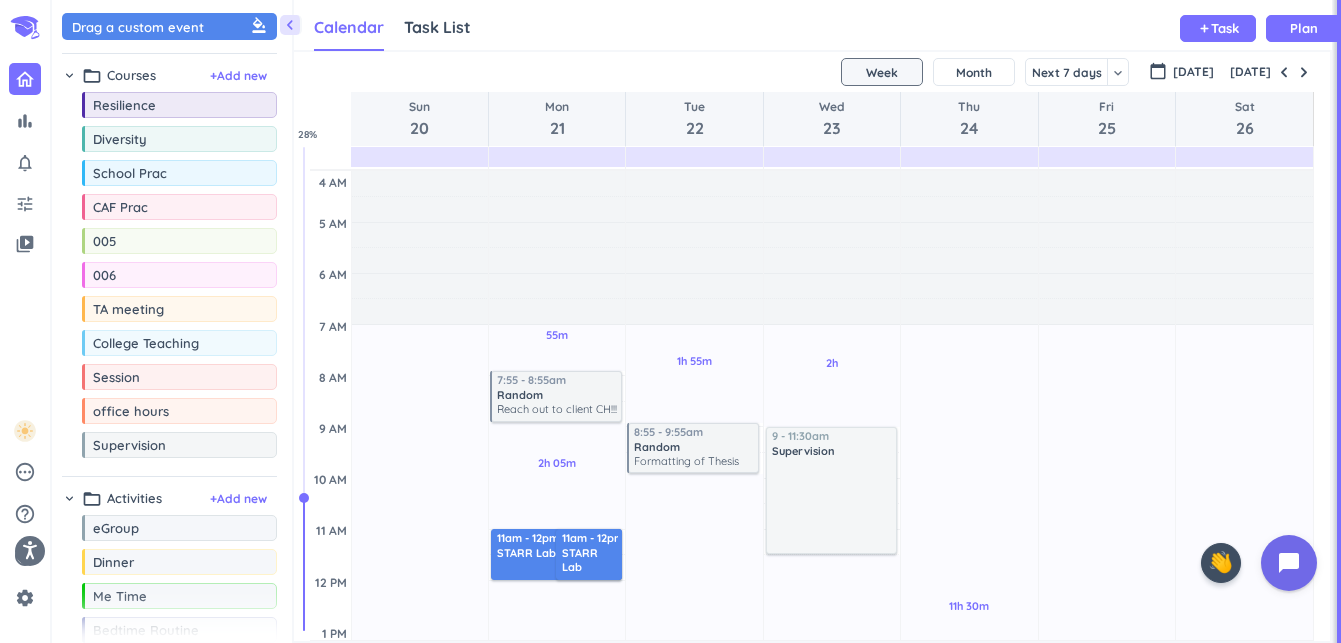 scroll, scrollTop: 104, scrollLeft: 0, axis: vertical 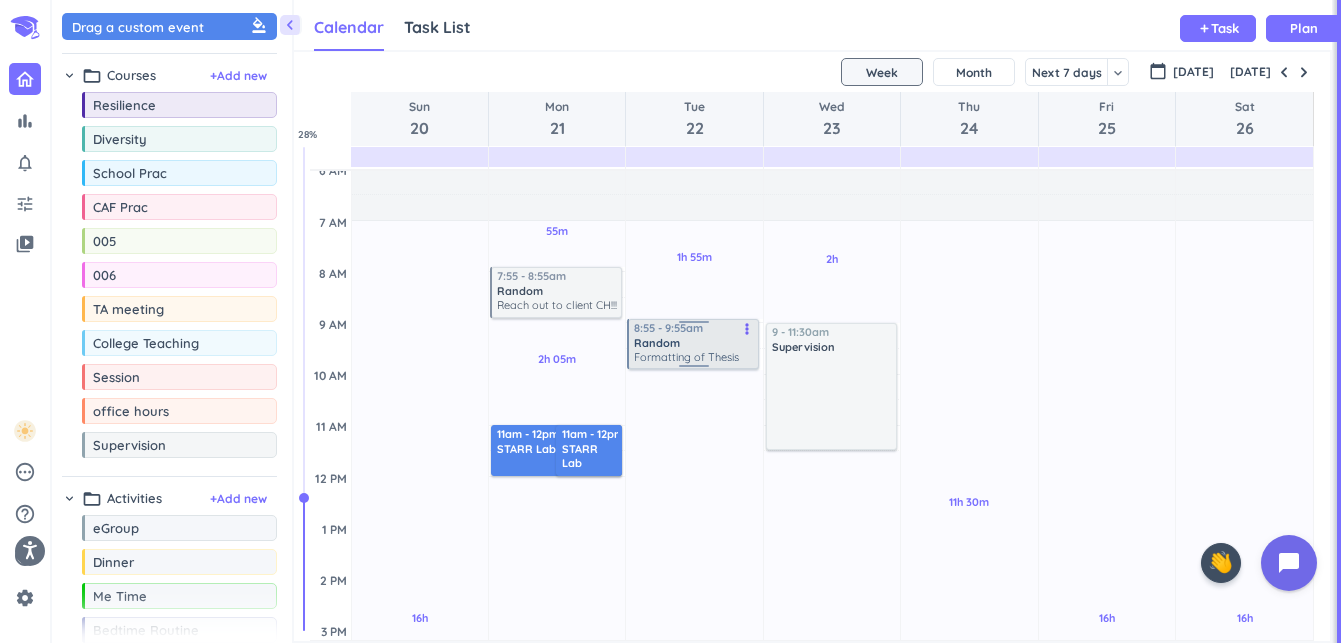 click on "Formatting of Thesis" at bounding box center [686, 357] 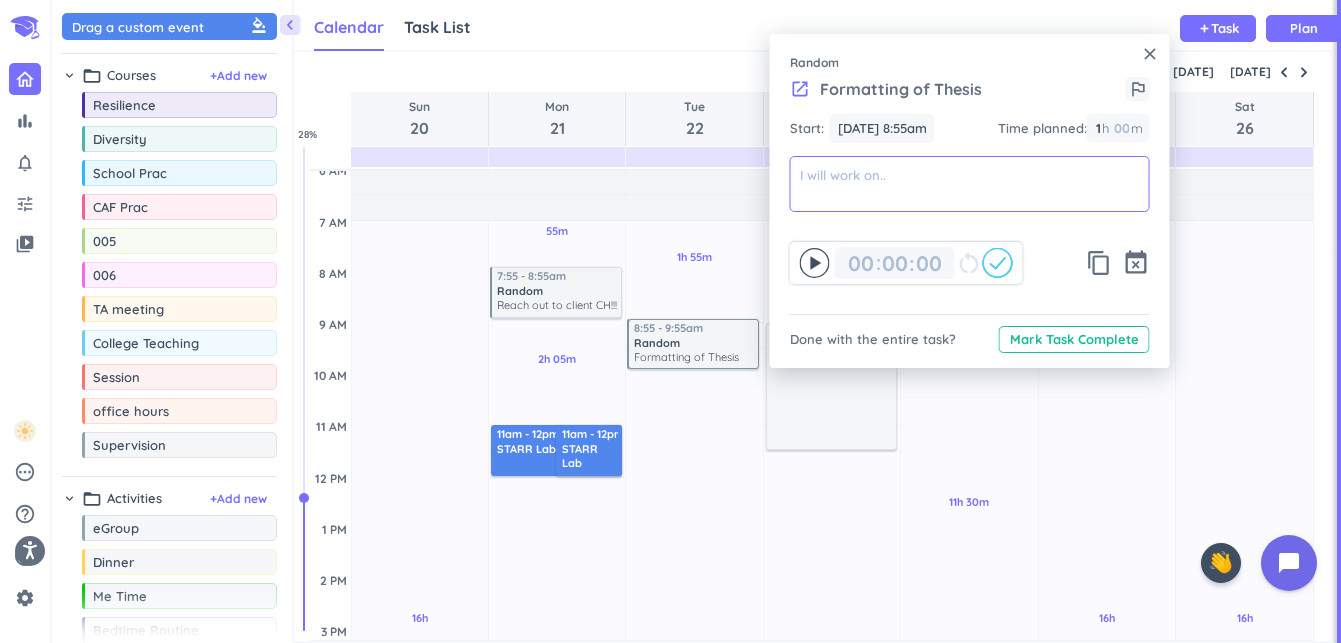click at bounding box center [970, 184] 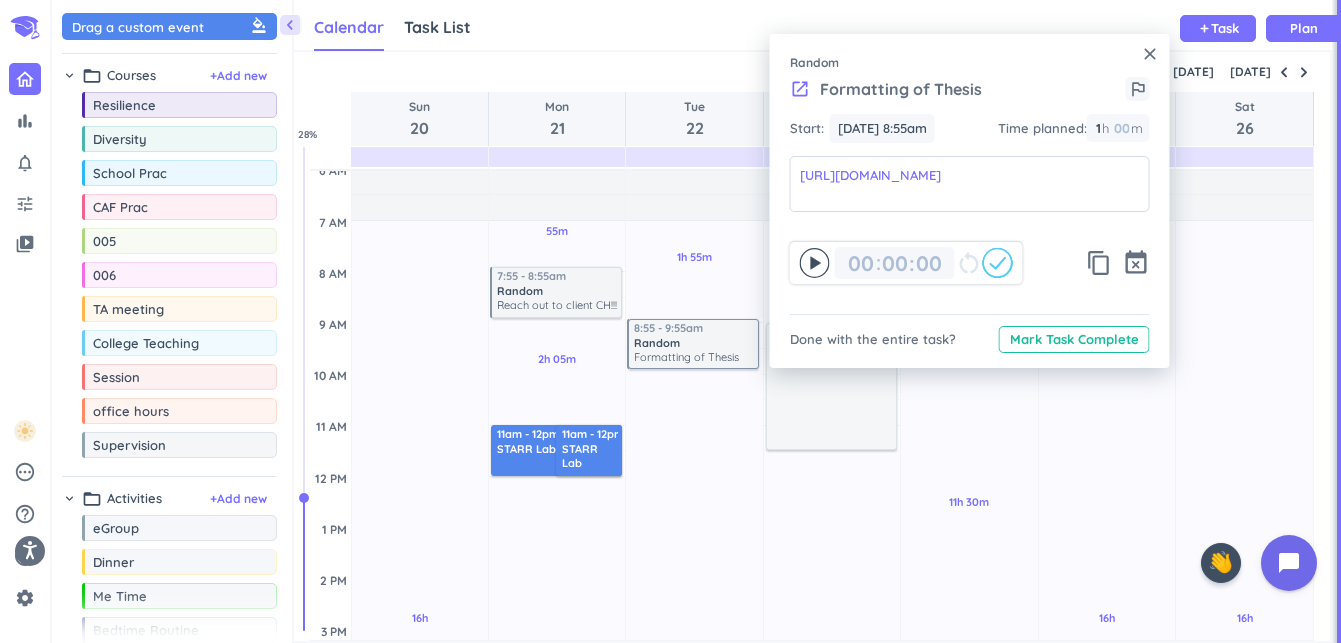 click on "00 00 : 00 restart_alt content_copy event_busy" at bounding box center [970, 253] 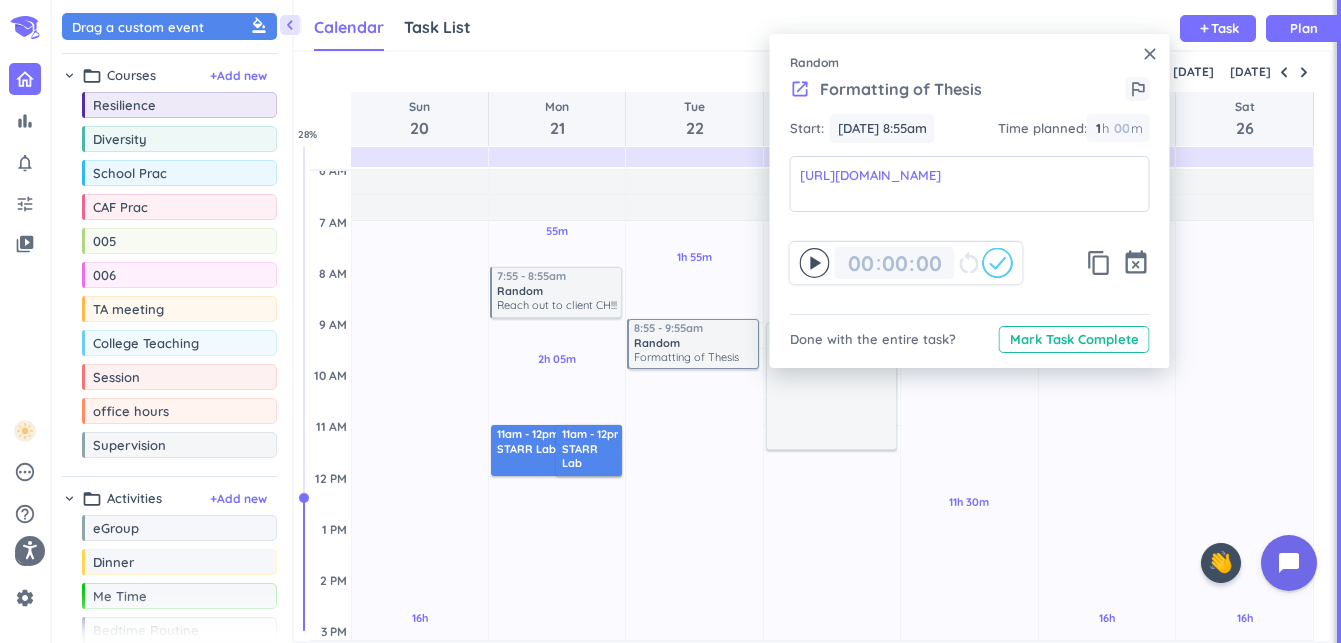 click on "close" at bounding box center (1150, 54) 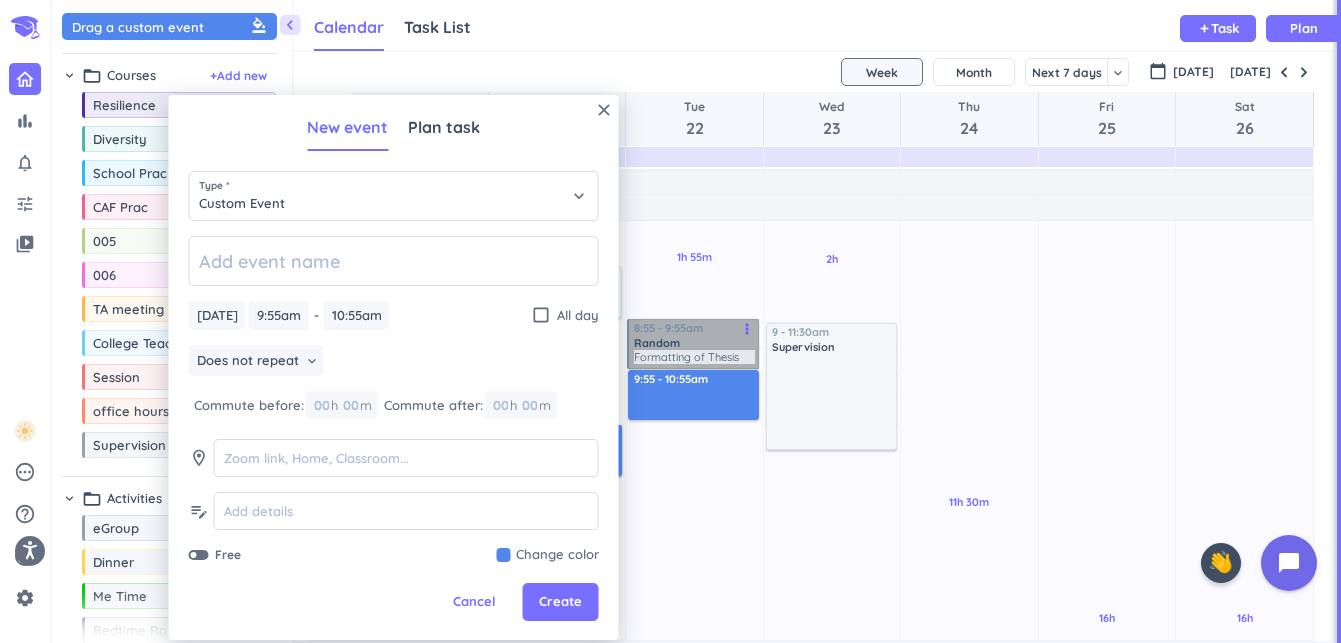 click on "8:55 - 9:55am Random Formatting of Thesis [URL][DOMAIN_NAME] more_vert" at bounding box center [693, 344] 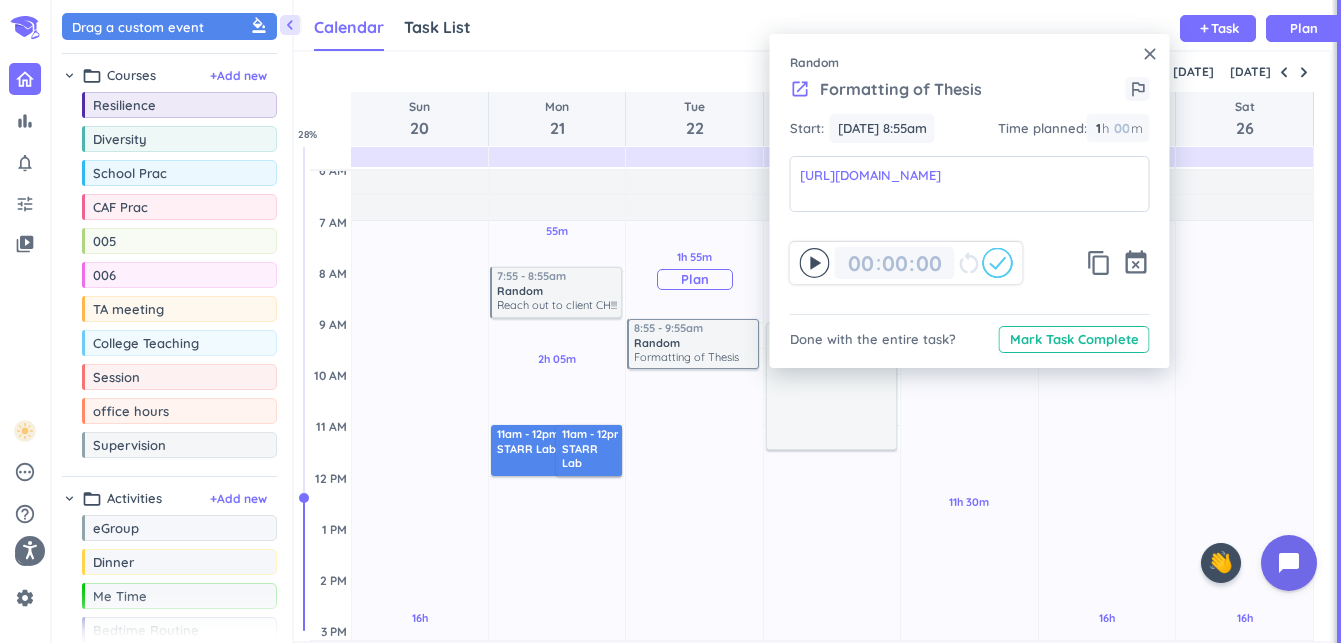 click on "1h 55m Past due Plan" at bounding box center [694, 270] 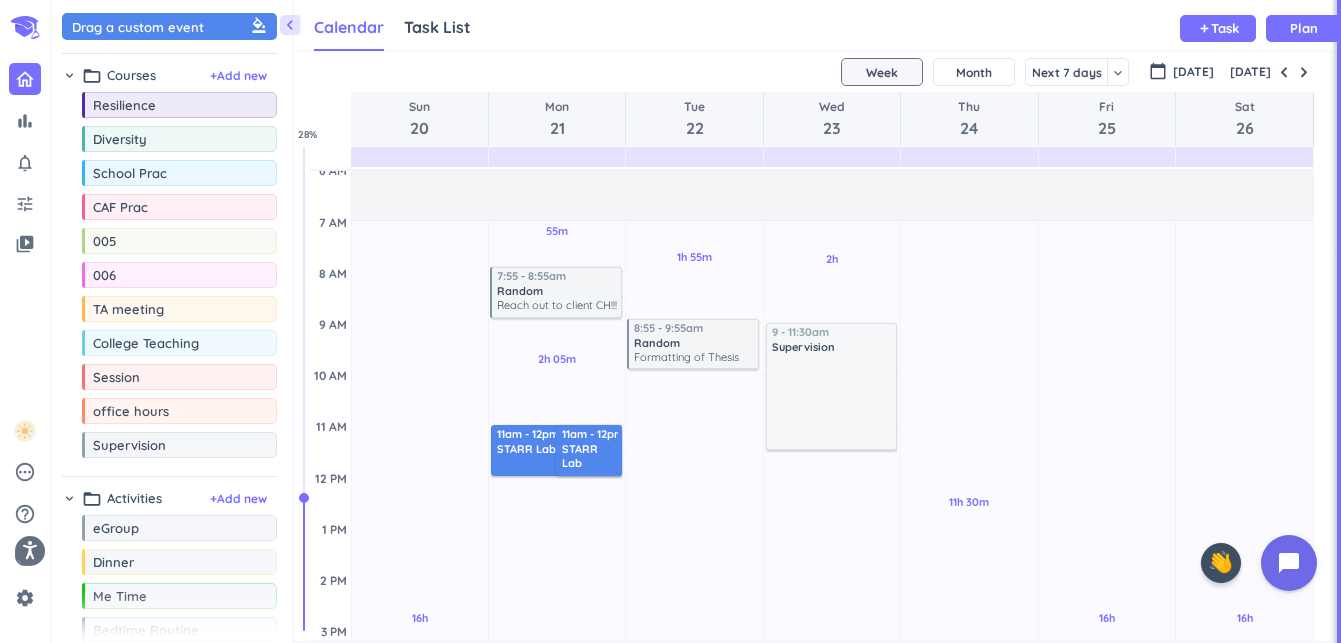 click on "[DATE]" at bounding box center [1250, 72] 